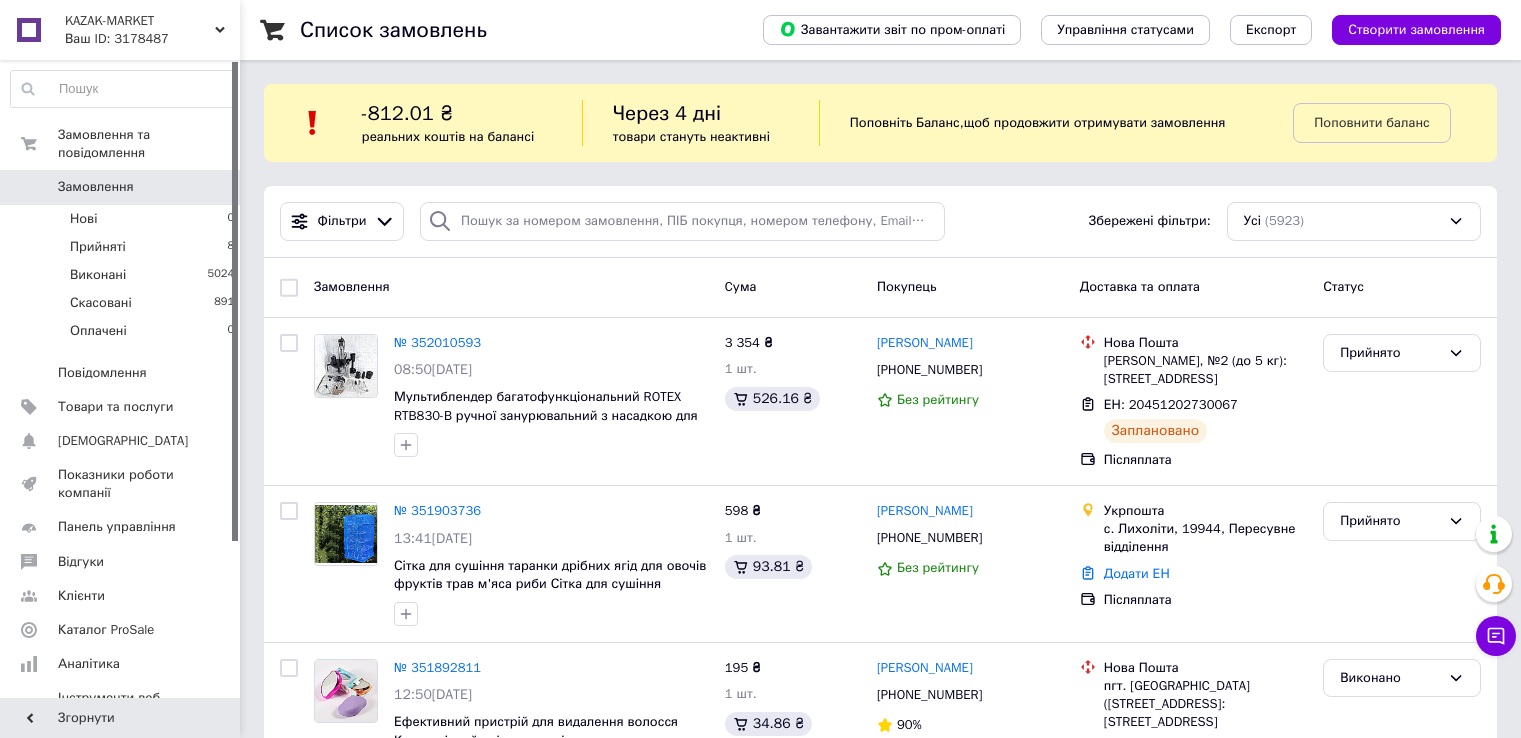 scroll, scrollTop: 0, scrollLeft: 0, axis: both 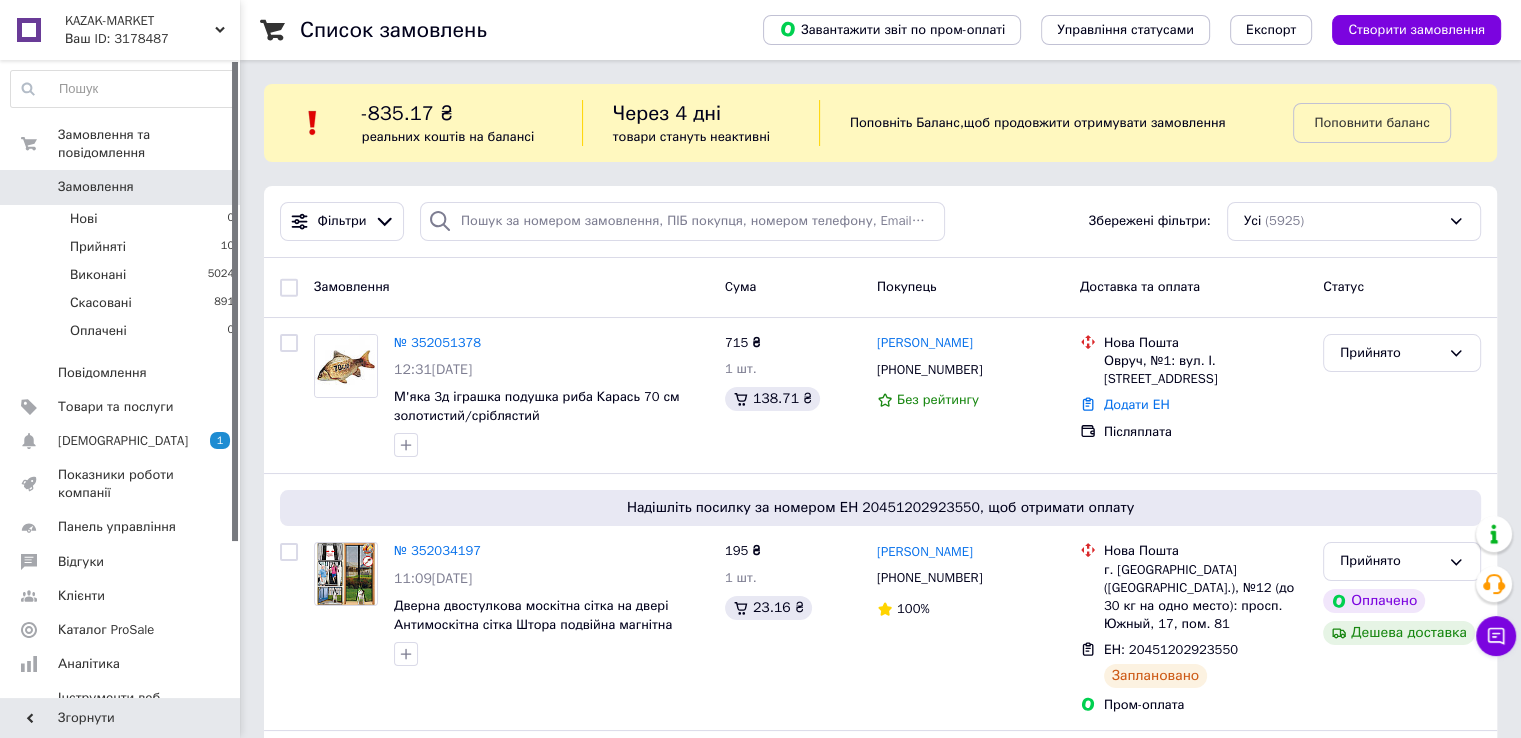 click on "Поповнити баланс" at bounding box center [1371, 122] 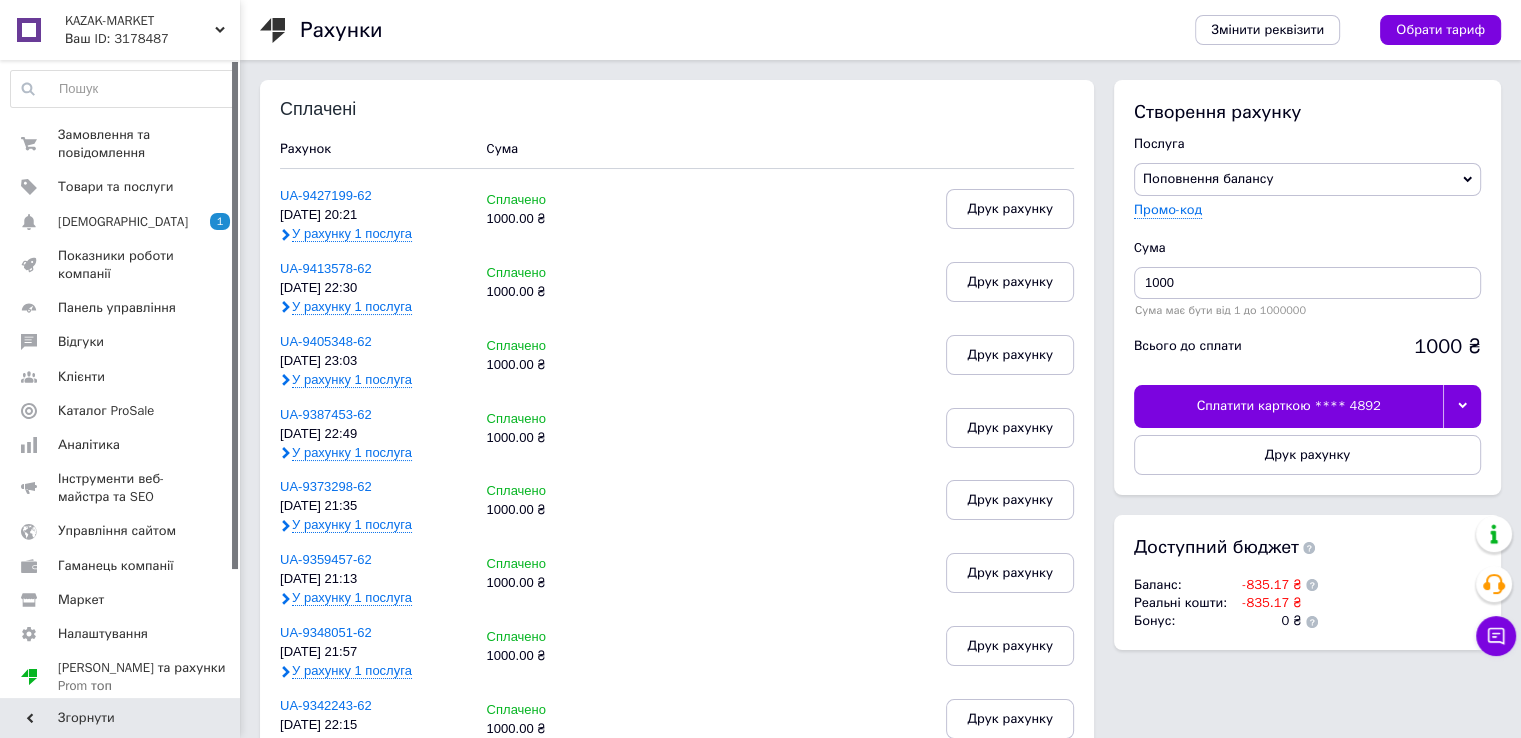 click 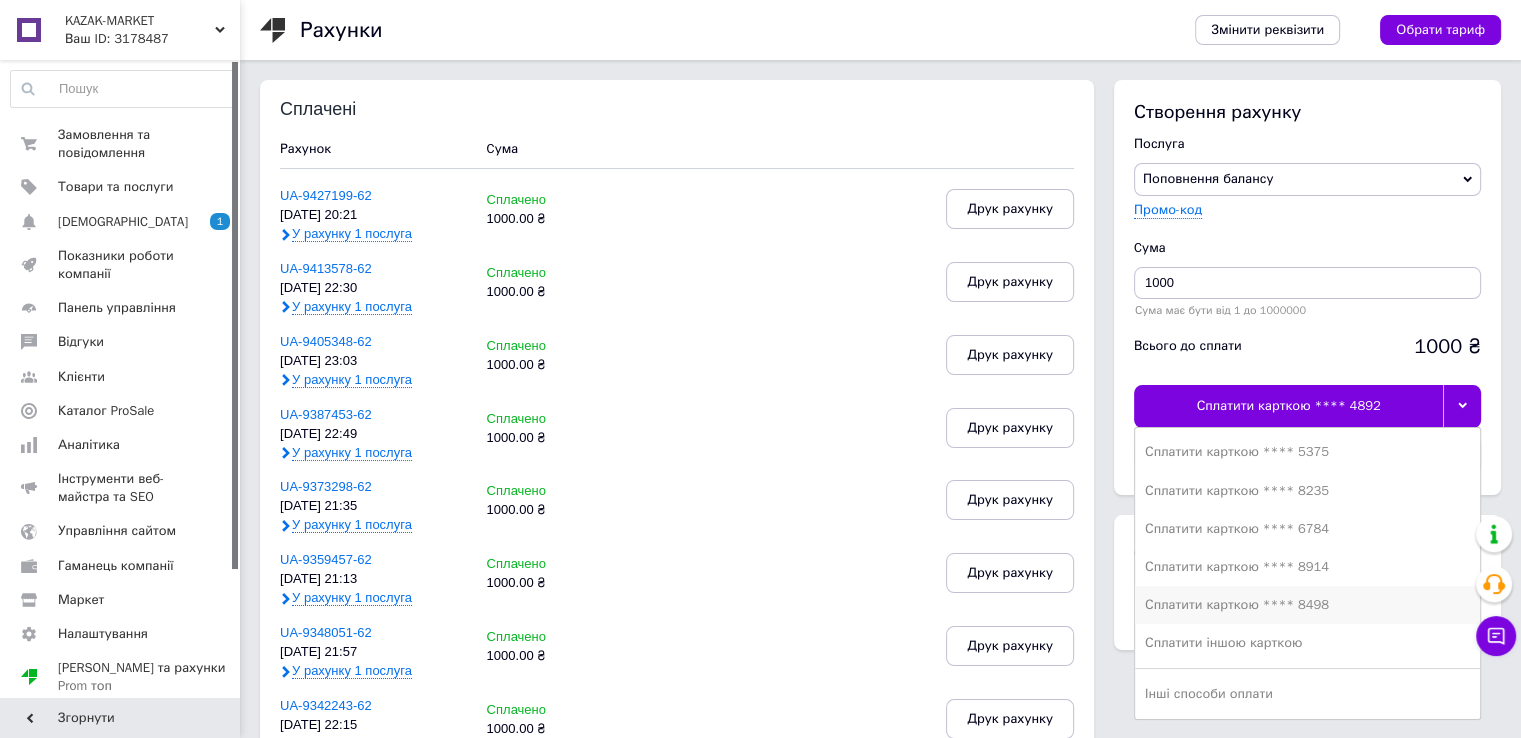 click on "Сплатити карткою  **** 8498" at bounding box center (1307, 605) 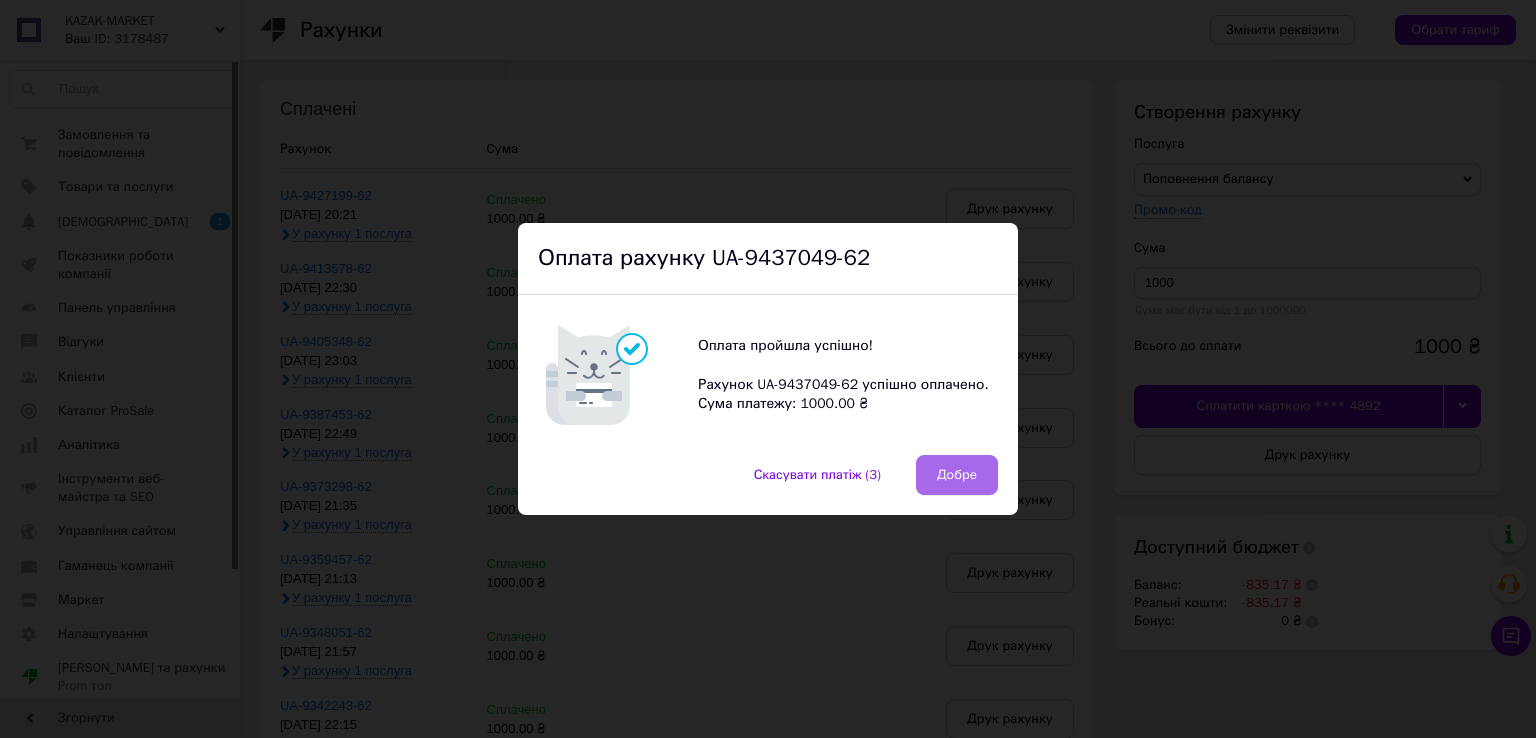 click on "Добре" at bounding box center [957, 475] 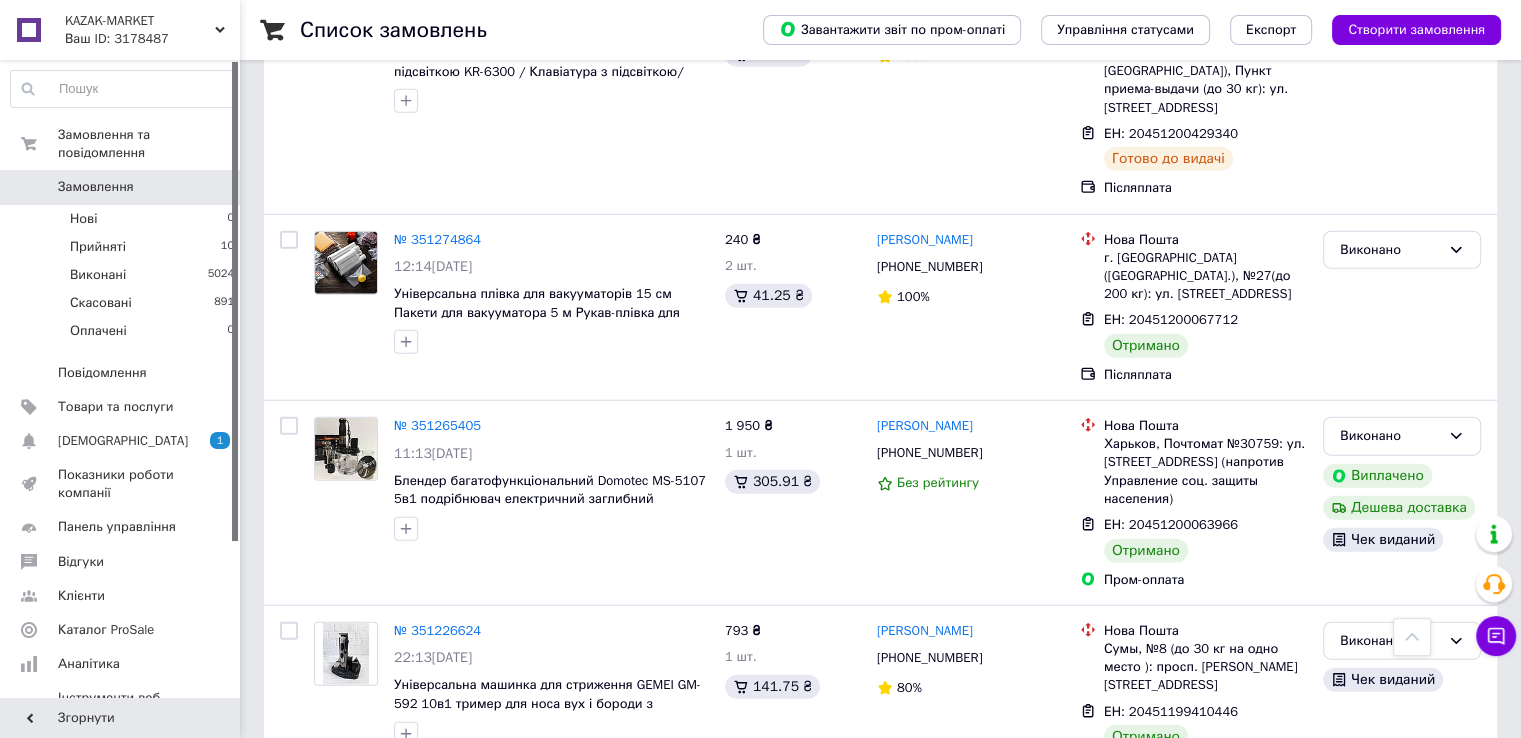 scroll, scrollTop: 5400, scrollLeft: 0, axis: vertical 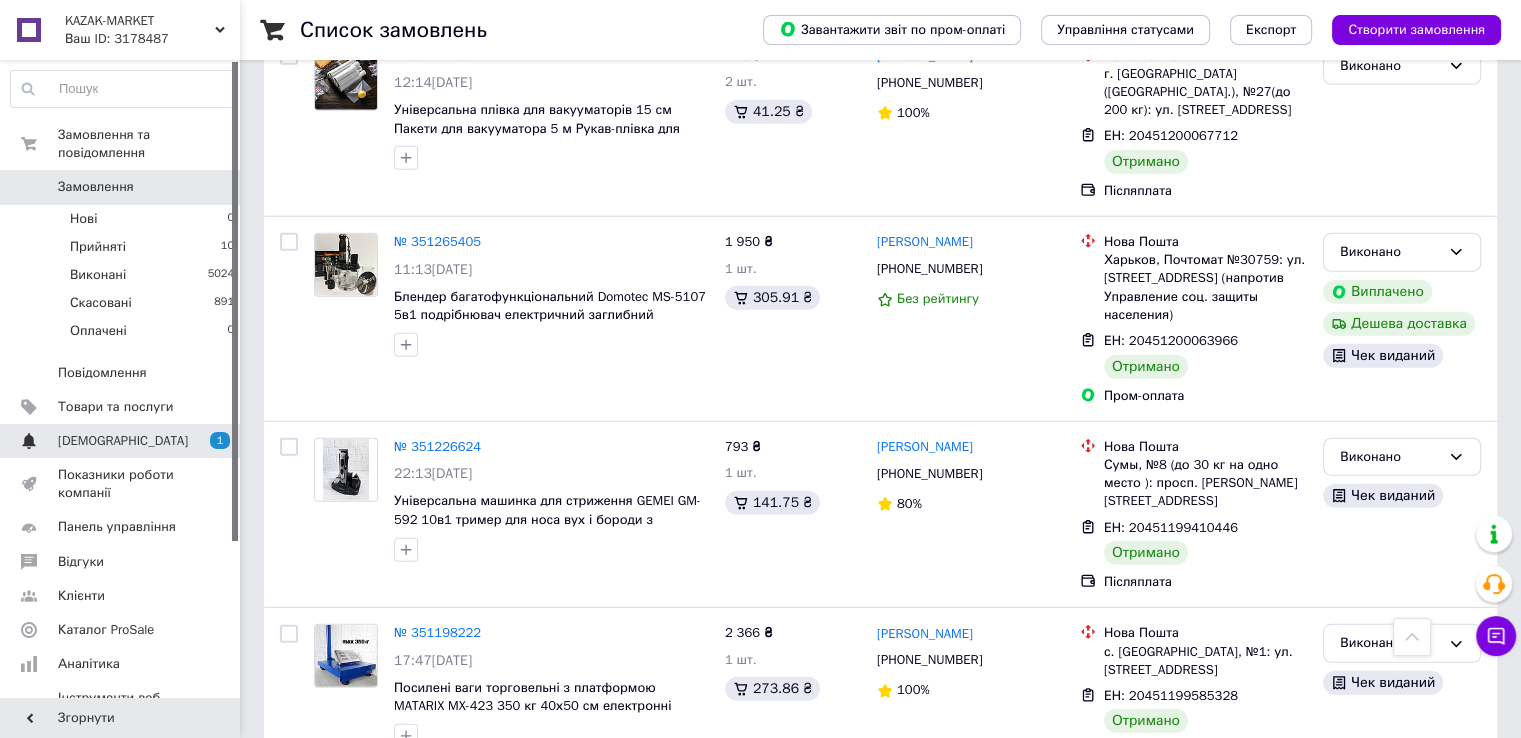 click on "[DEMOGRAPHIC_DATA]" at bounding box center (123, 441) 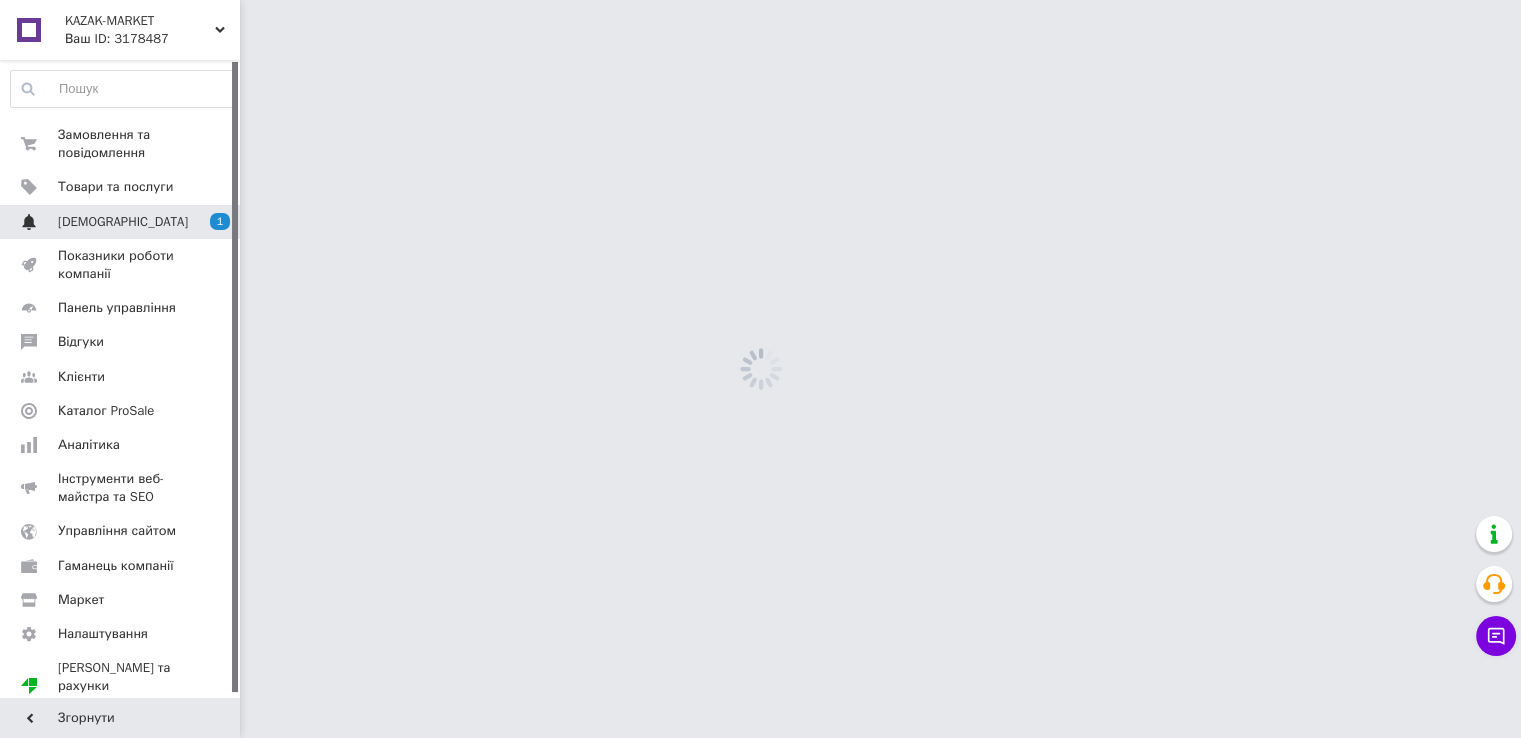 scroll, scrollTop: 0, scrollLeft: 0, axis: both 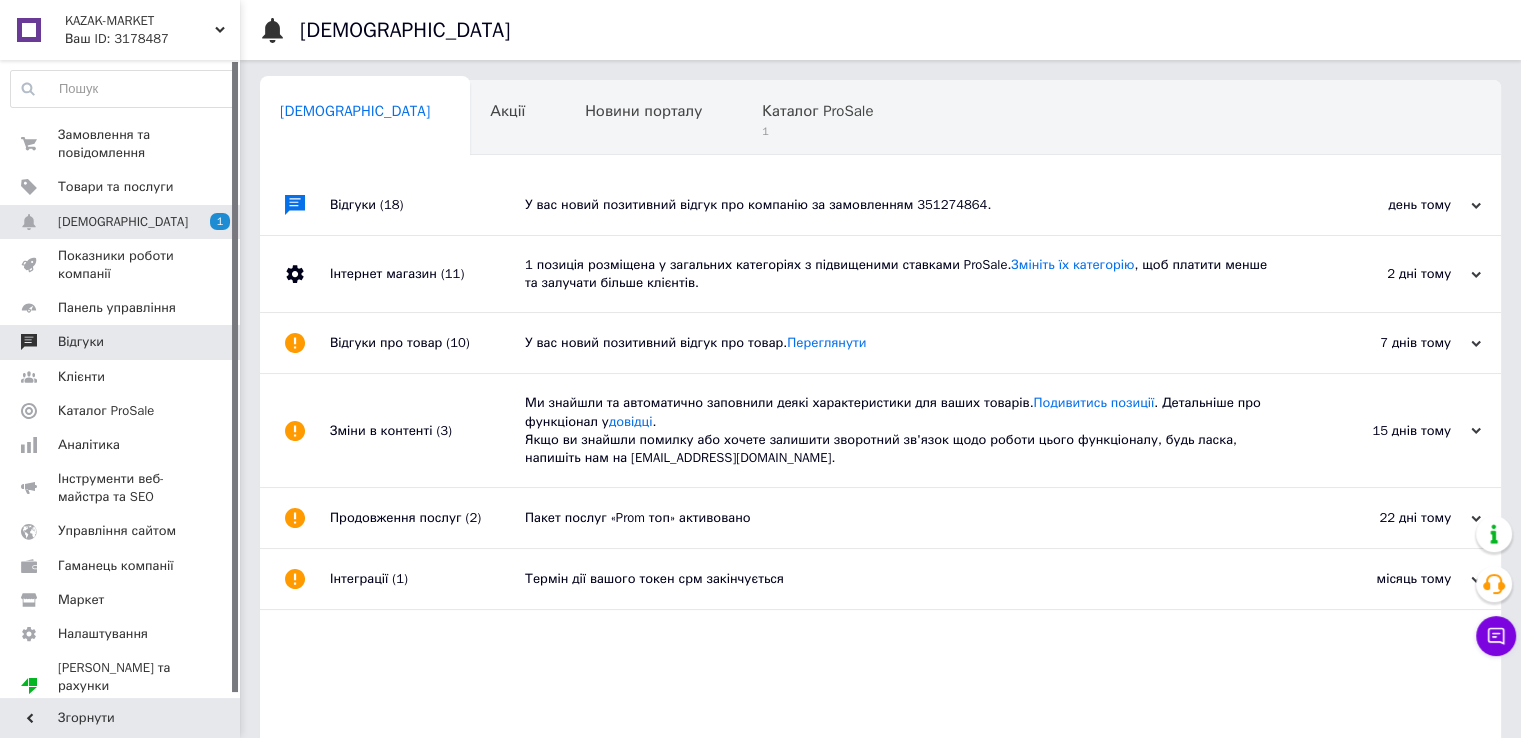 click on "Відгуки" at bounding box center (81, 342) 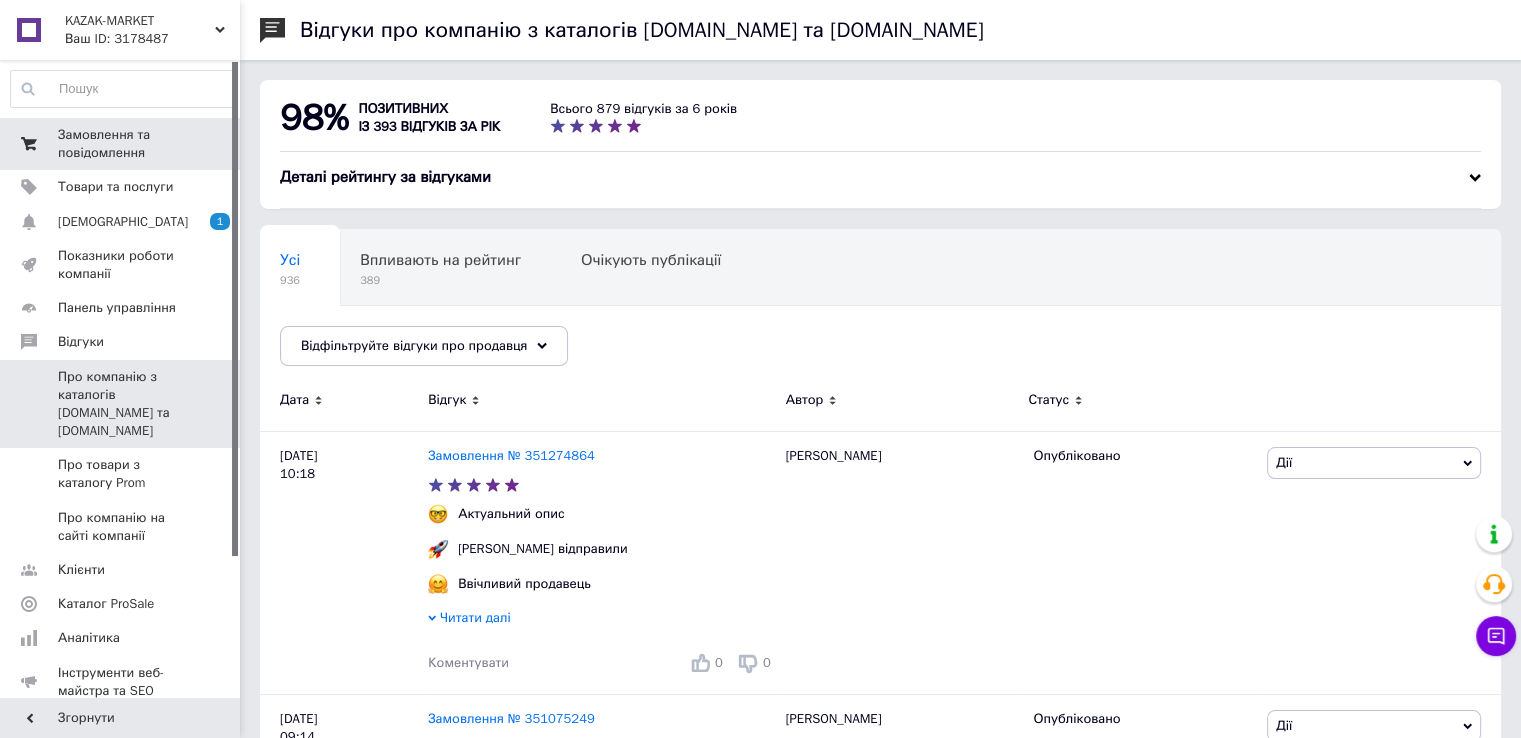 click on "Замовлення та повідомлення" at bounding box center (121, 144) 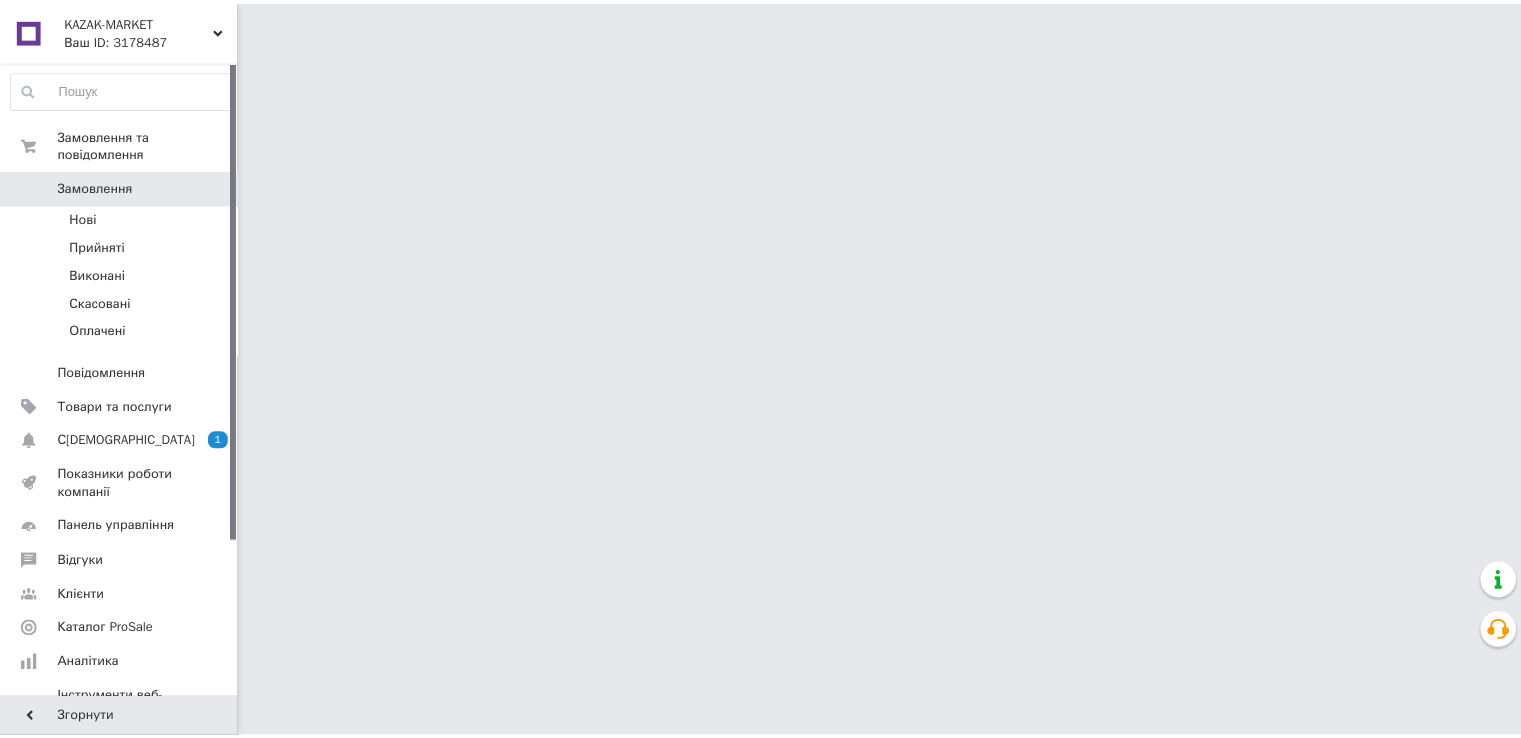 scroll, scrollTop: 0, scrollLeft: 0, axis: both 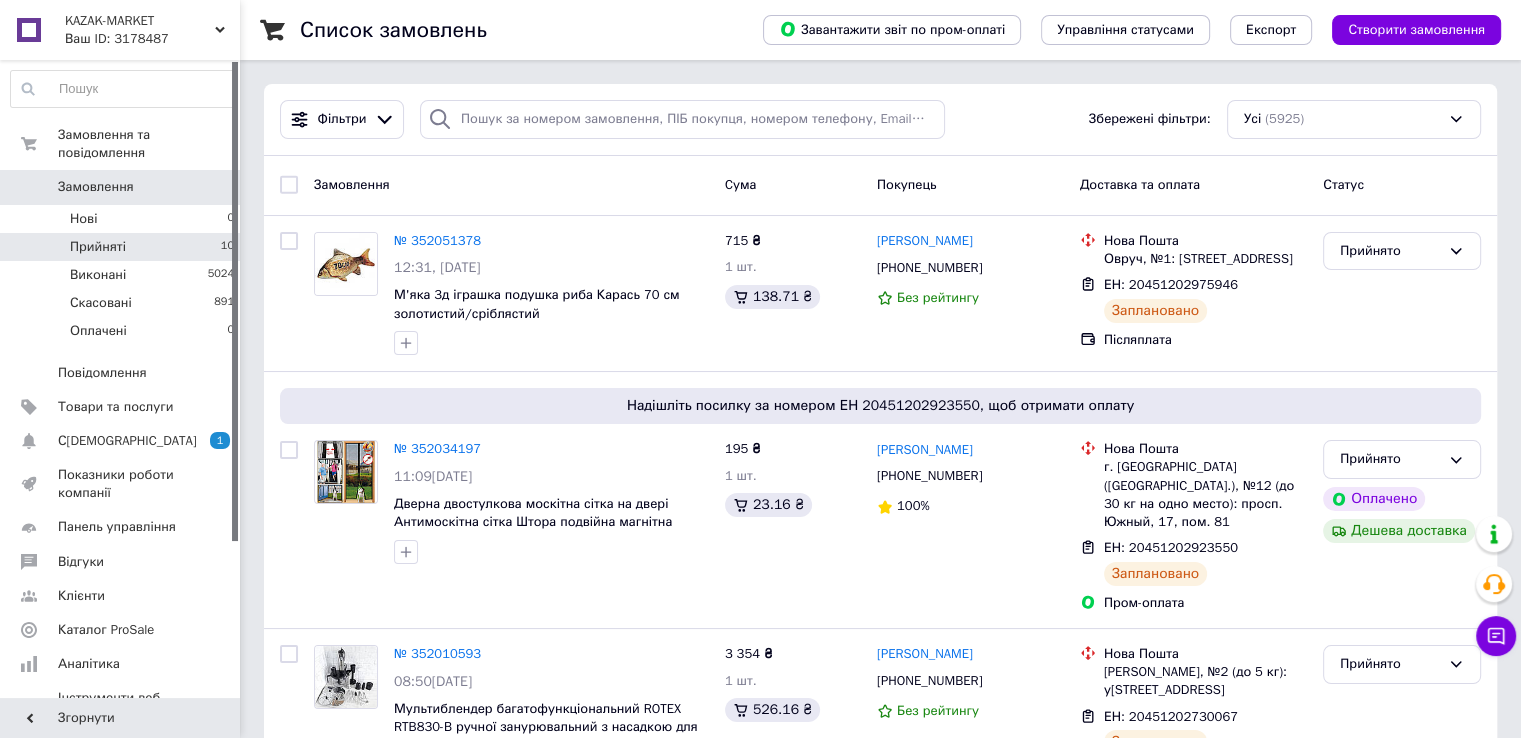 click on "Прийняті 10" at bounding box center (123, 247) 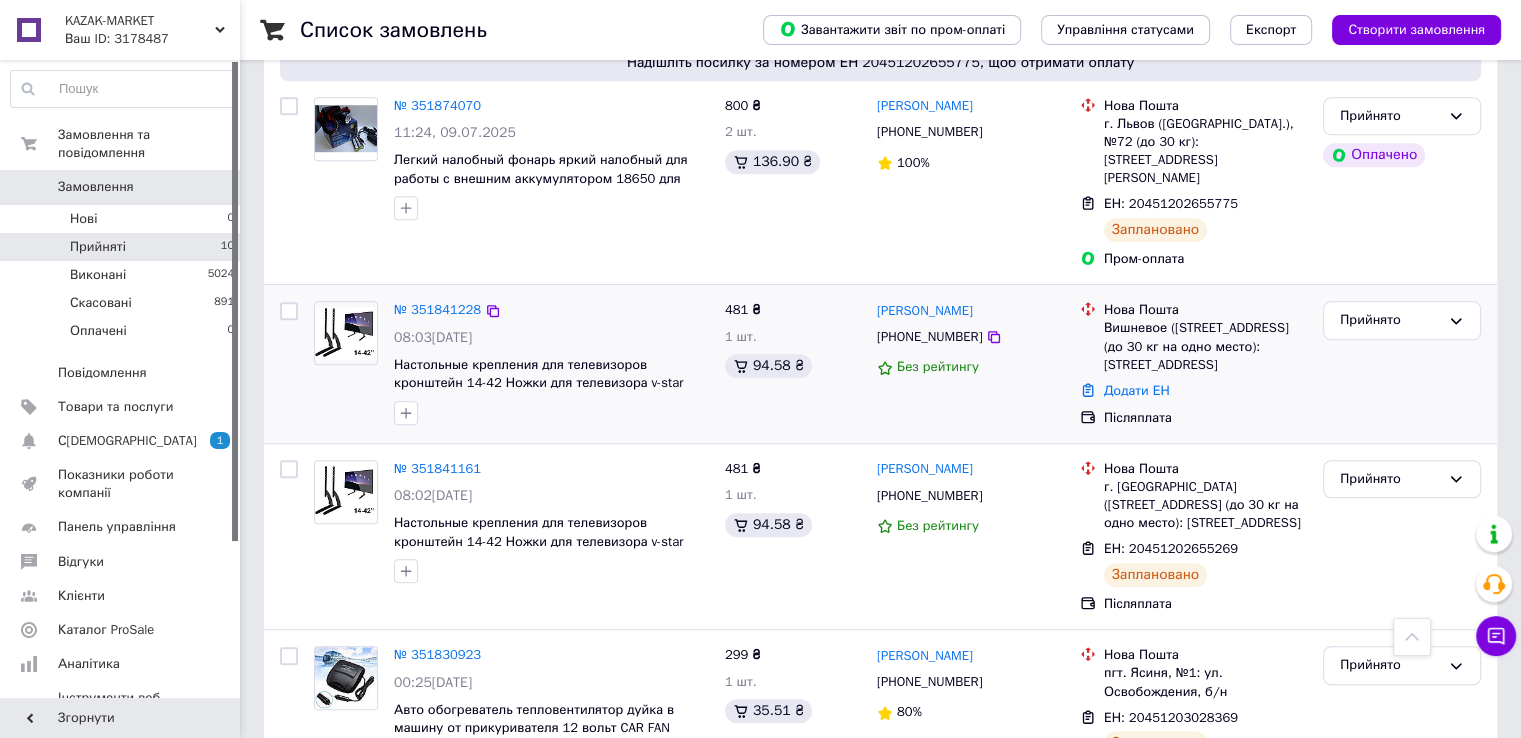scroll, scrollTop: 1185, scrollLeft: 0, axis: vertical 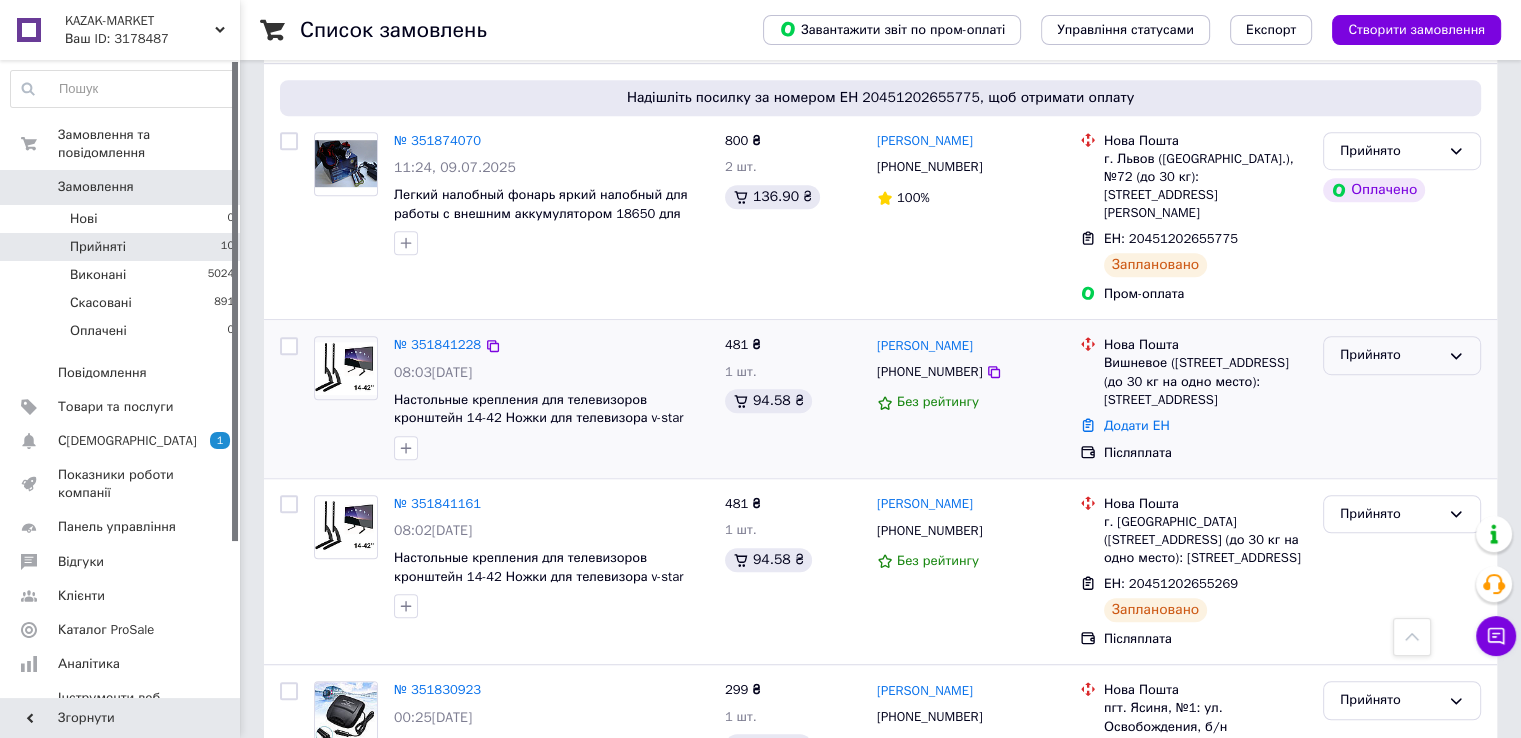 click on "Прийнято" at bounding box center [1390, 355] 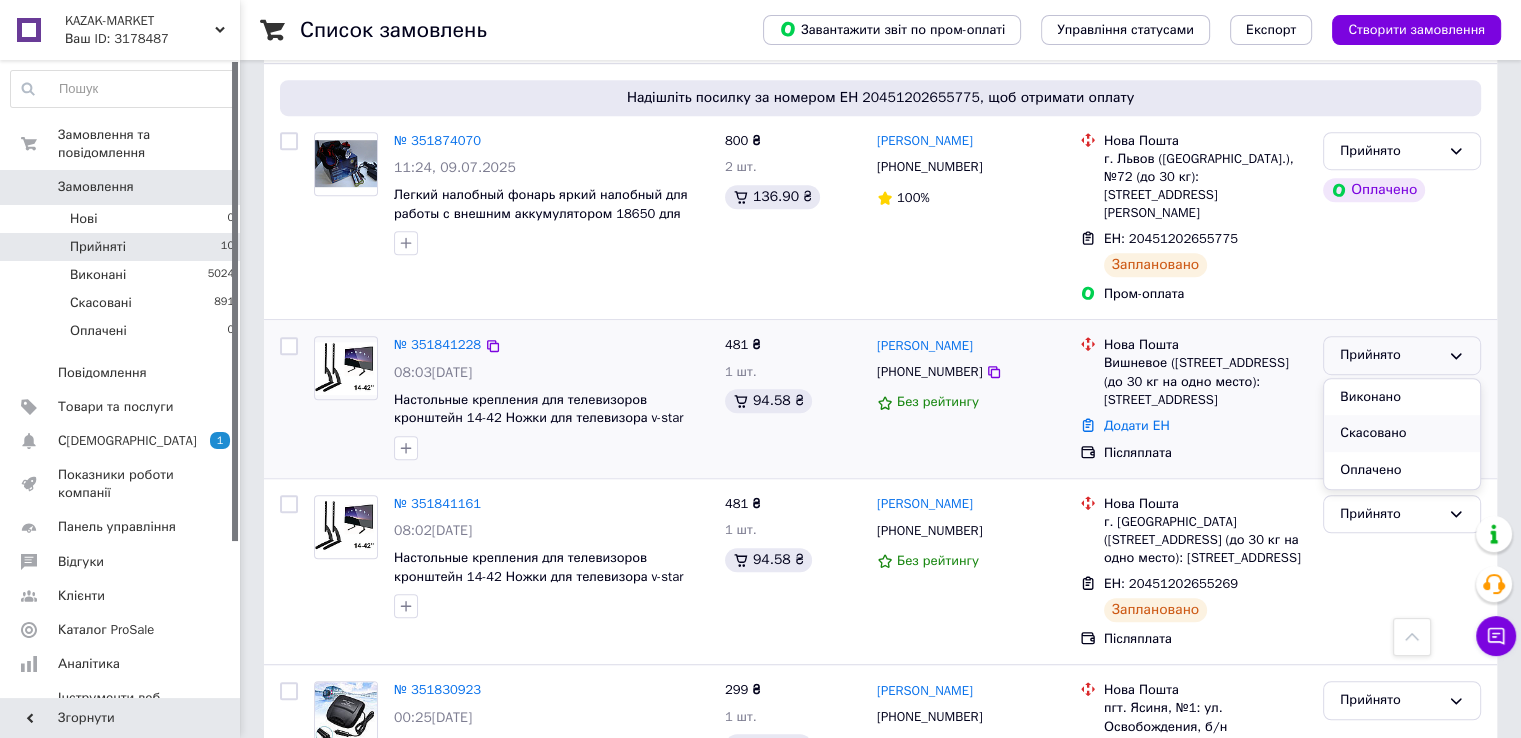 click on "Скасовано" at bounding box center (1402, 433) 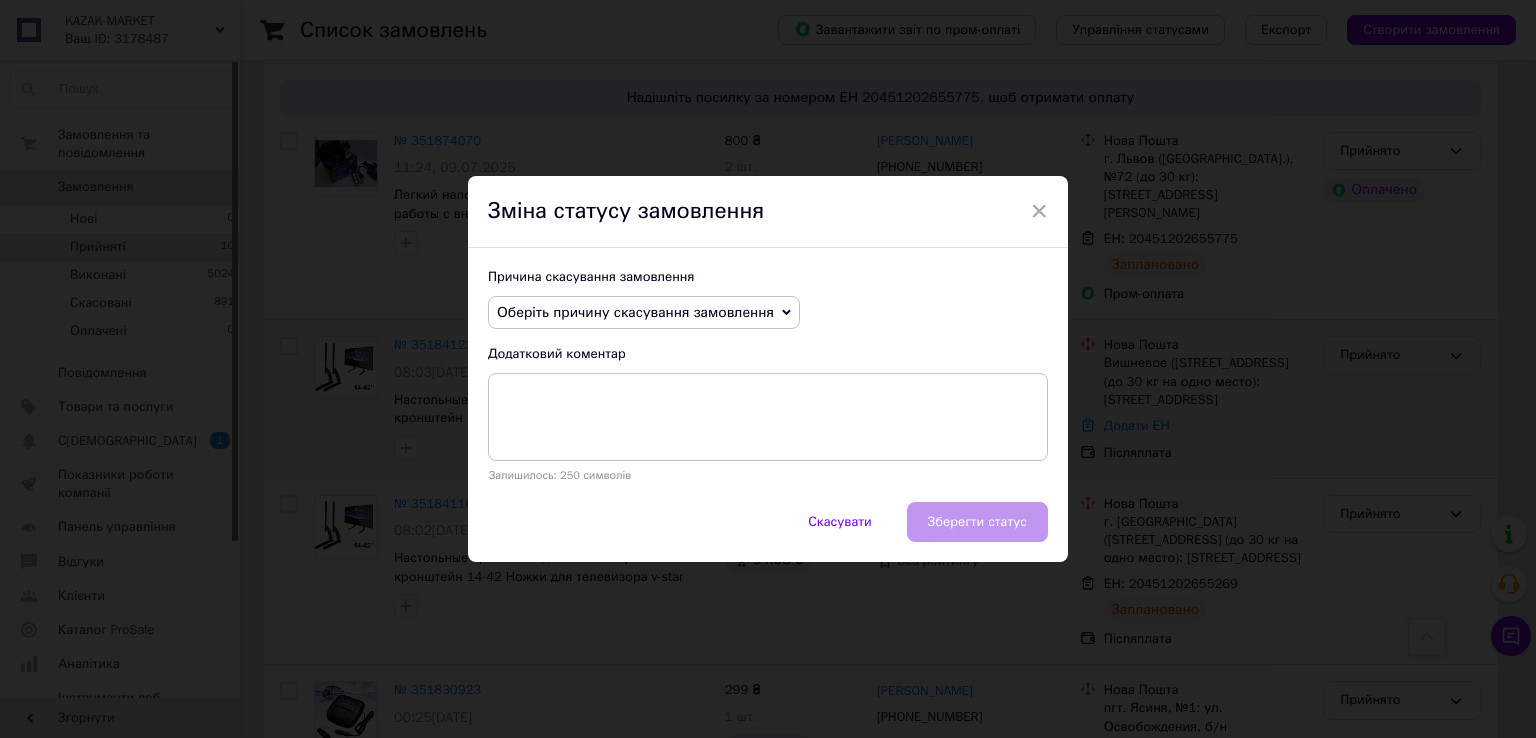 click on "Оберіть причину скасування замовлення" at bounding box center [635, 312] 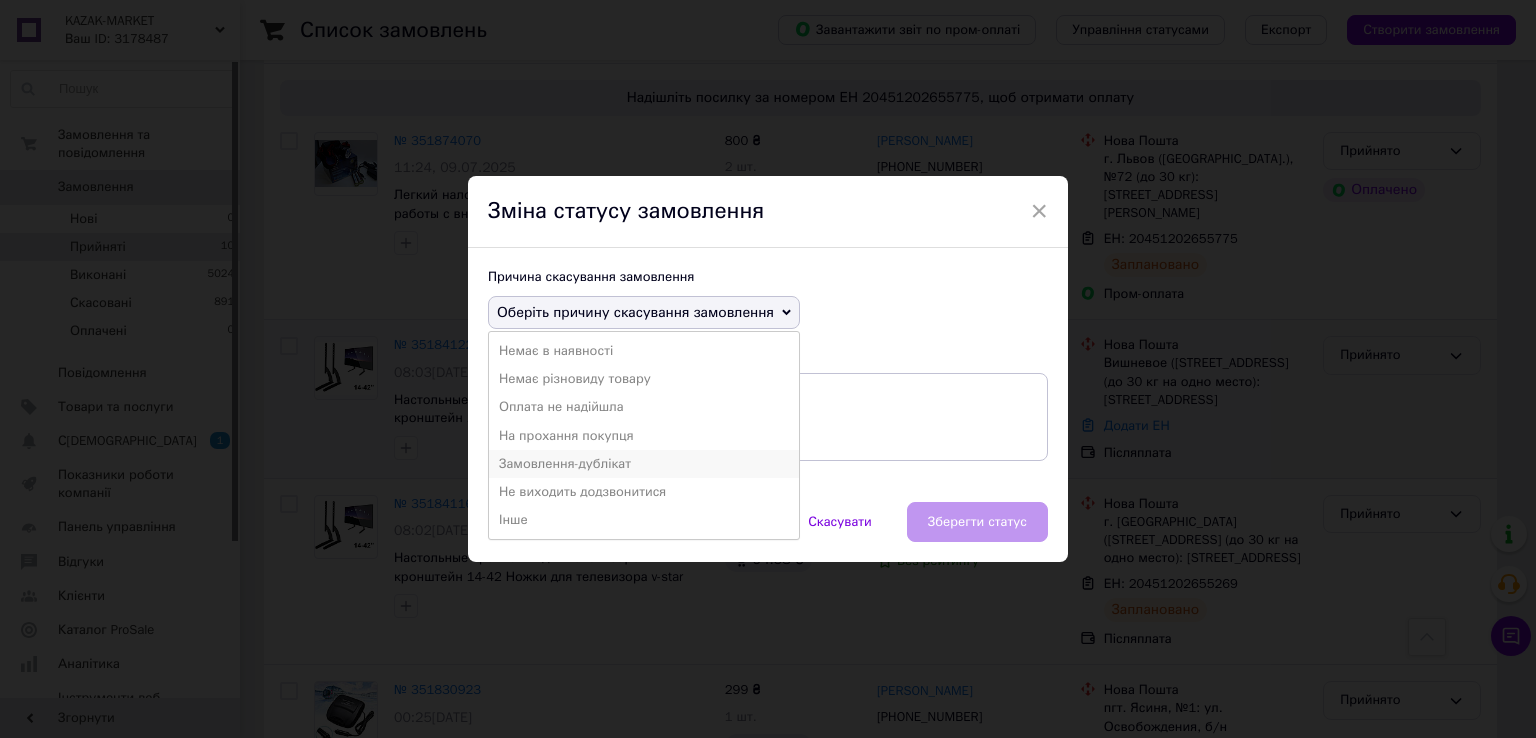 click on "Замовлення-дублікат" at bounding box center (644, 464) 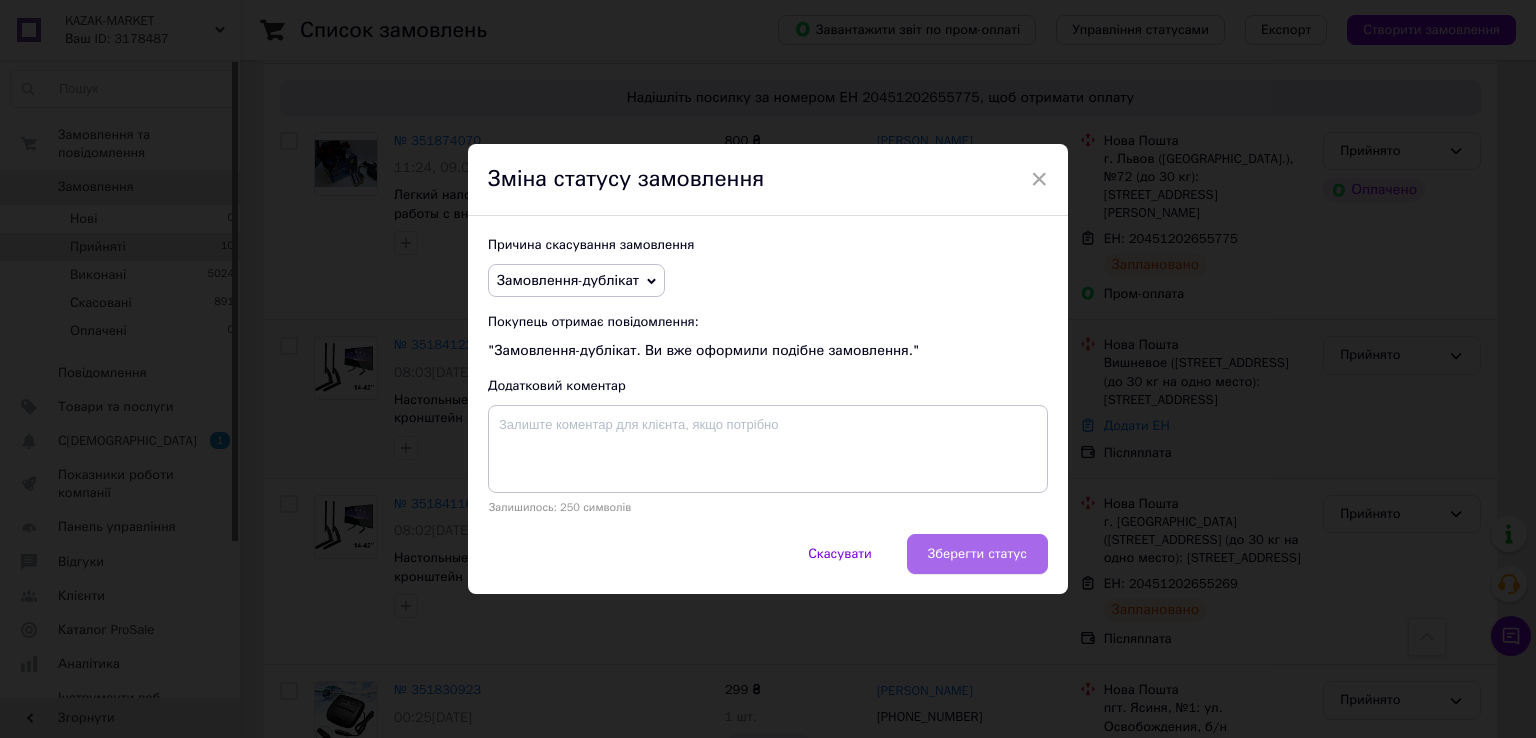 click on "Зберегти статус" at bounding box center [977, 554] 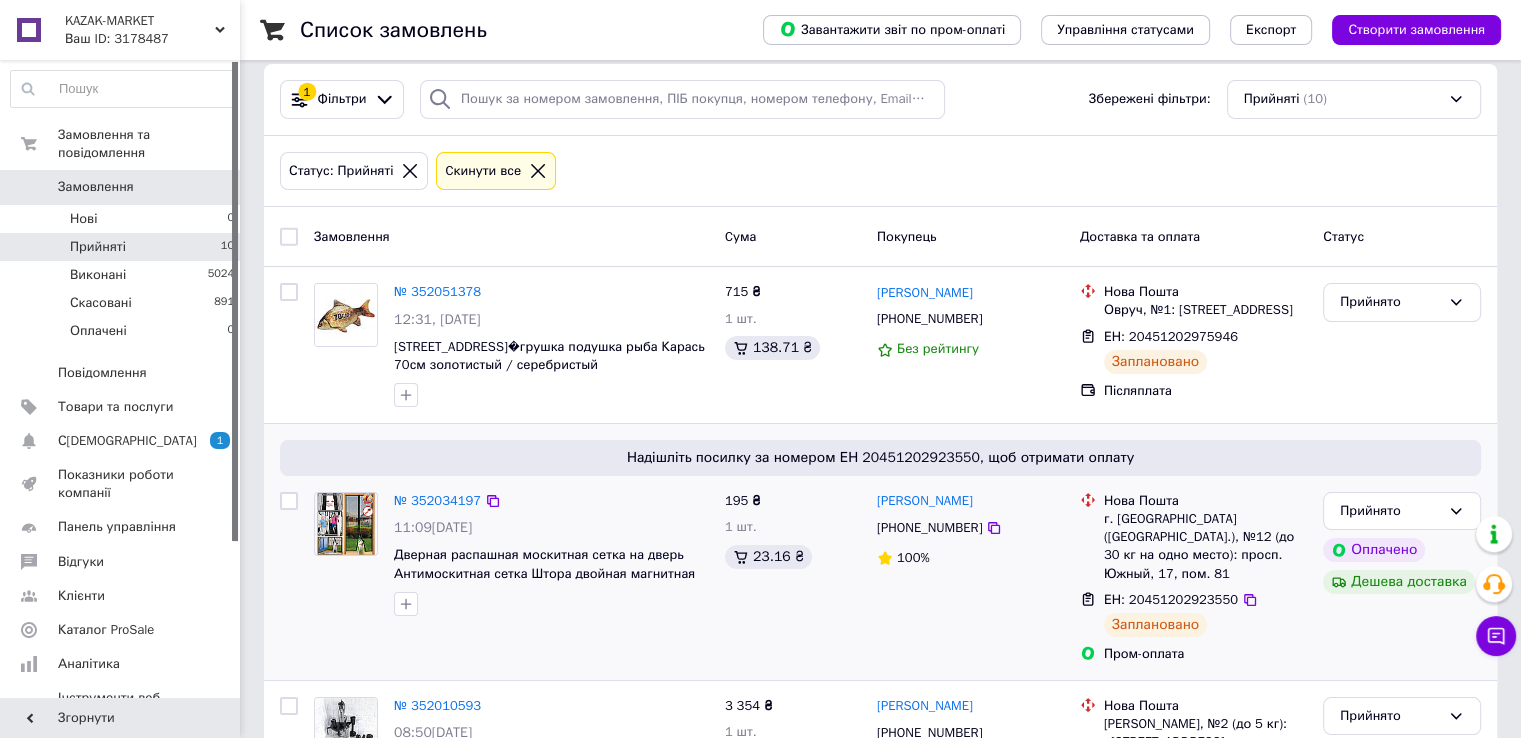 scroll, scrollTop: 0, scrollLeft: 0, axis: both 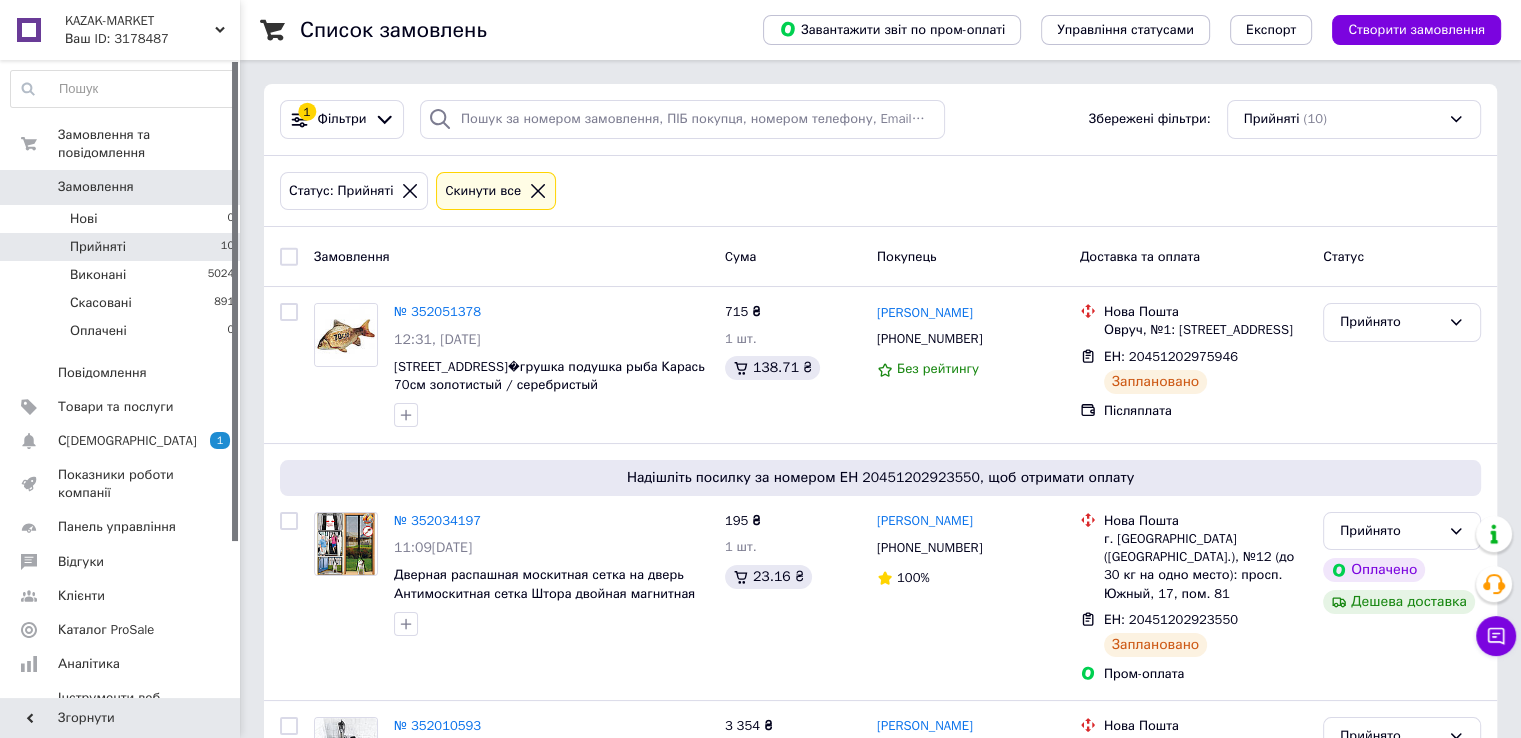click 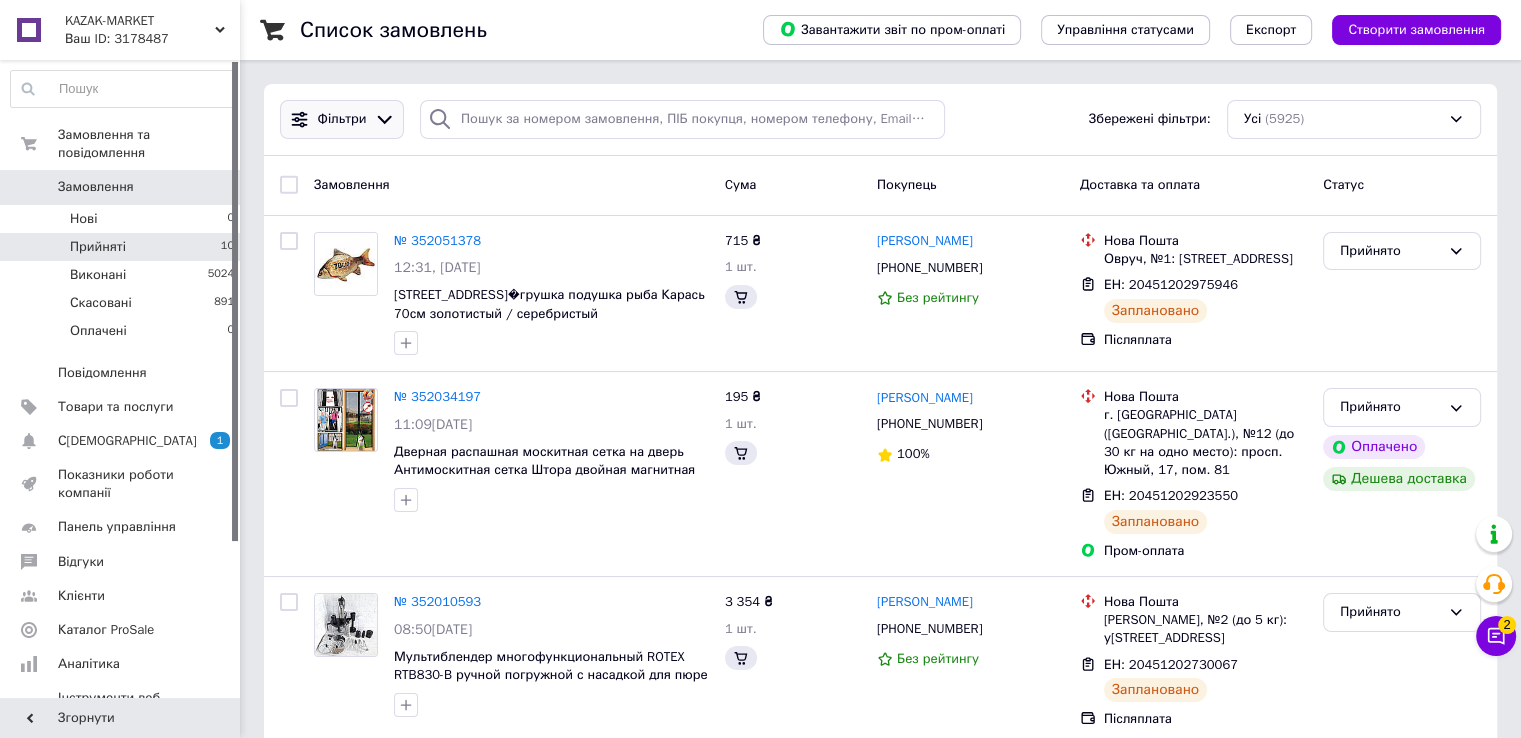 click on "Фільтри" at bounding box center (342, 119) 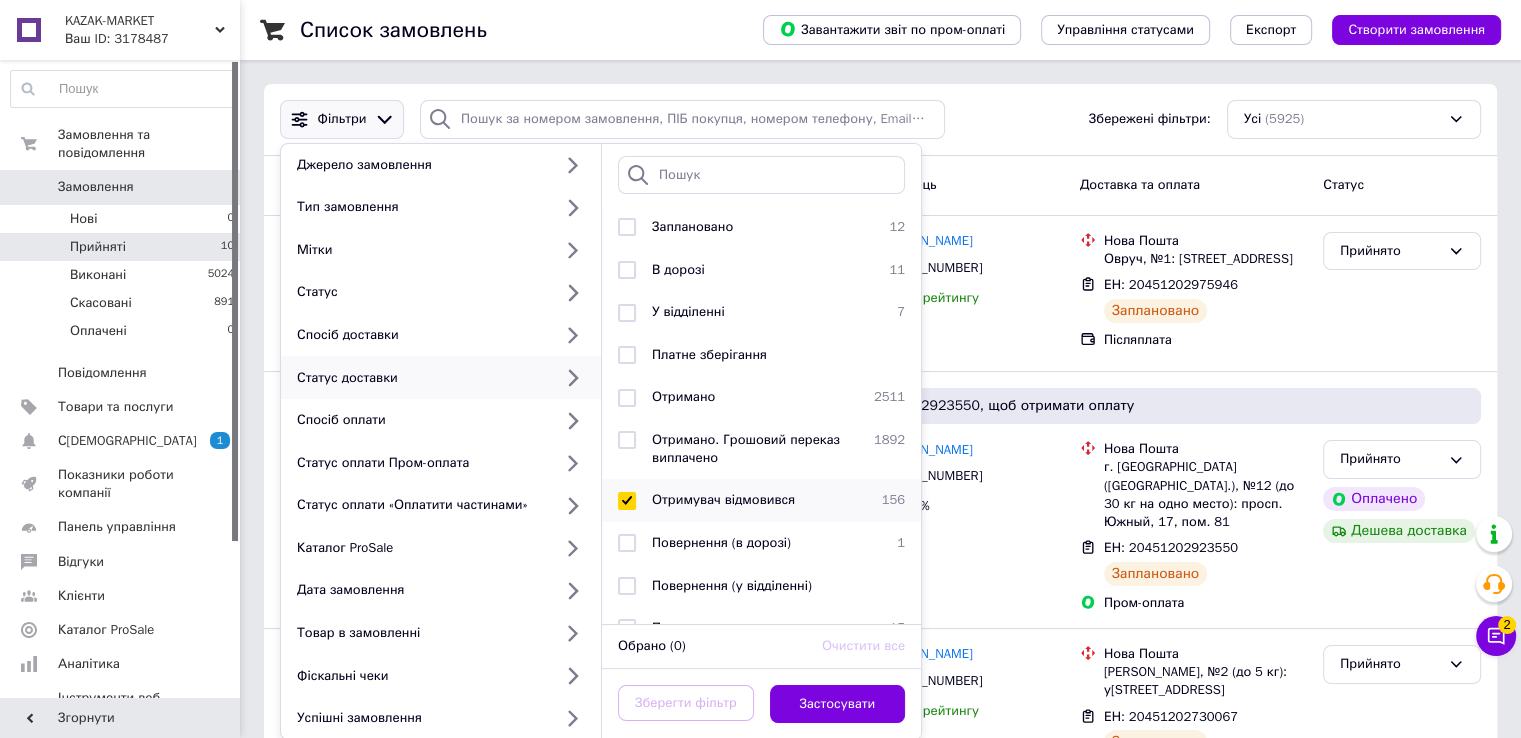 checkbox on "true" 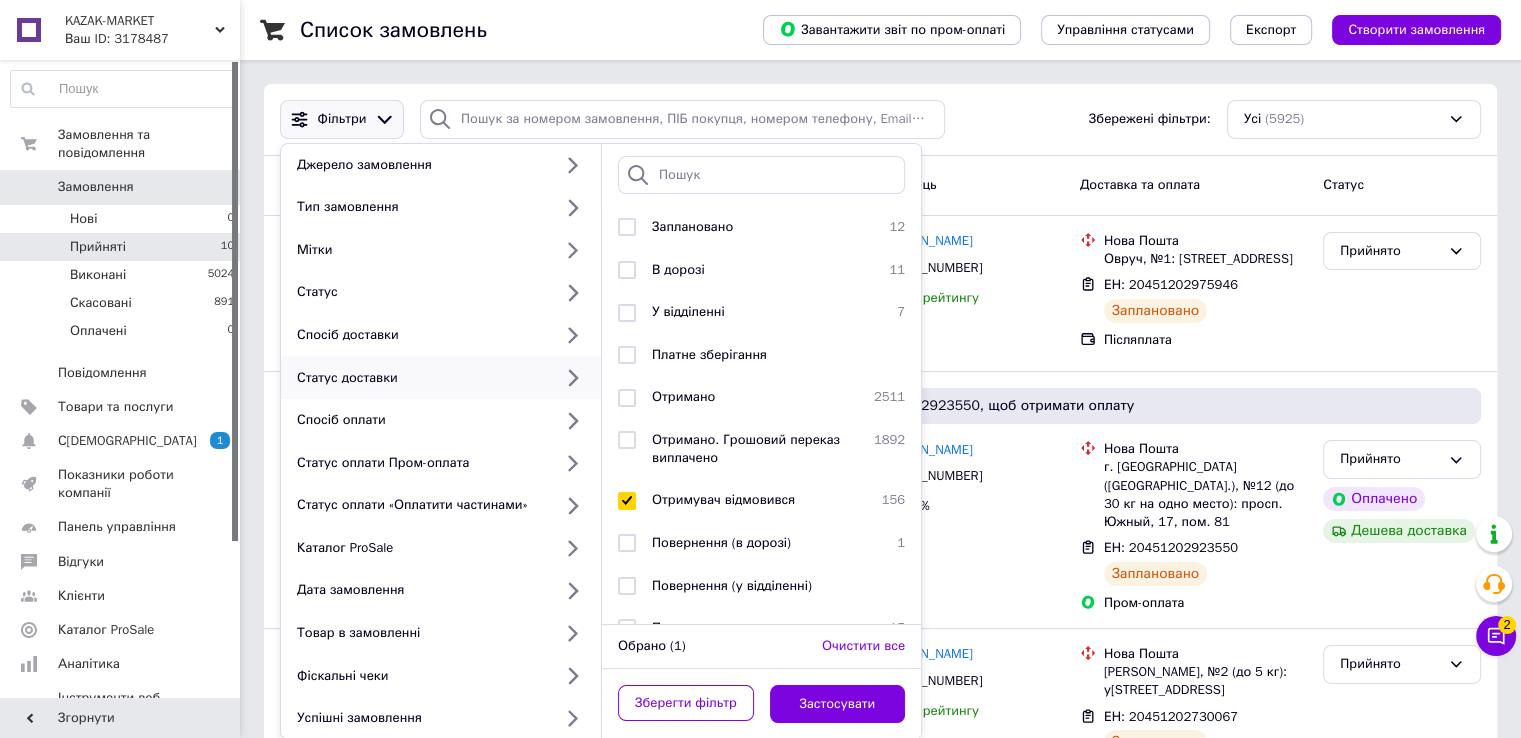 click on "Зберегти фільтр Застосувати" at bounding box center (761, 704) 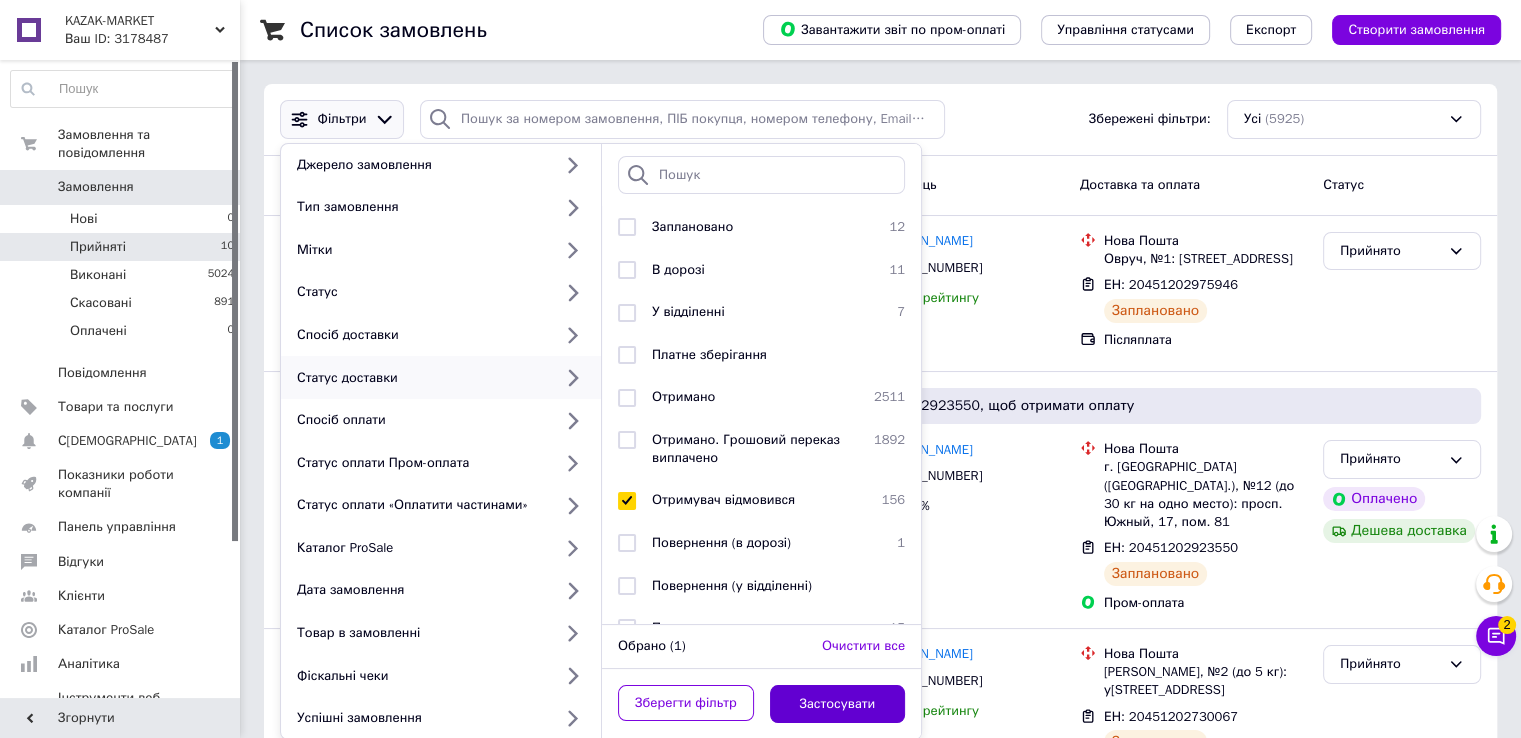 click on "Застосувати" at bounding box center (838, 704) 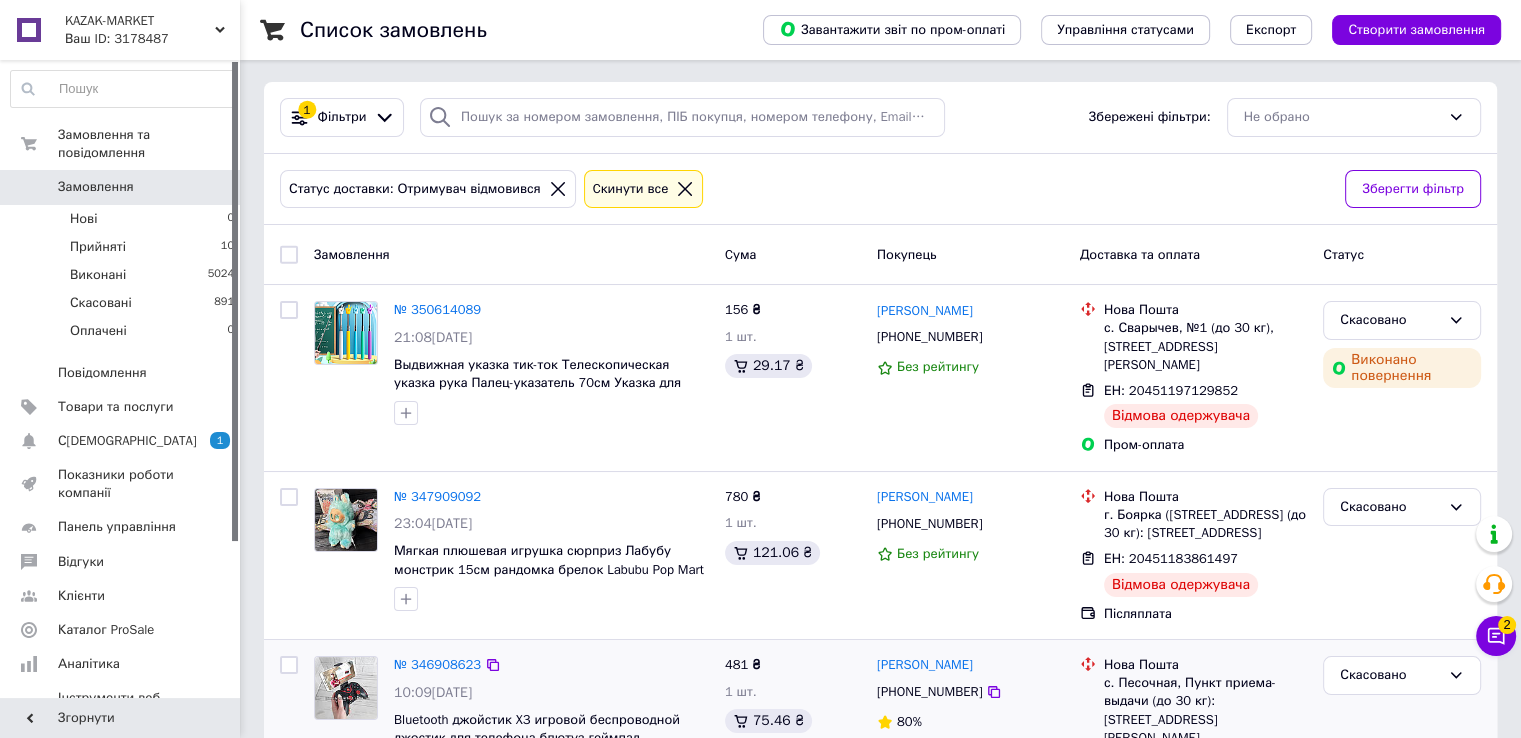 scroll, scrollTop: 0, scrollLeft: 0, axis: both 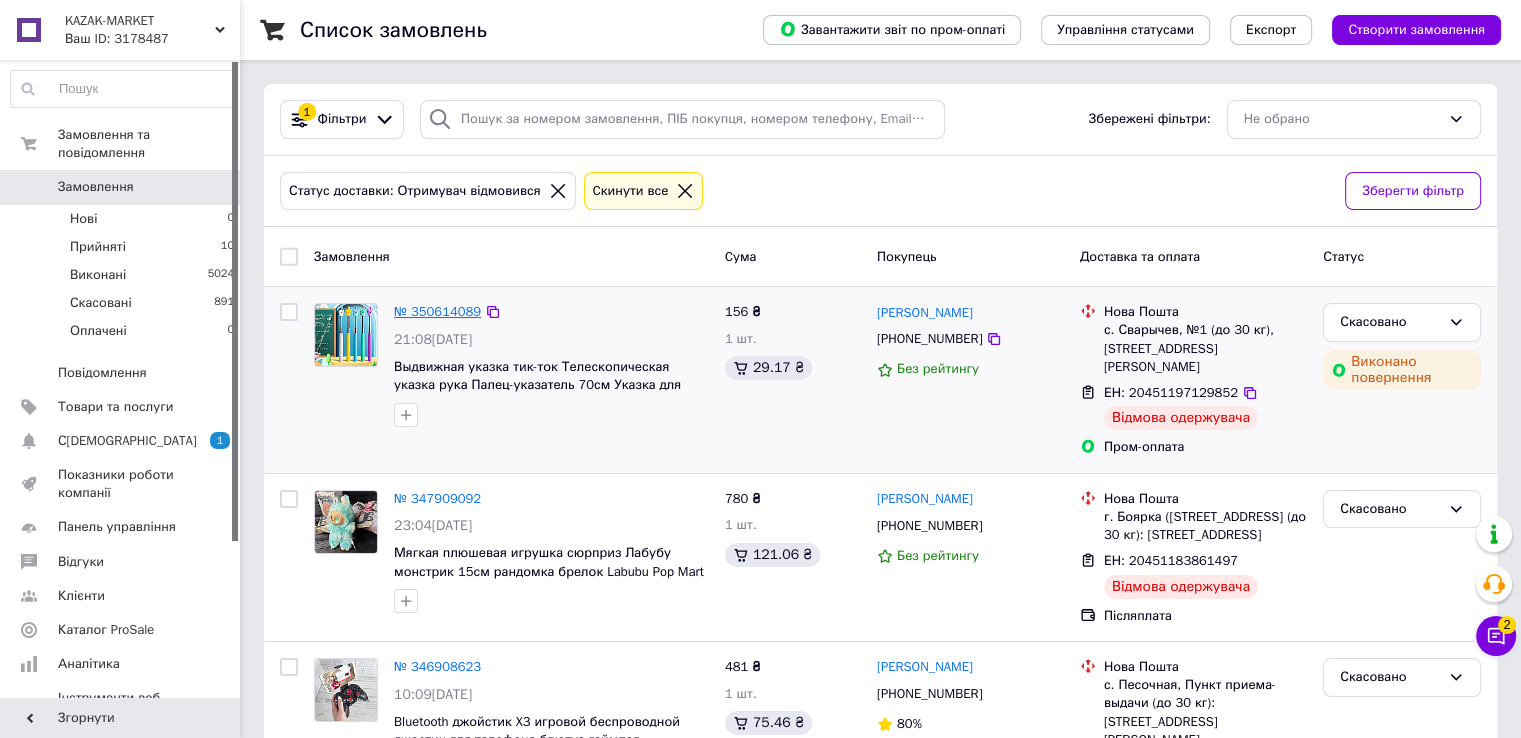 click on "№ 350614089" at bounding box center [437, 311] 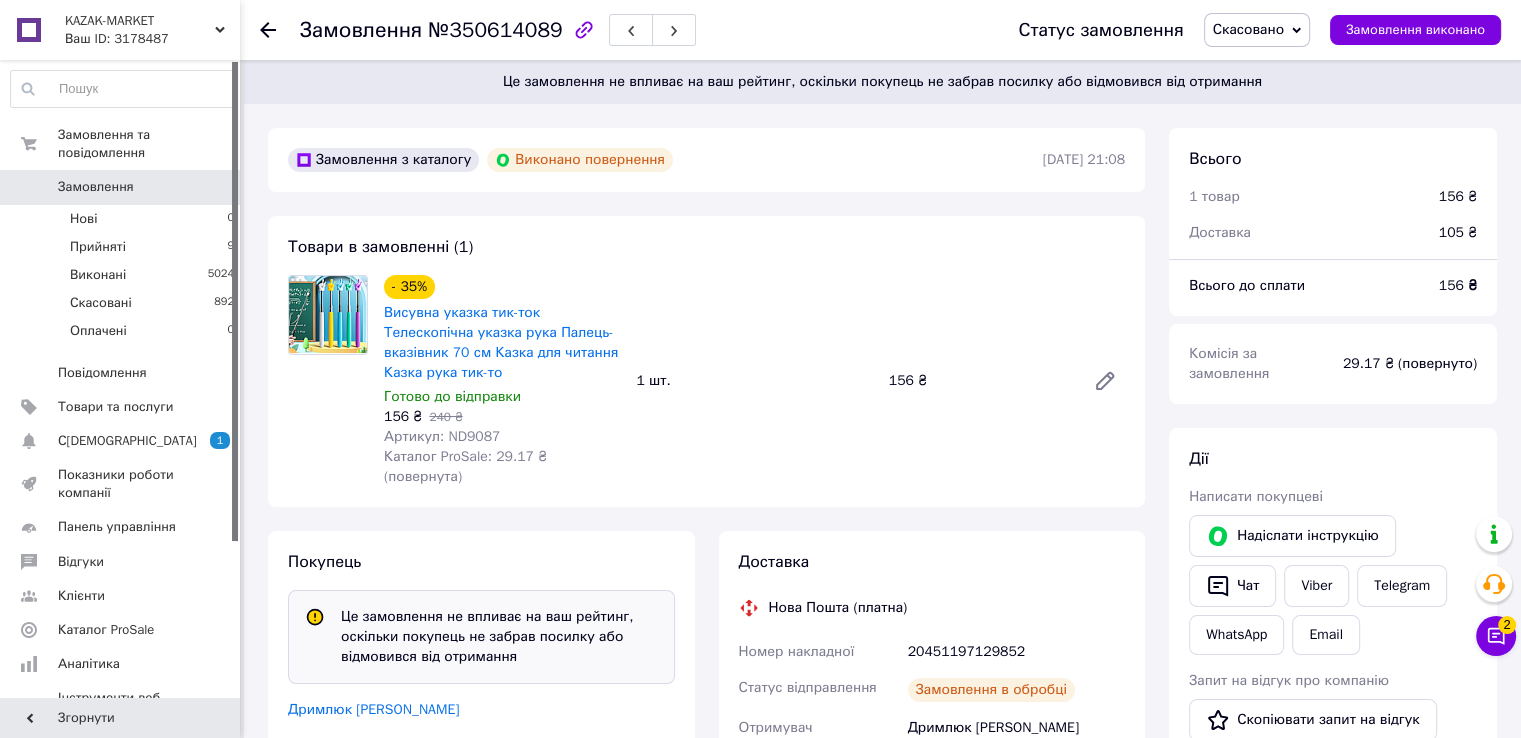 scroll, scrollTop: 273, scrollLeft: 0, axis: vertical 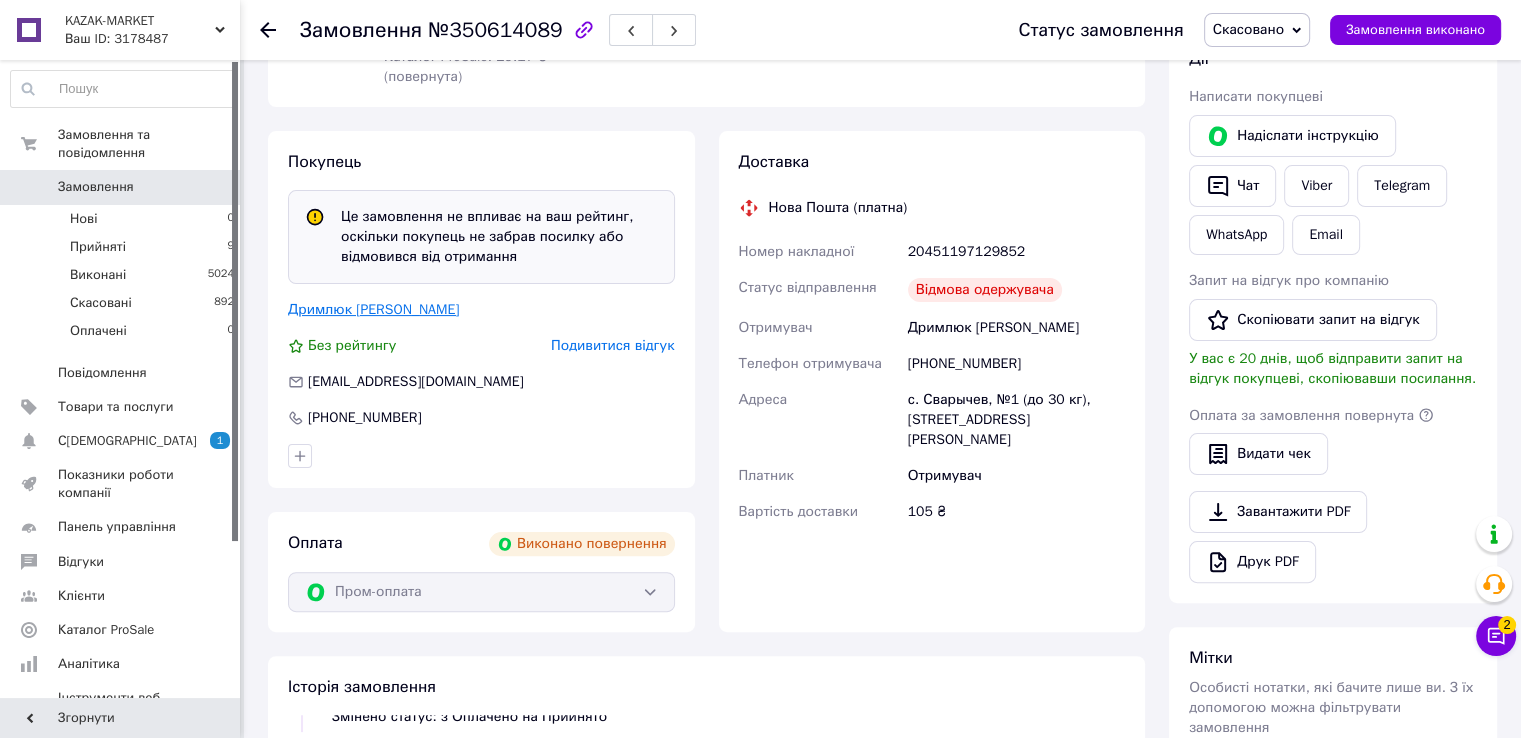 click on "Дримлюк Олександр" at bounding box center [373, 309] 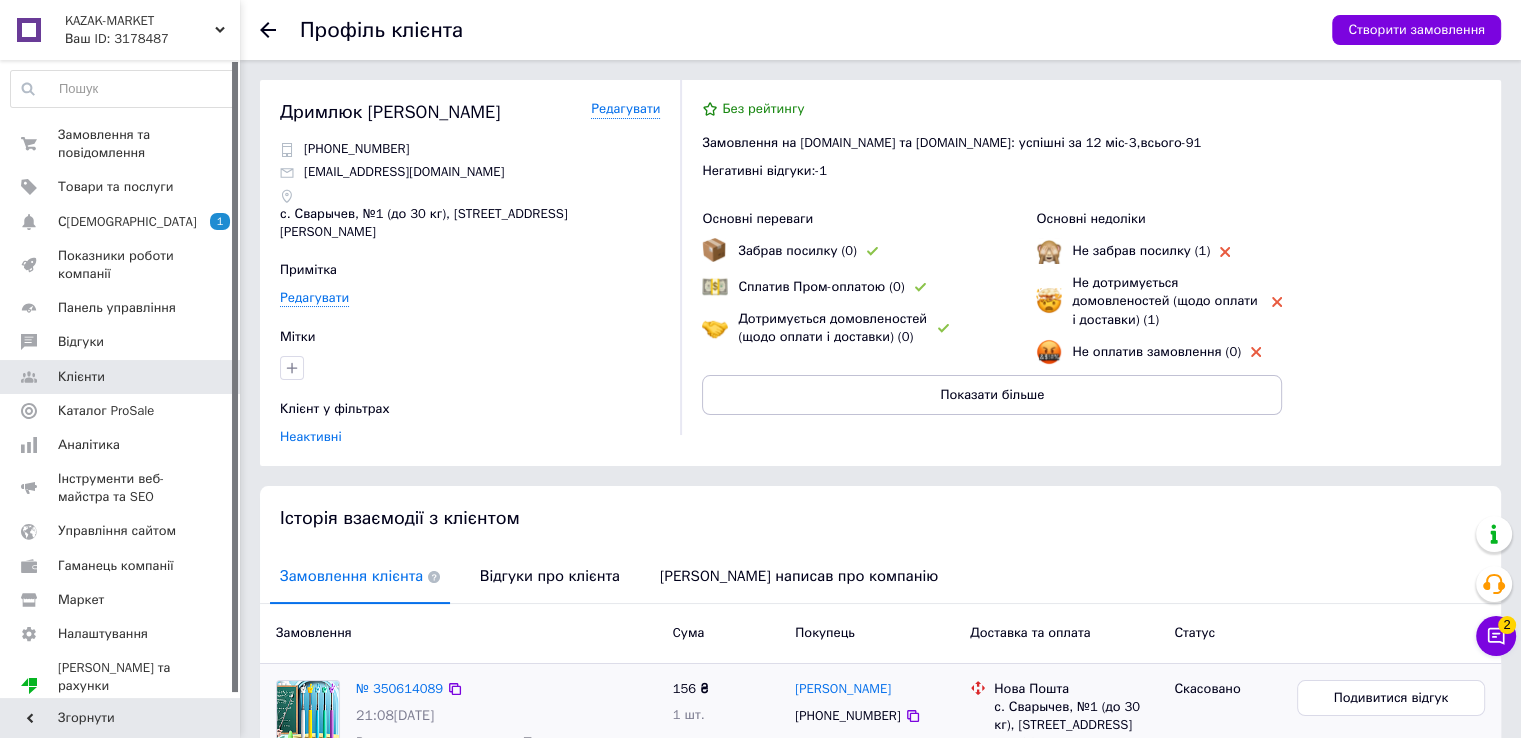 scroll, scrollTop: 100, scrollLeft: 0, axis: vertical 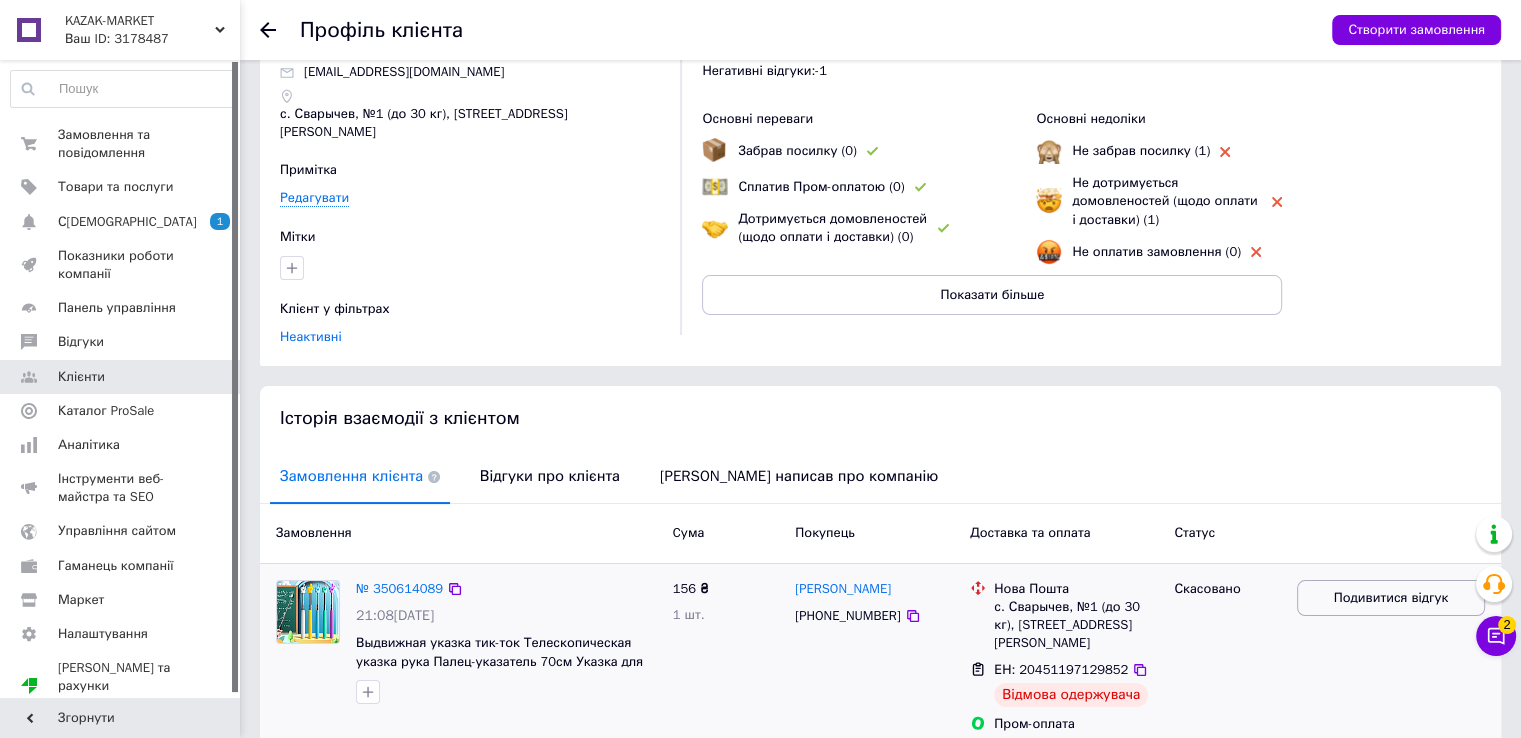 click on "Подивитися відгук" at bounding box center (1391, 598) 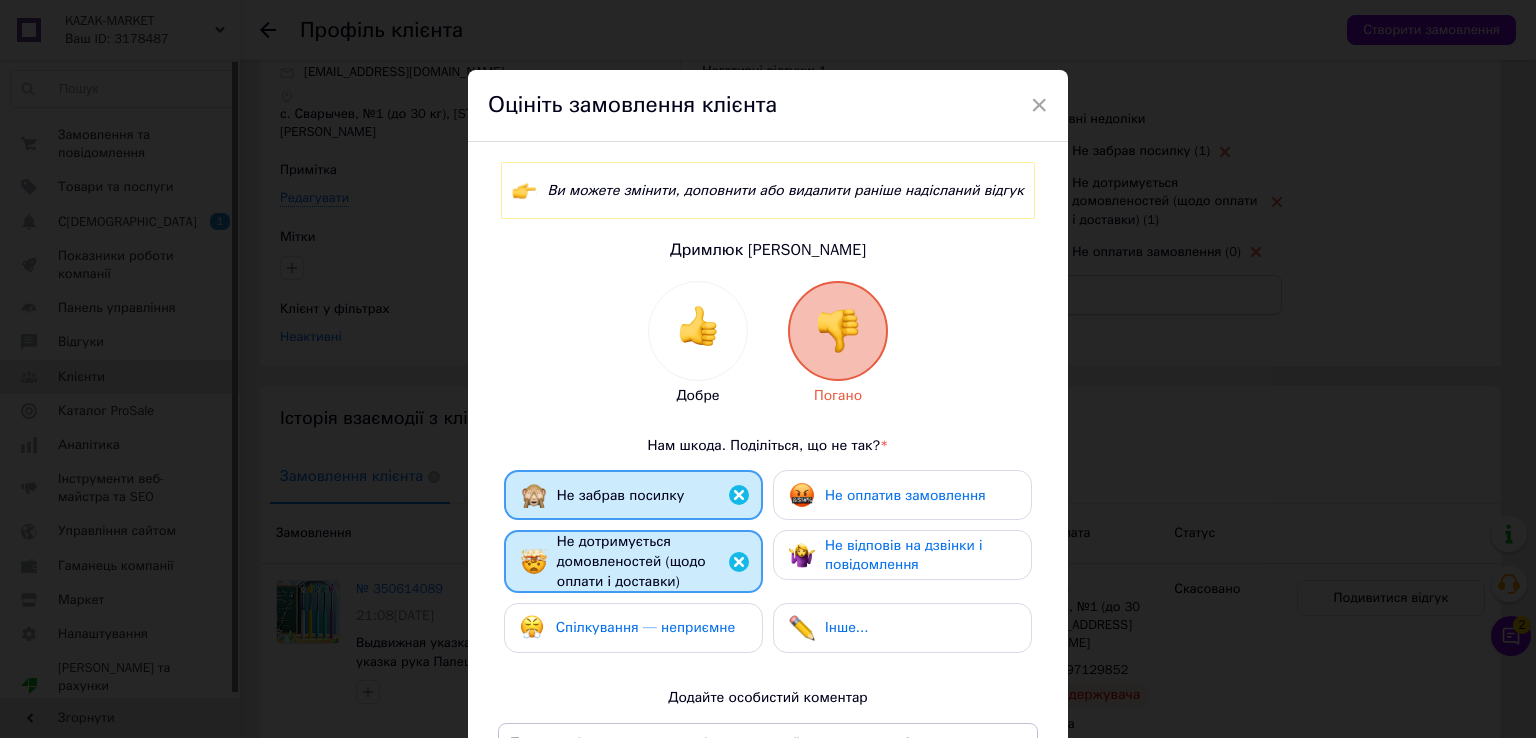 click on "× Оцініть замовлення клієнта Ви можете змінити, доповнити або видалити раніше надісланий відгук Дримлюк Олександр Добре Погано Нам шкода. Поділіться, що не так?  * Не забрав посилку Не оплатив замовлення Не дотримується домовленостей (щодо оплати і доставки) Не відповів на дзвінки і повідомлення Спілкування — неприємне Інше... Додайте особистий коментар 0   з   500 Видалити відгук Редагувати відгук" at bounding box center (768, 369) 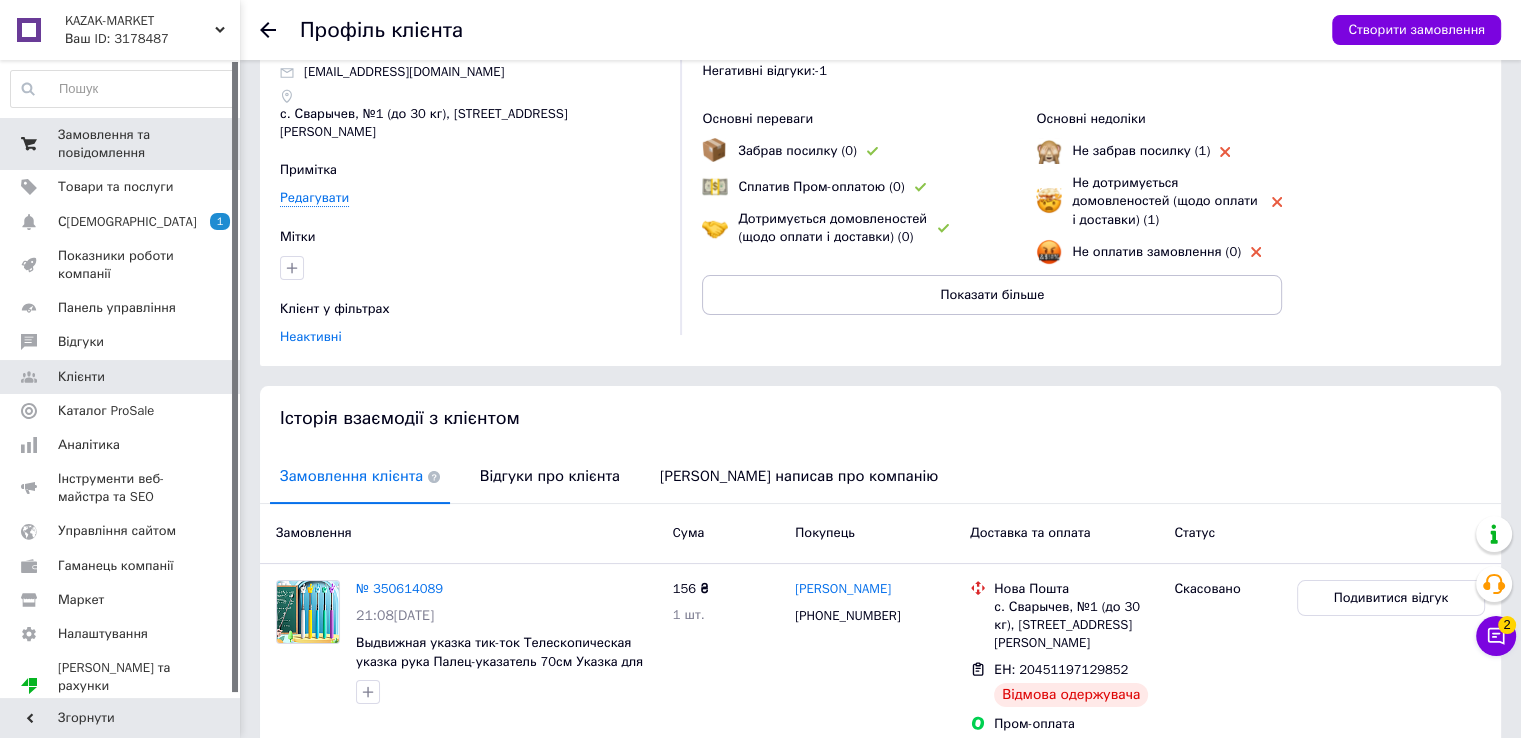 click on "Замовлення та повідомлення" at bounding box center (121, 144) 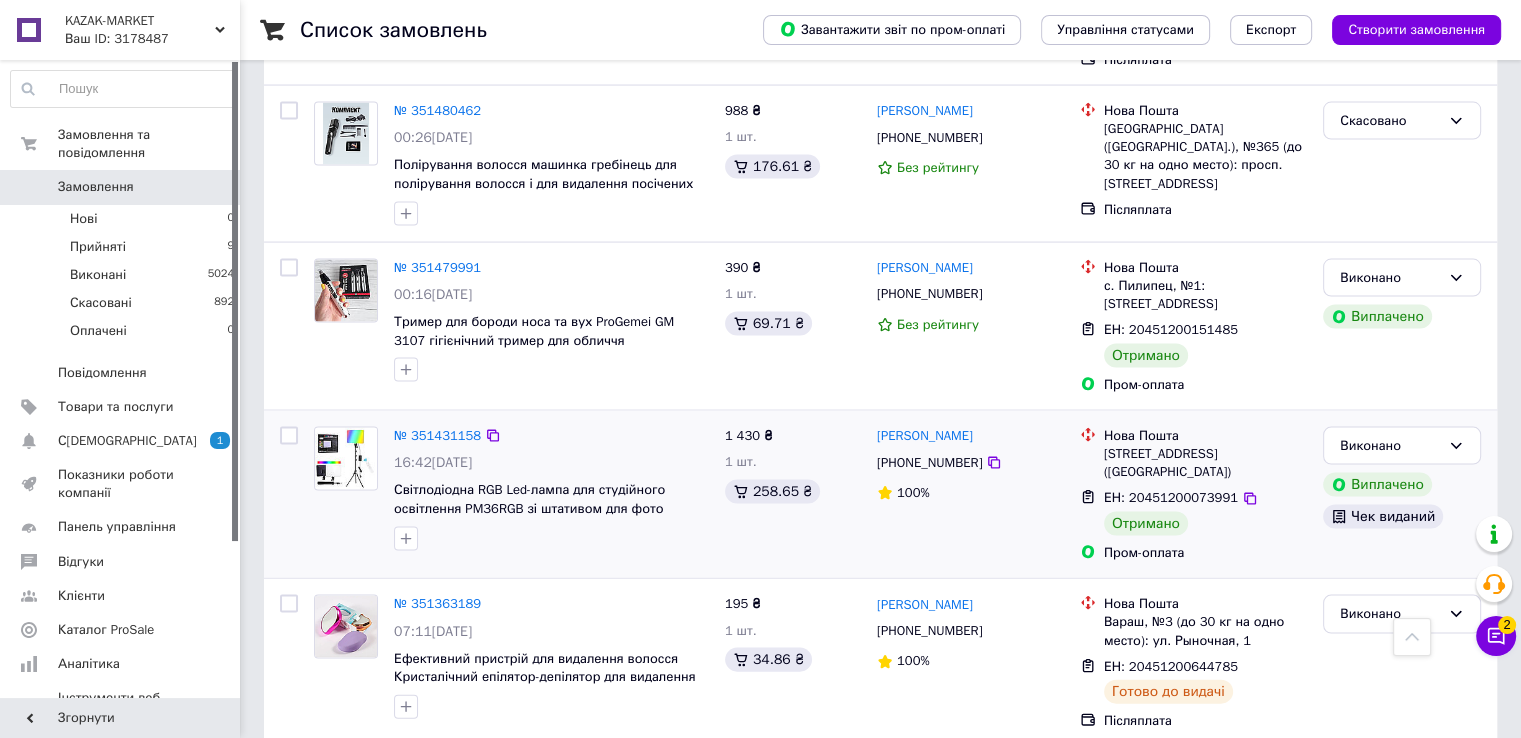 scroll, scrollTop: 4100, scrollLeft: 0, axis: vertical 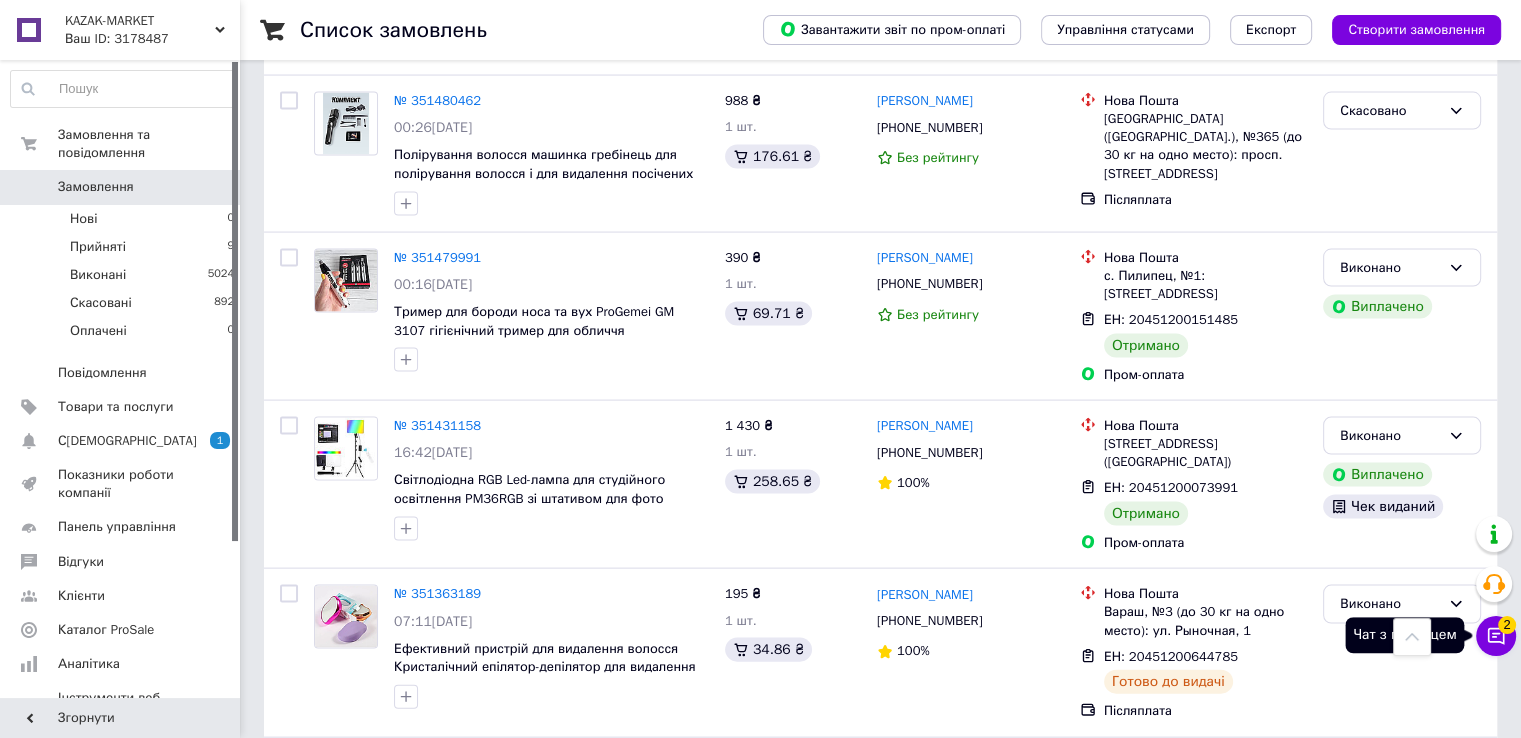click 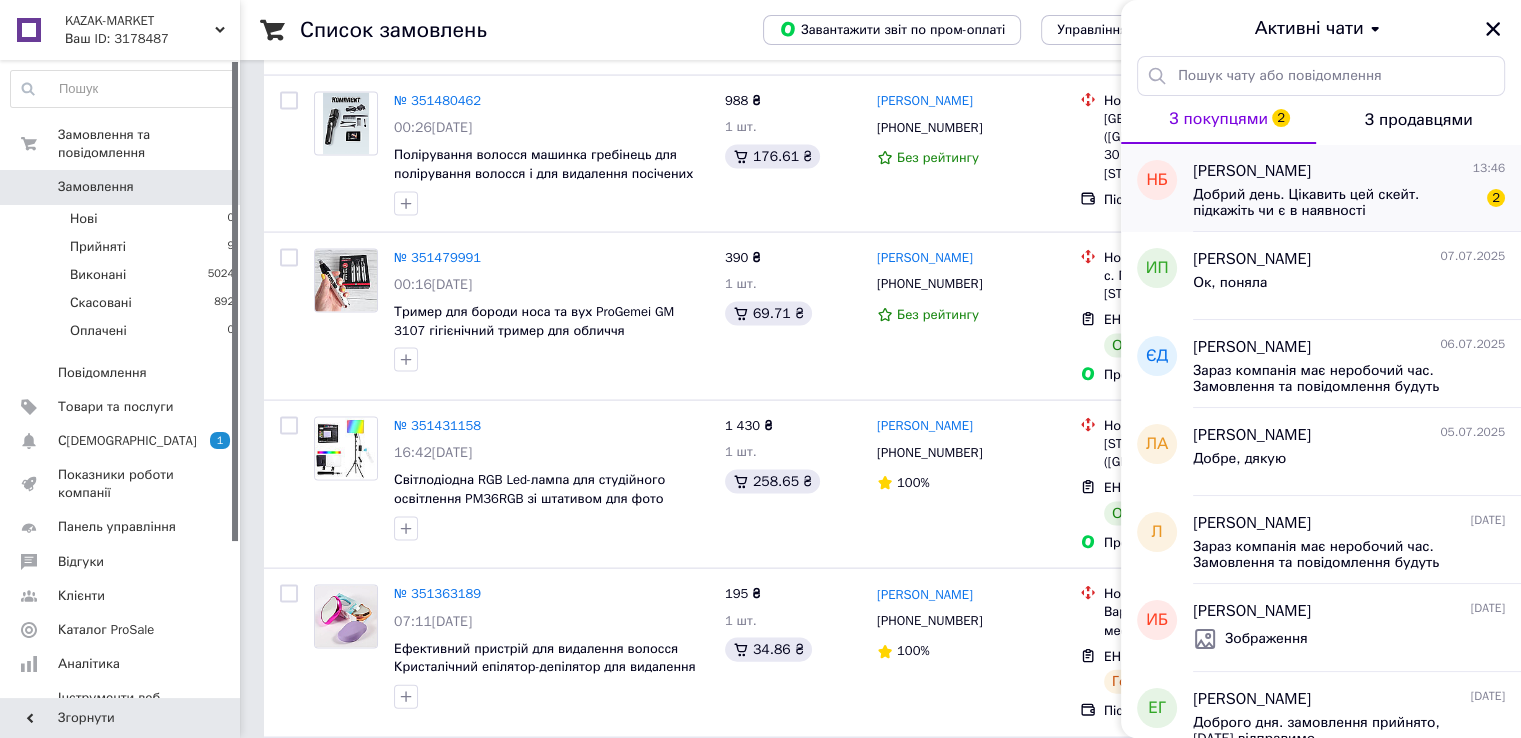 click on "Добрий день. Цікавить цей скейт. підкажіть чи є в наявності" at bounding box center (1335, 203) 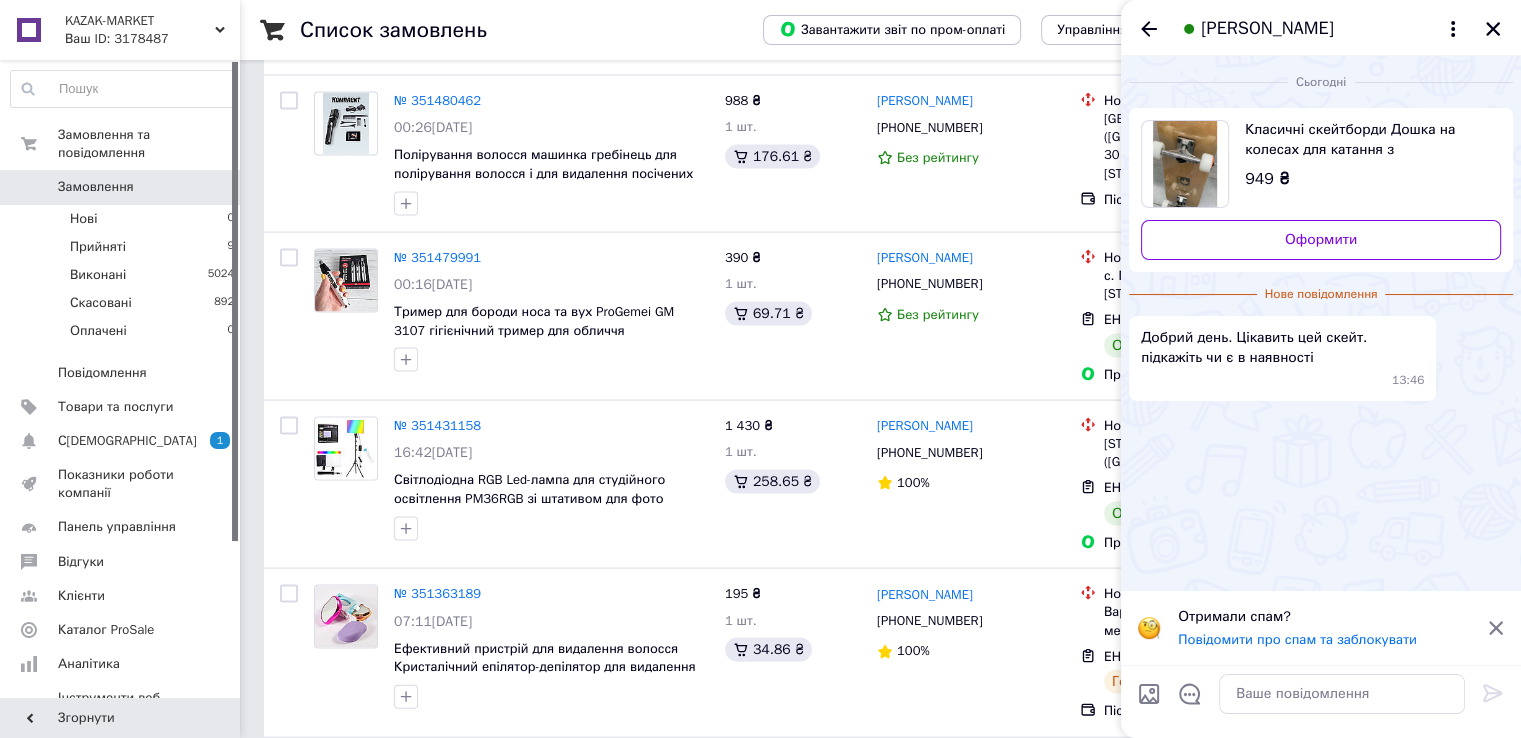 click on "Класичні скейтборди Дошка на колесах для катання з навантаженням до 80 кг 7 шарів дерев'яний для початківців" at bounding box center [1365, 140] 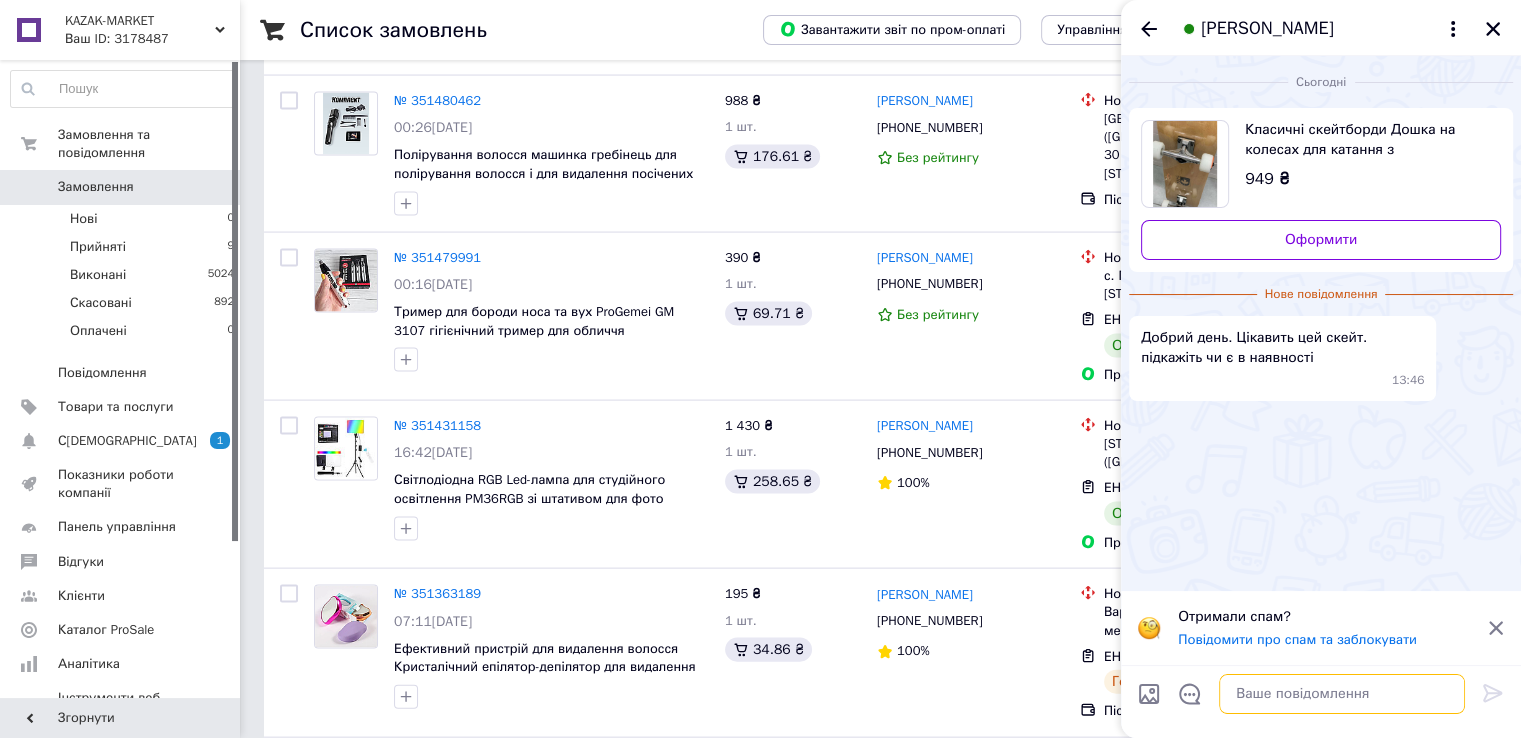 click at bounding box center [1342, 694] 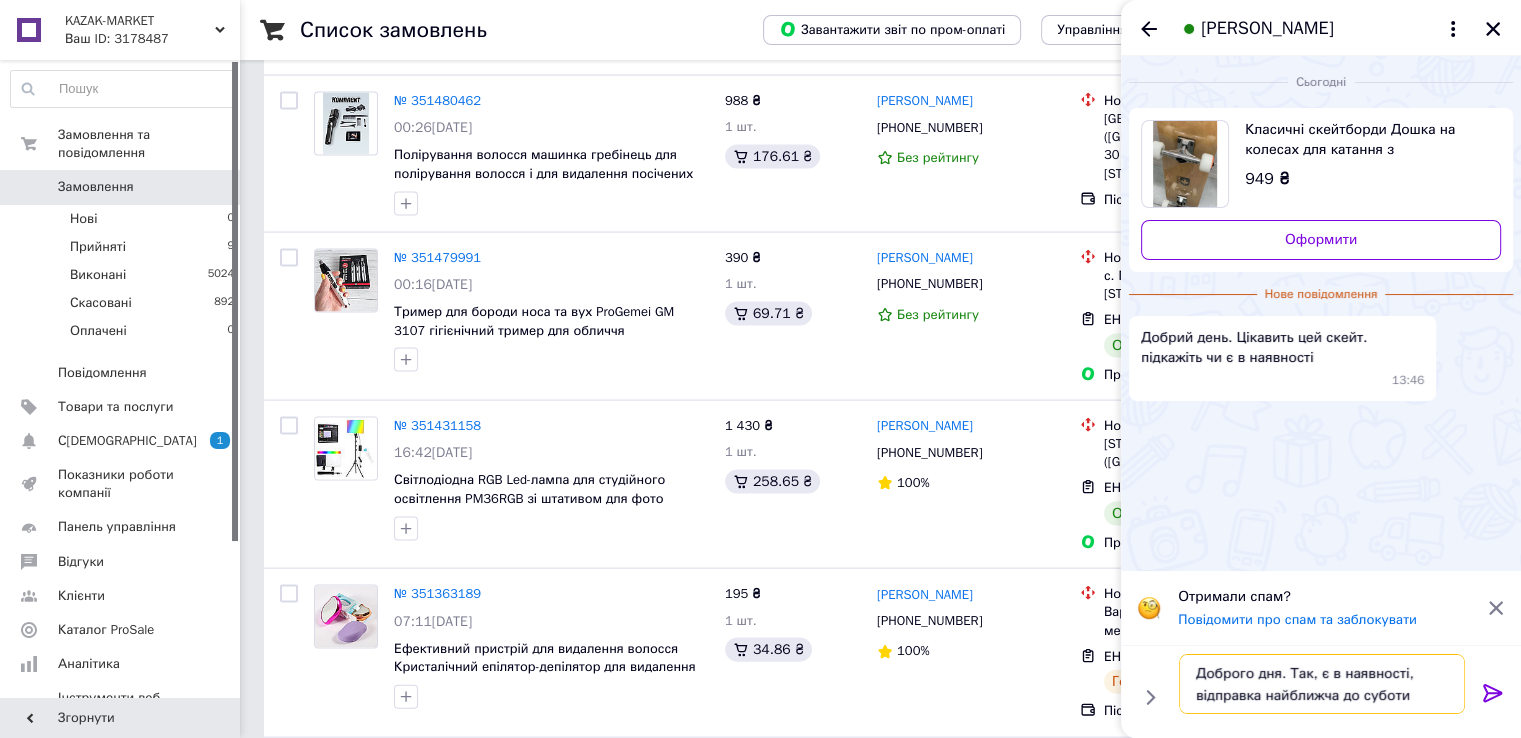 type 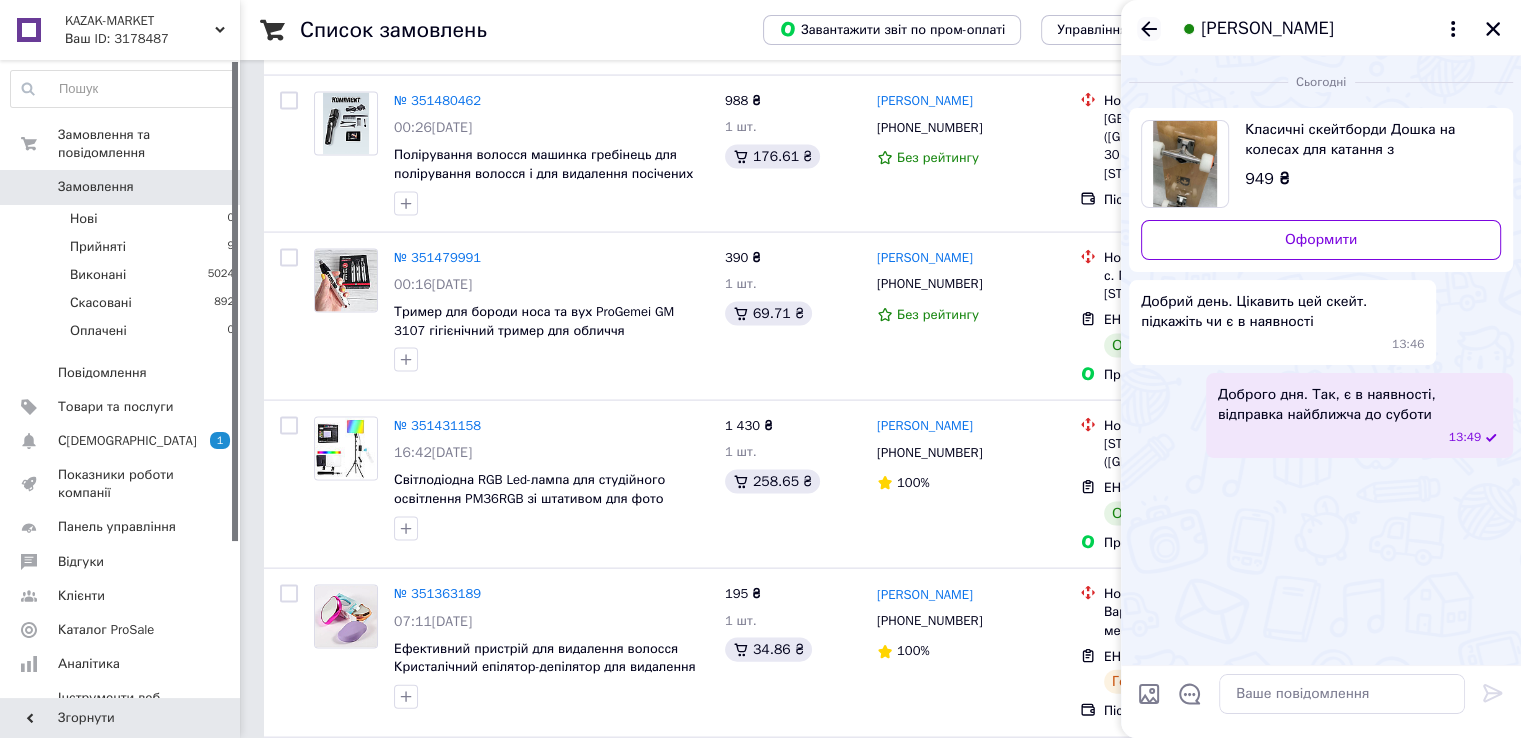 click 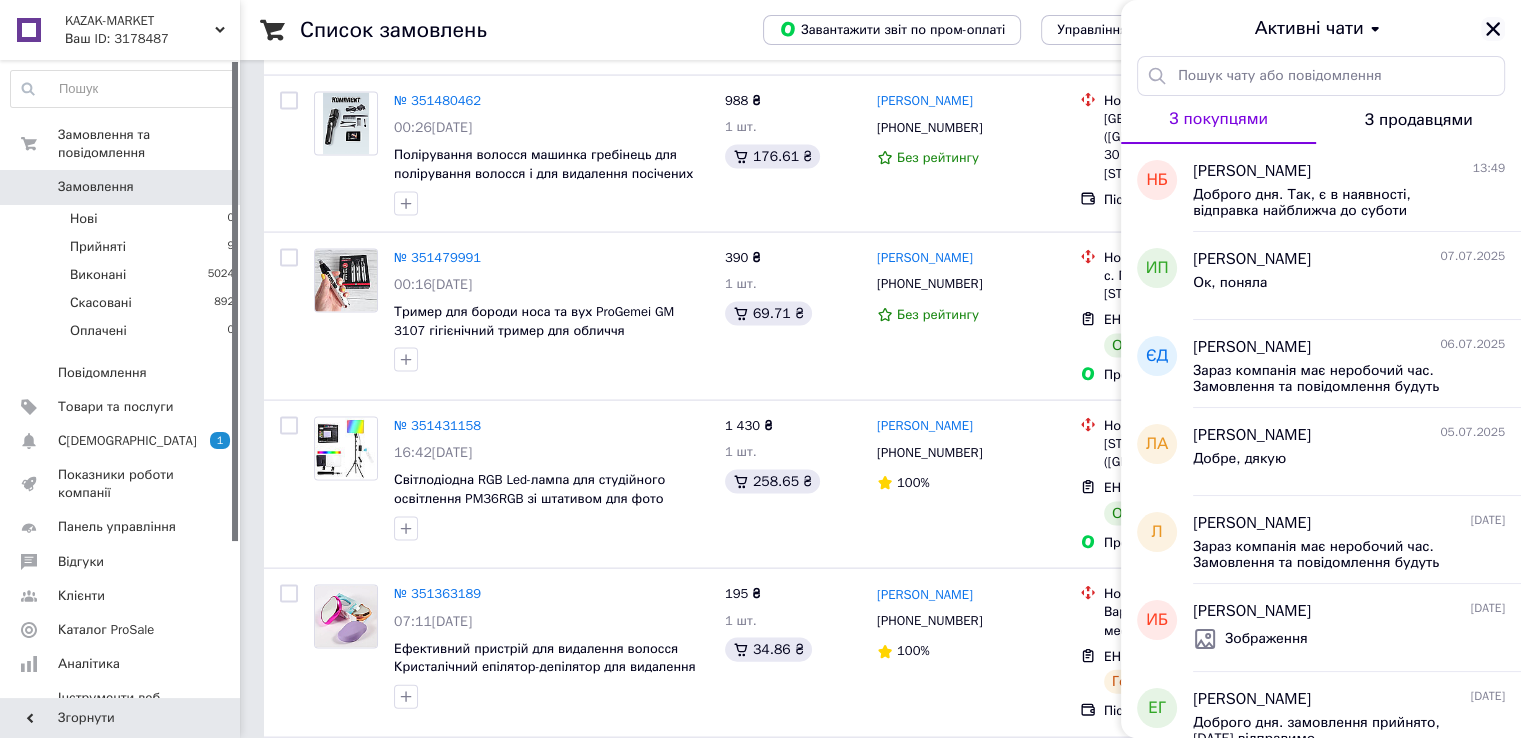 click 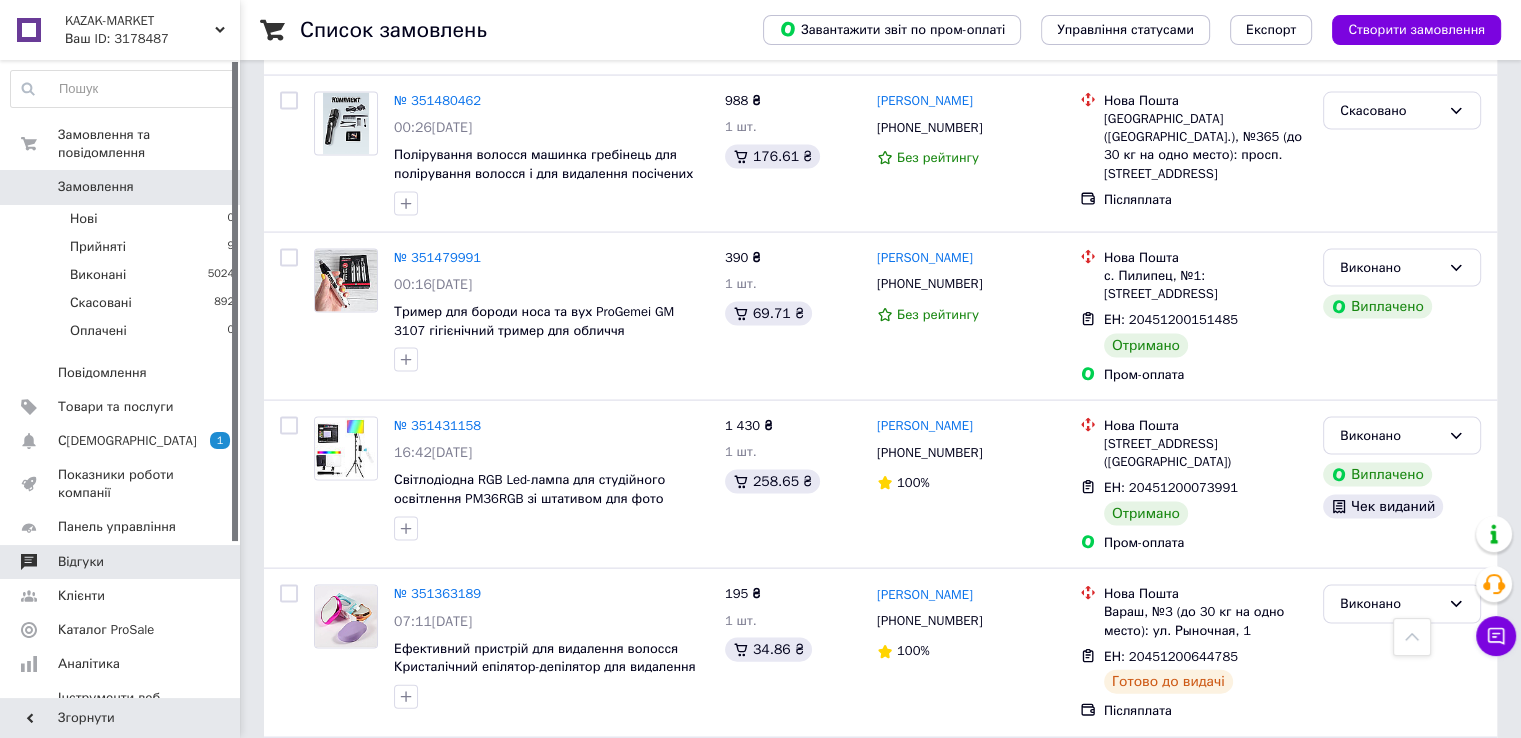click on "Відгуки" at bounding box center [81, 562] 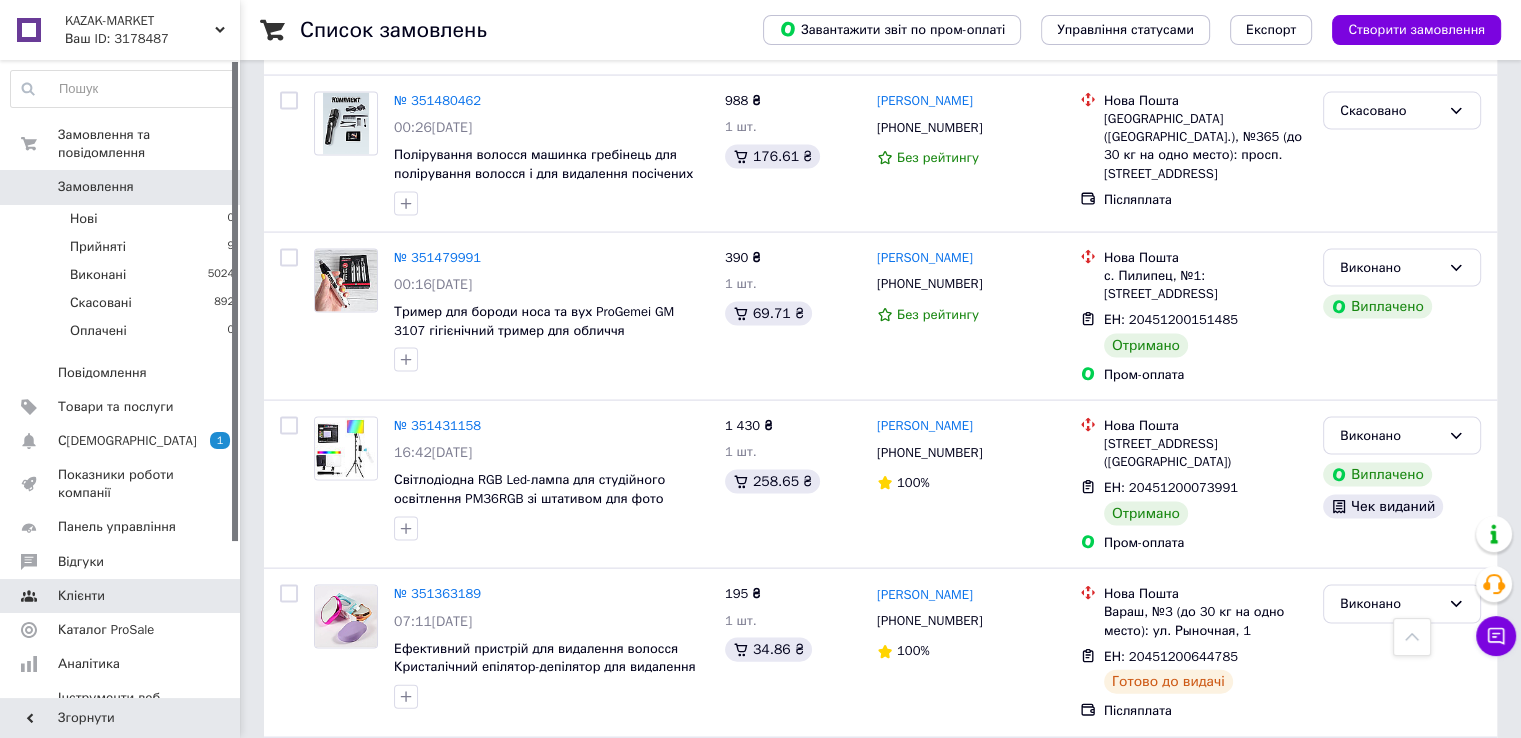 scroll, scrollTop: 0, scrollLeft: 0, axis: both 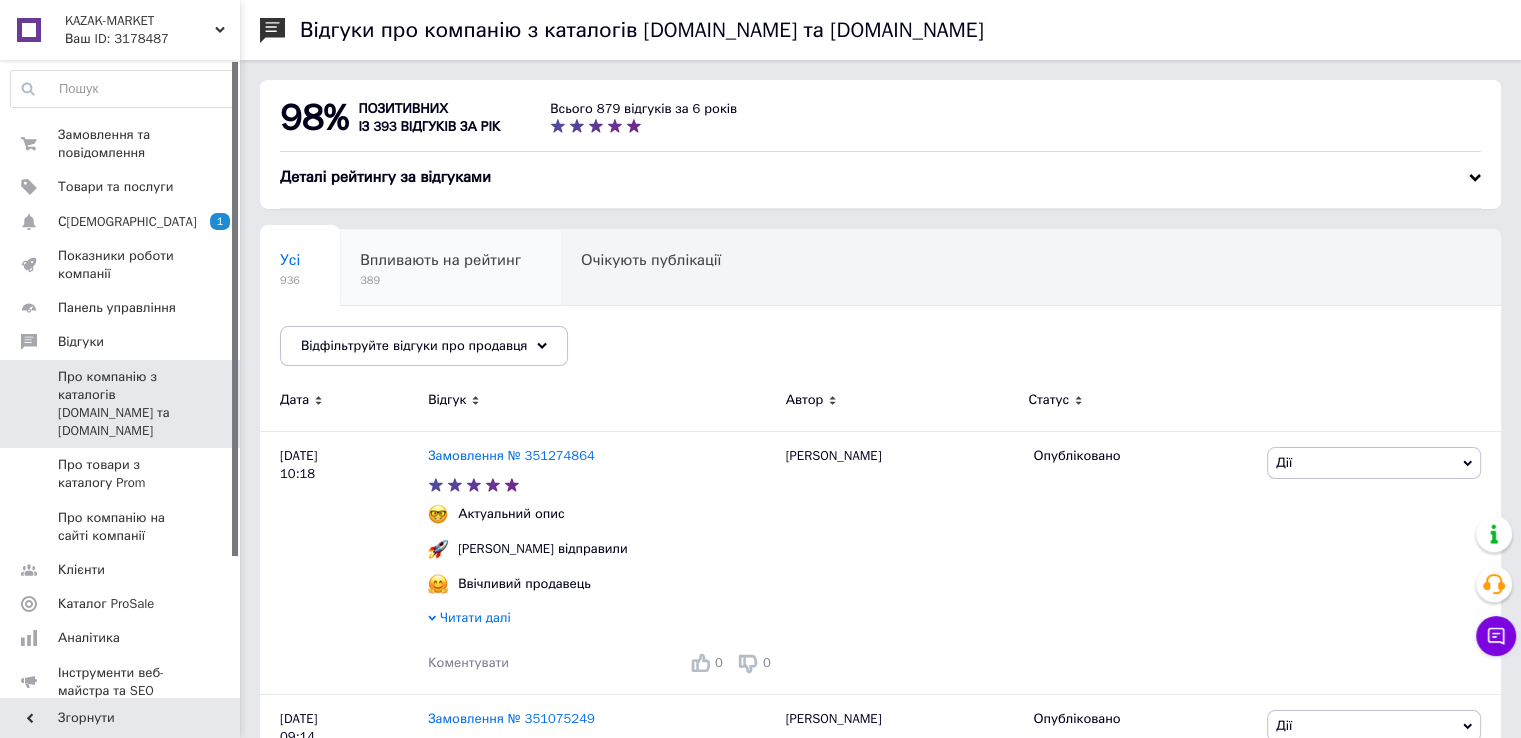 click on "Впливають на рейтинг" at bounding box center [440, 260] 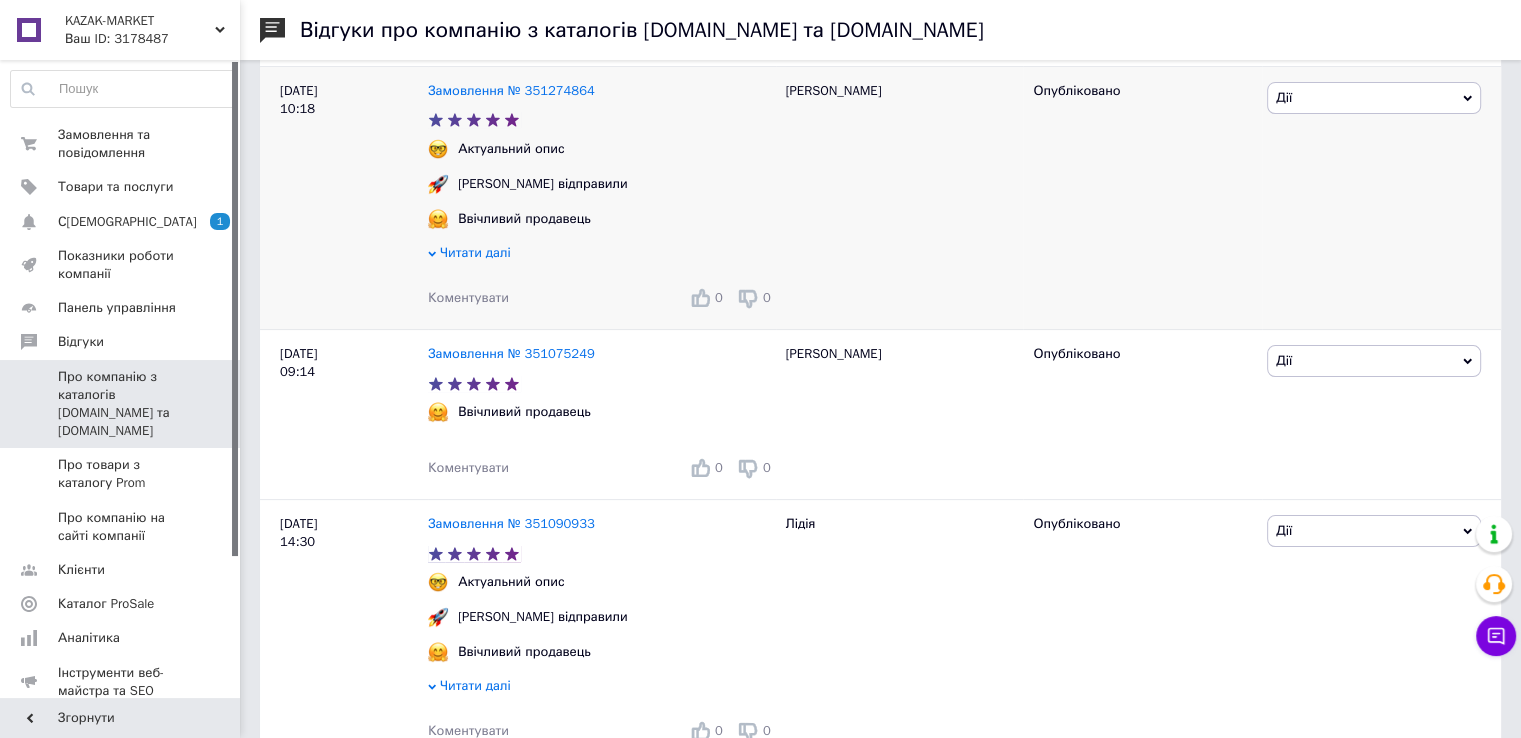 scroll, scrollTop: 0, scrollLeft: 0, axis: both 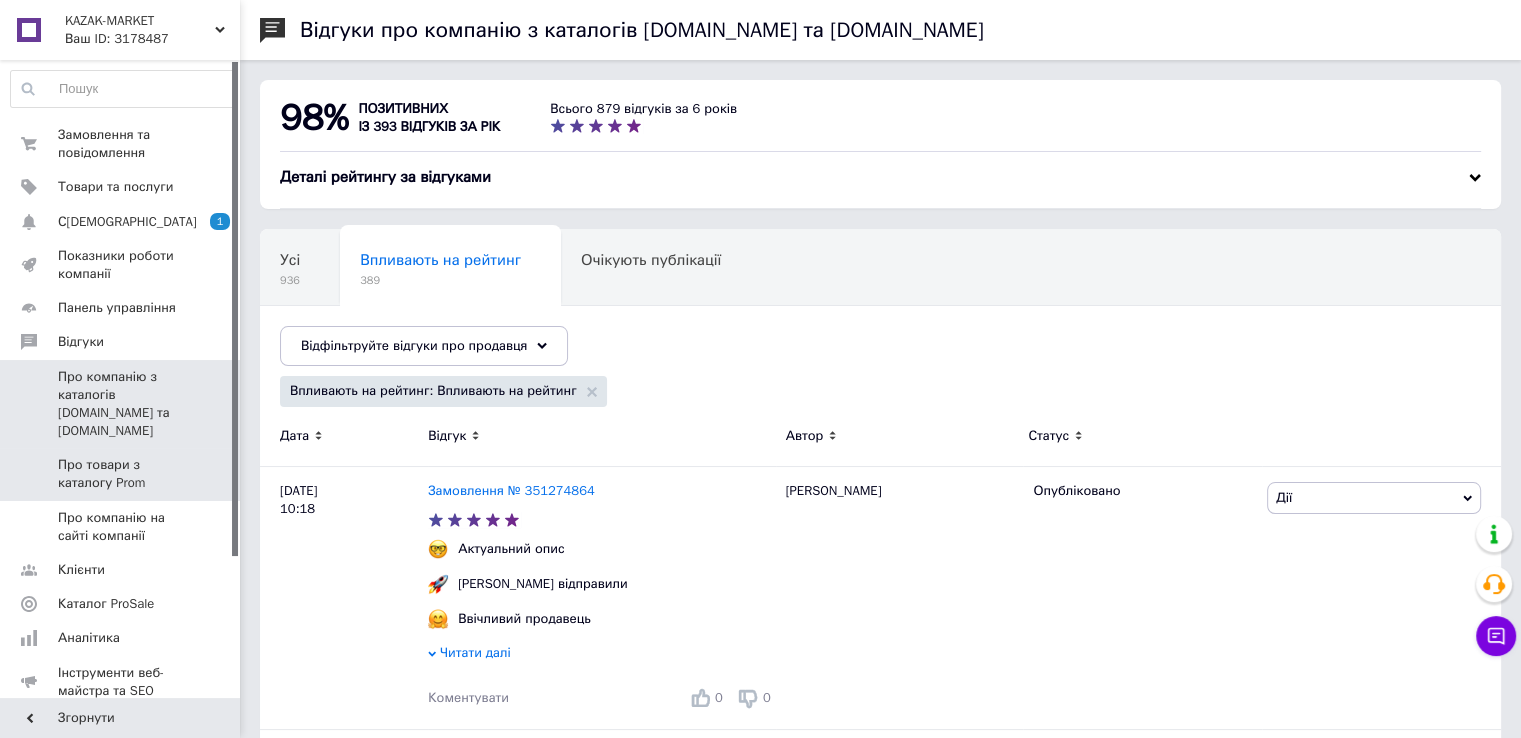 click on "Про товари з каталогу Prom" at bounding box center (121, 474) 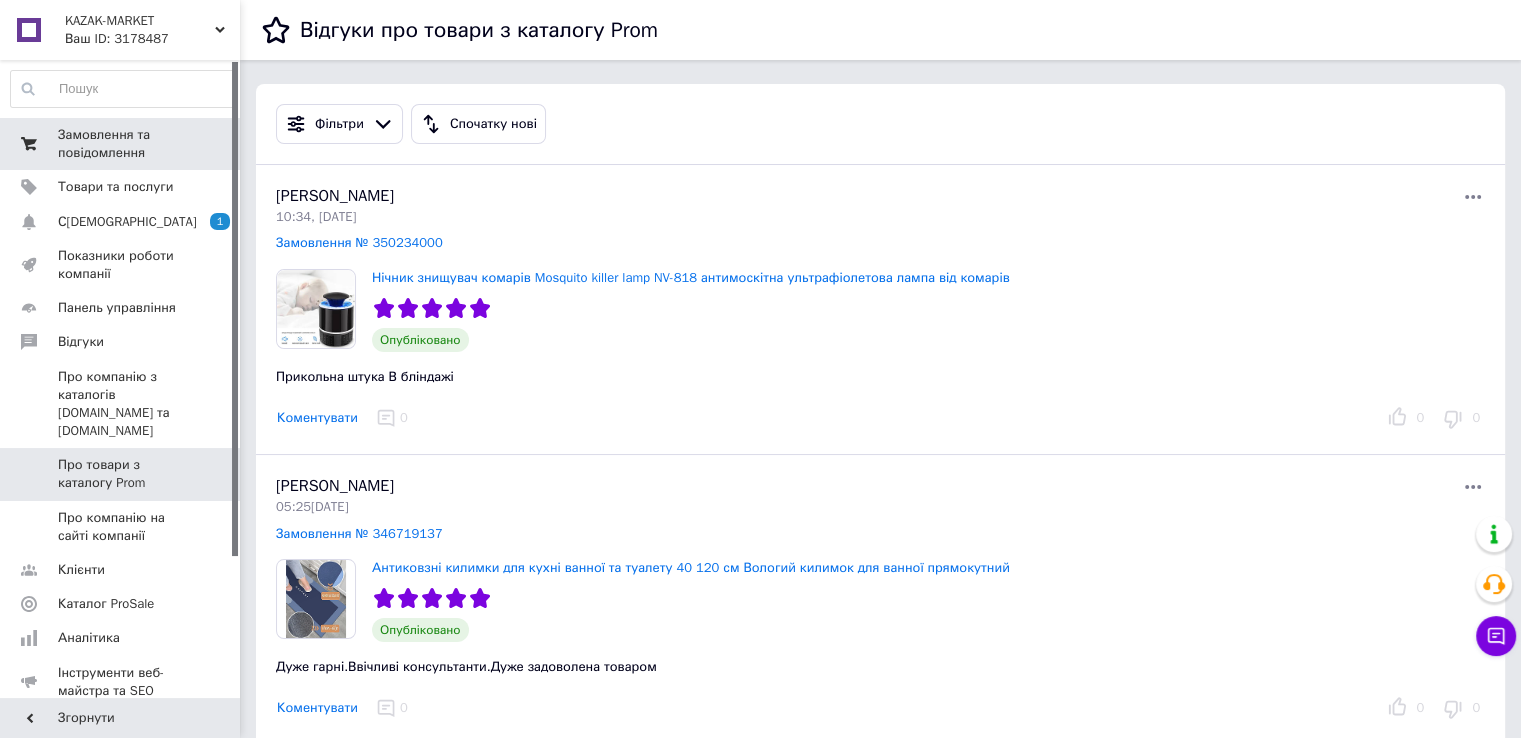 click on "Замовлення та повідомлення" at bounding box center [121, 144] 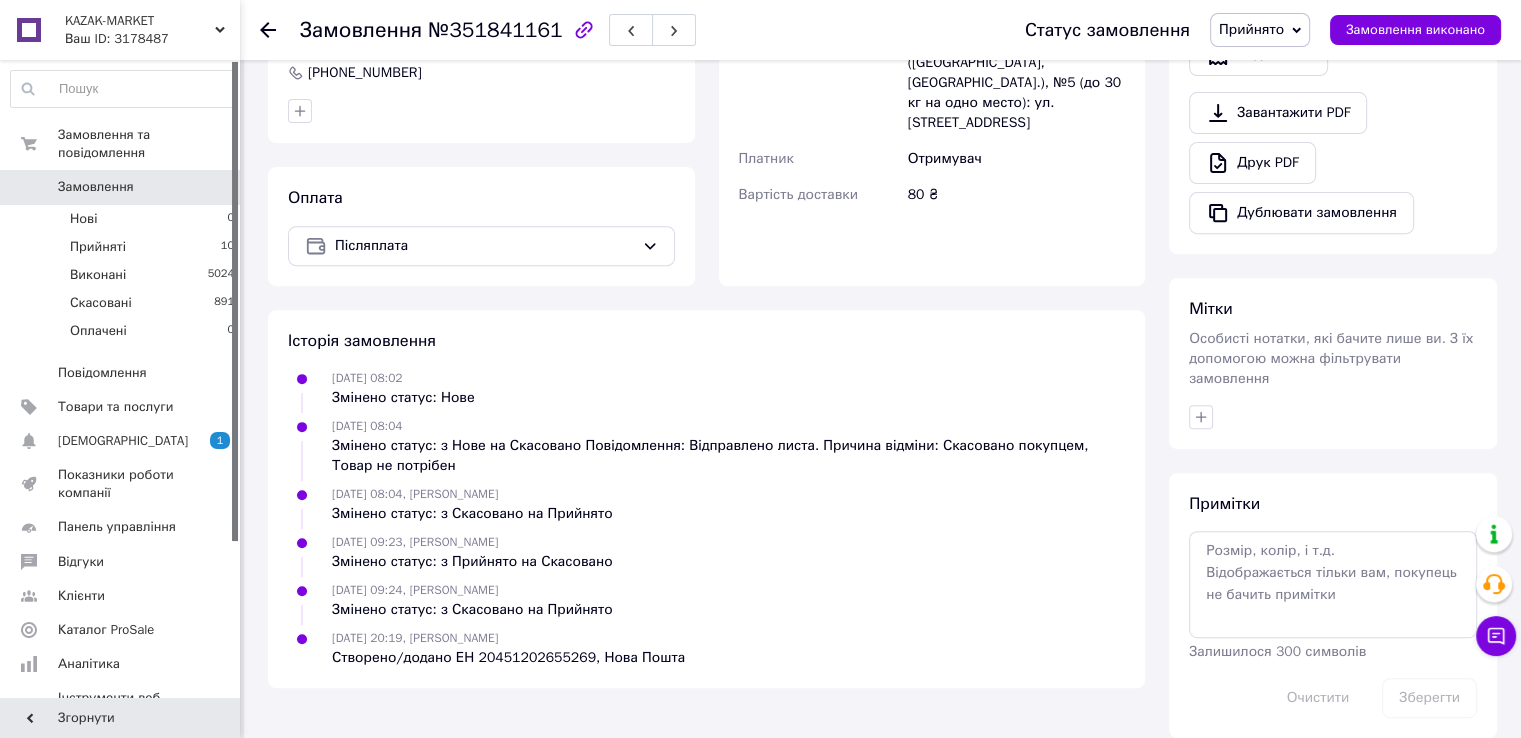 scroll, scrollTop: 738, scrollLeft: 0, axis: vertical 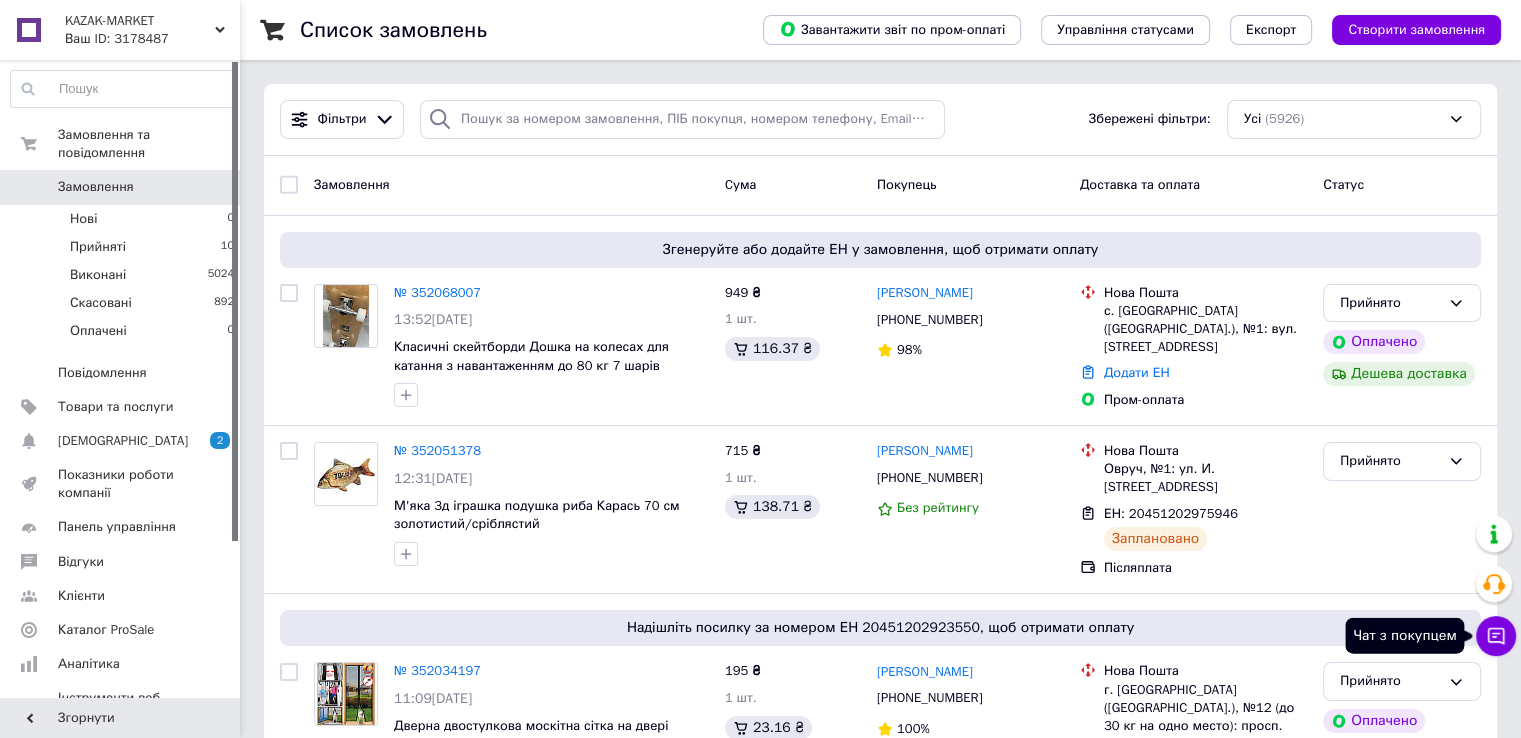 click on "Чат з покупцем" at bounding box center [1496, 636] 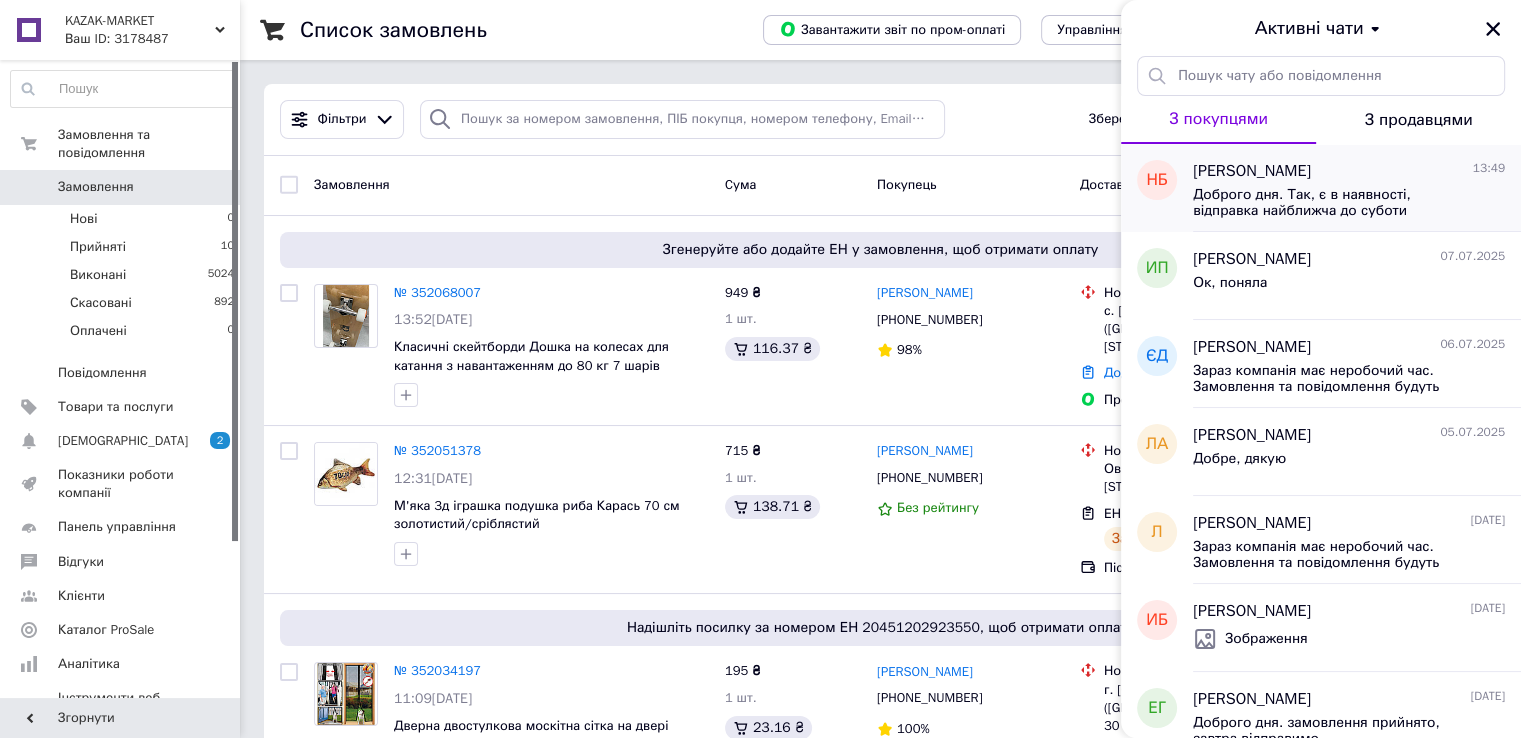 click on "Доброго дня. Так, є в наявності, відправка найближча до суботи" at bounding box center (1335, 203) 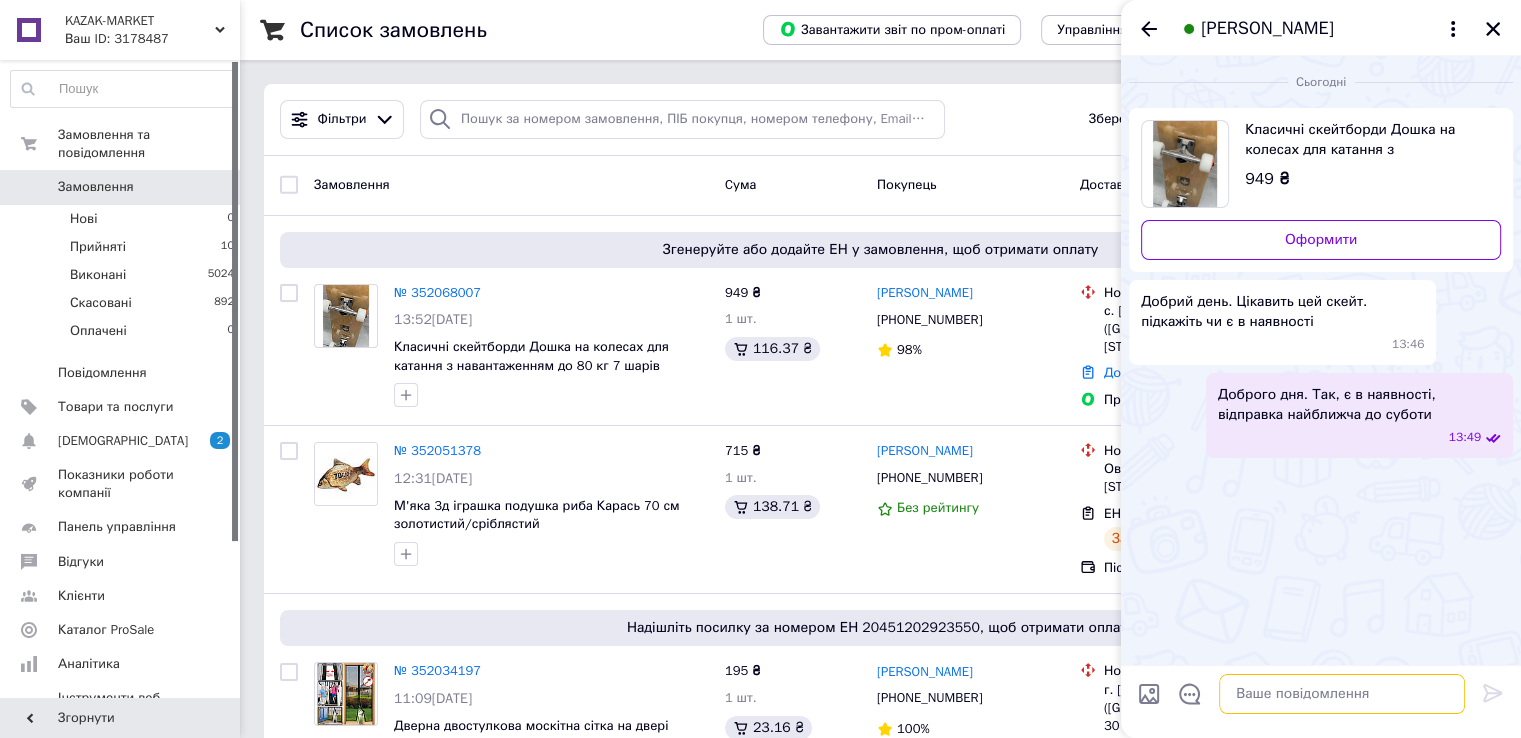 click at bounding box center (1342, 694) 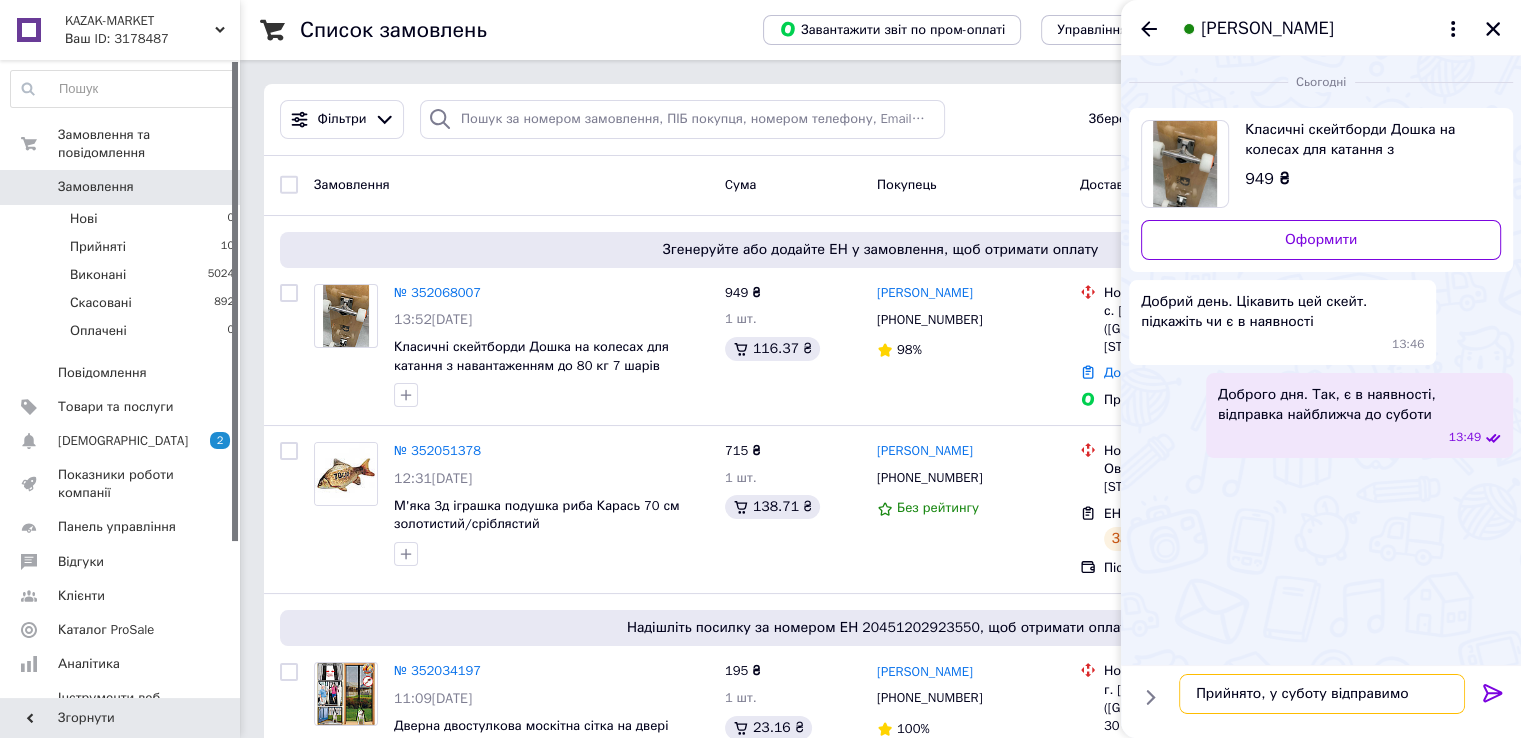 type 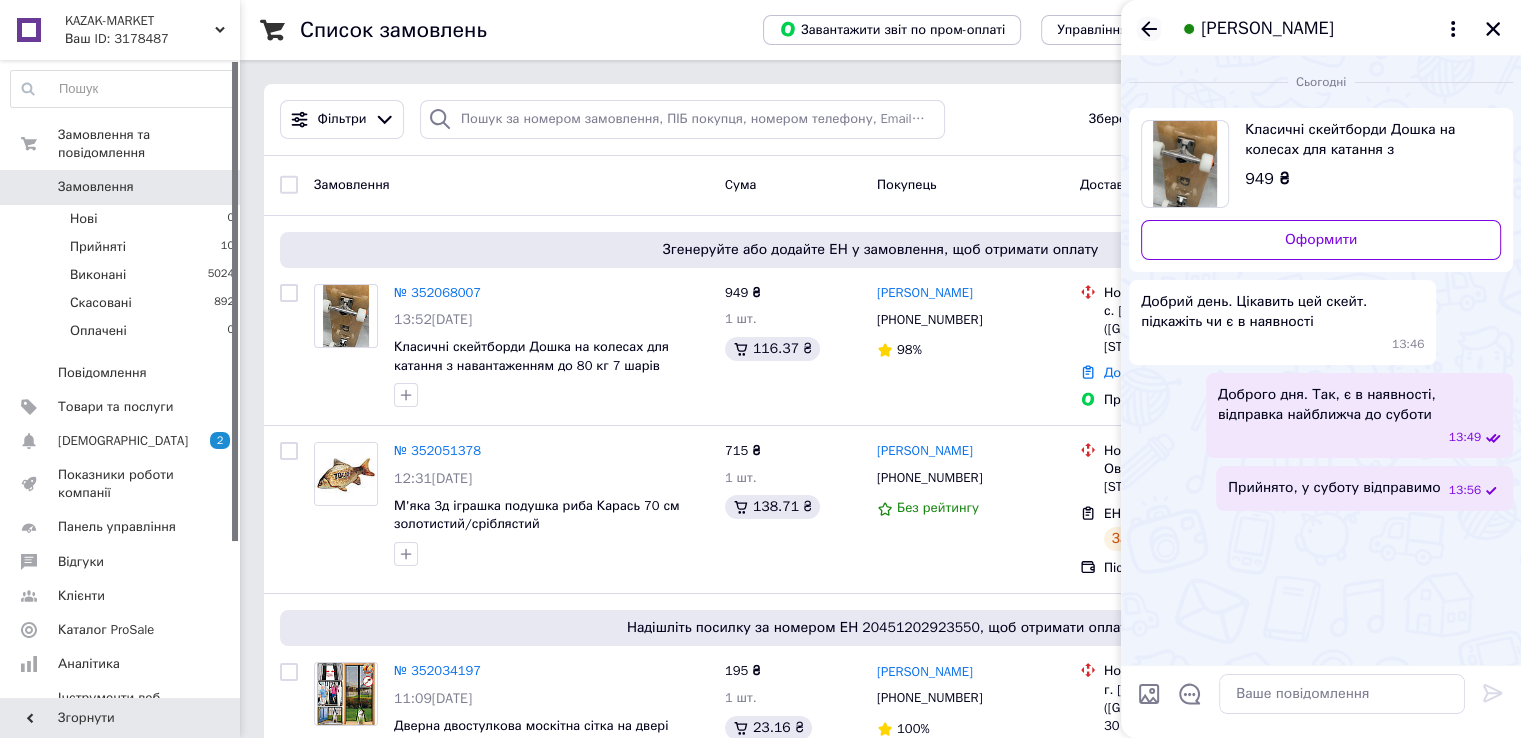 click 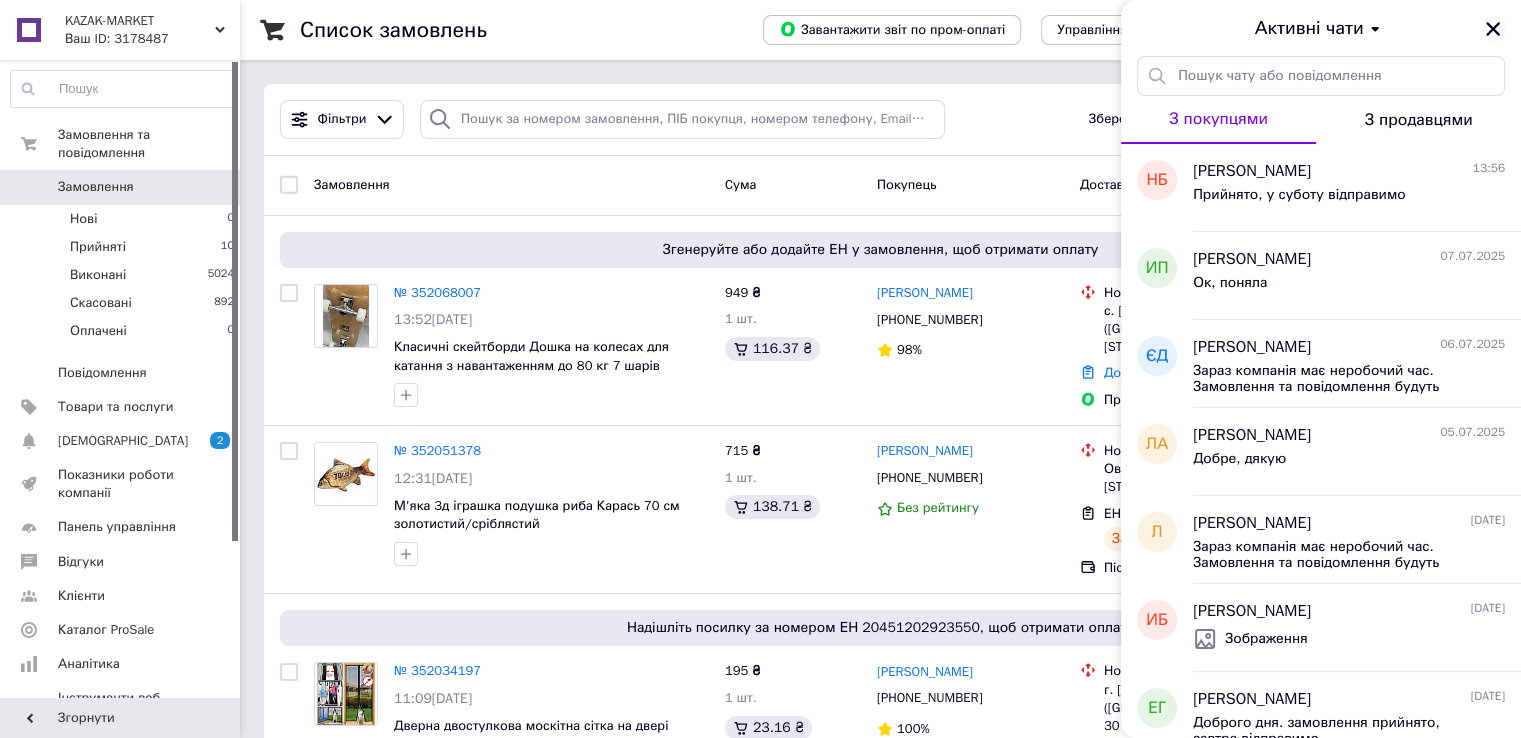 click 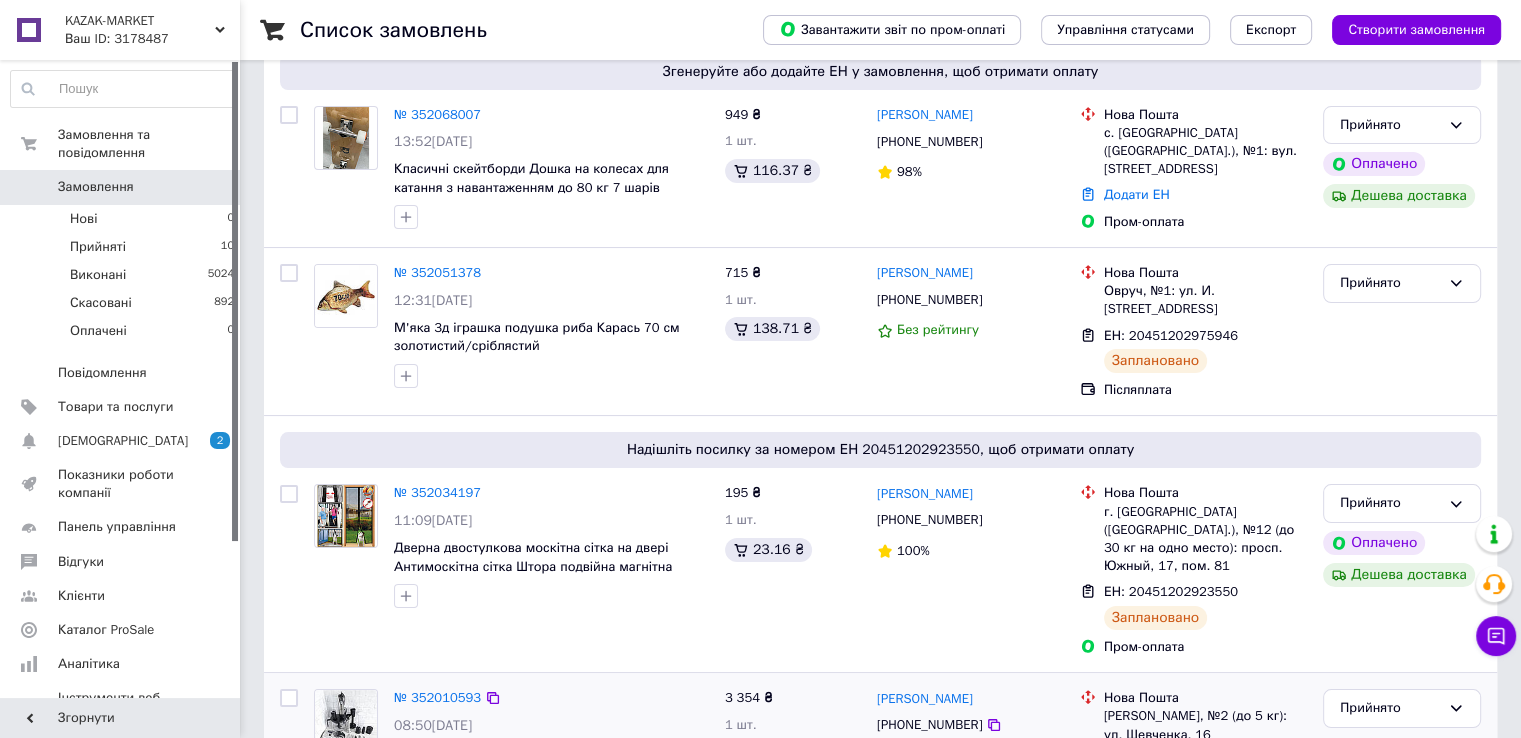 scroll, scrollTop: 400, scrollLeft: 0, axis: vertical 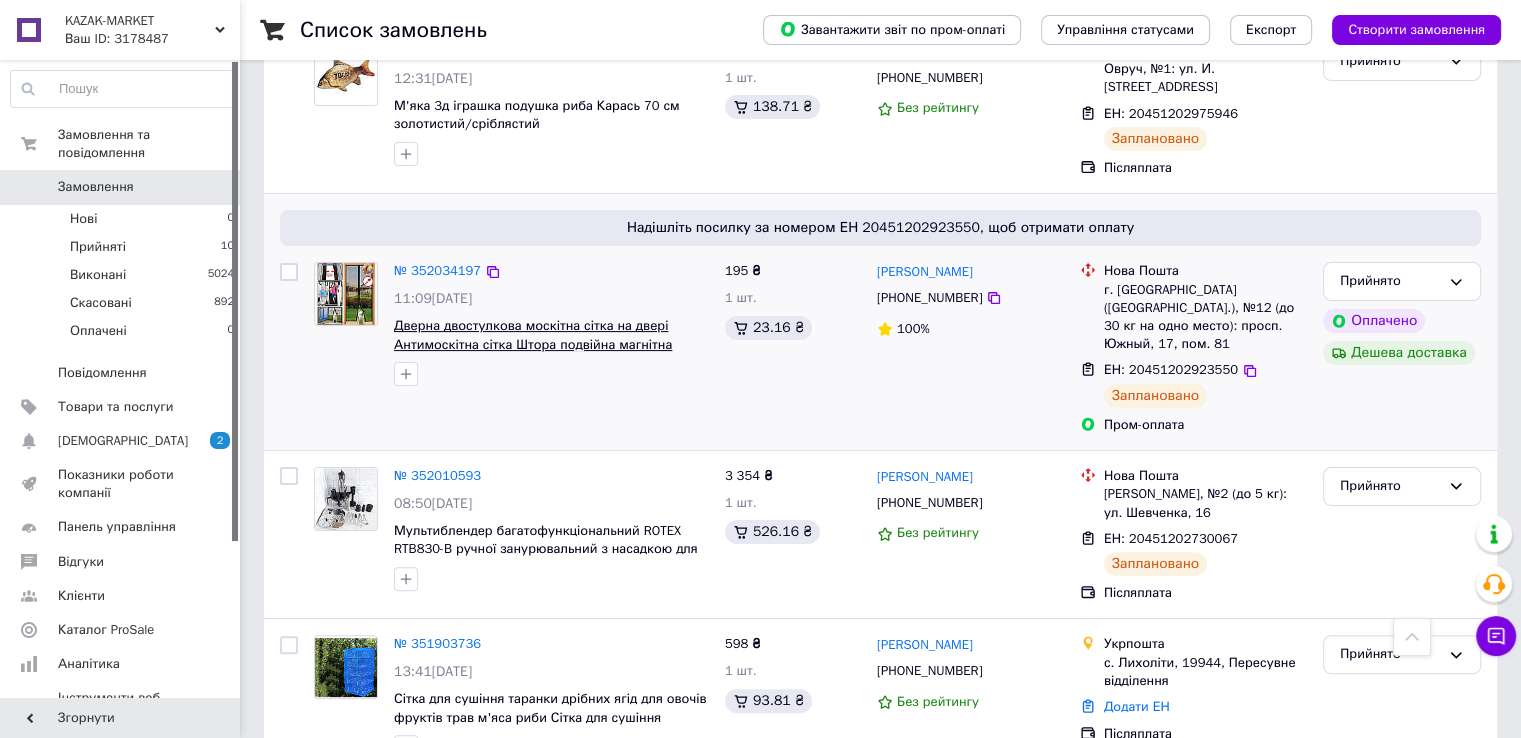 click on "Дверна двостулкова москітна сітка на двері Антимоскітна сітка Штора подвійна магнітна Магнітні штори" at bounding box center (533, 344) 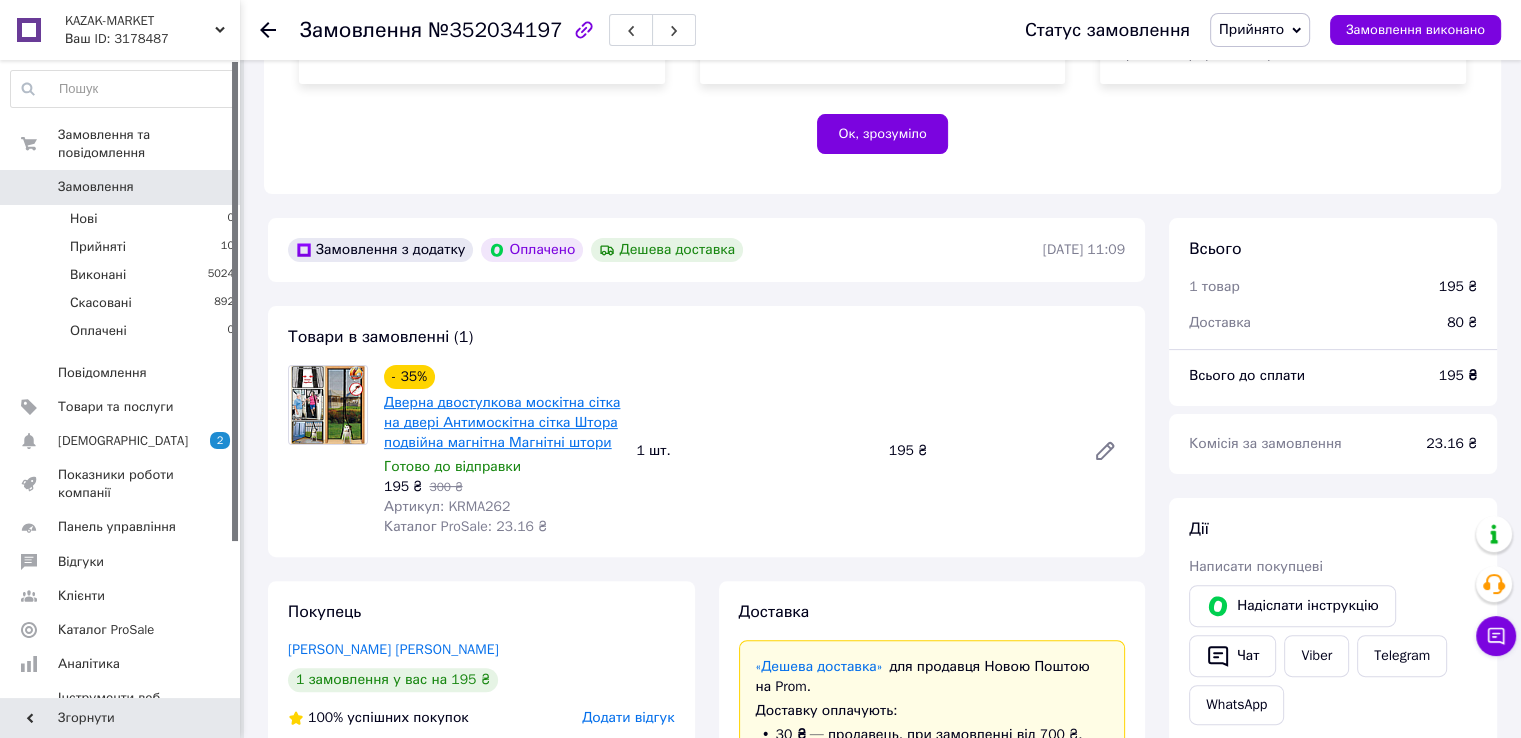 scroll, scrollTop: 454, scrollLeft: 0, axis: vertical 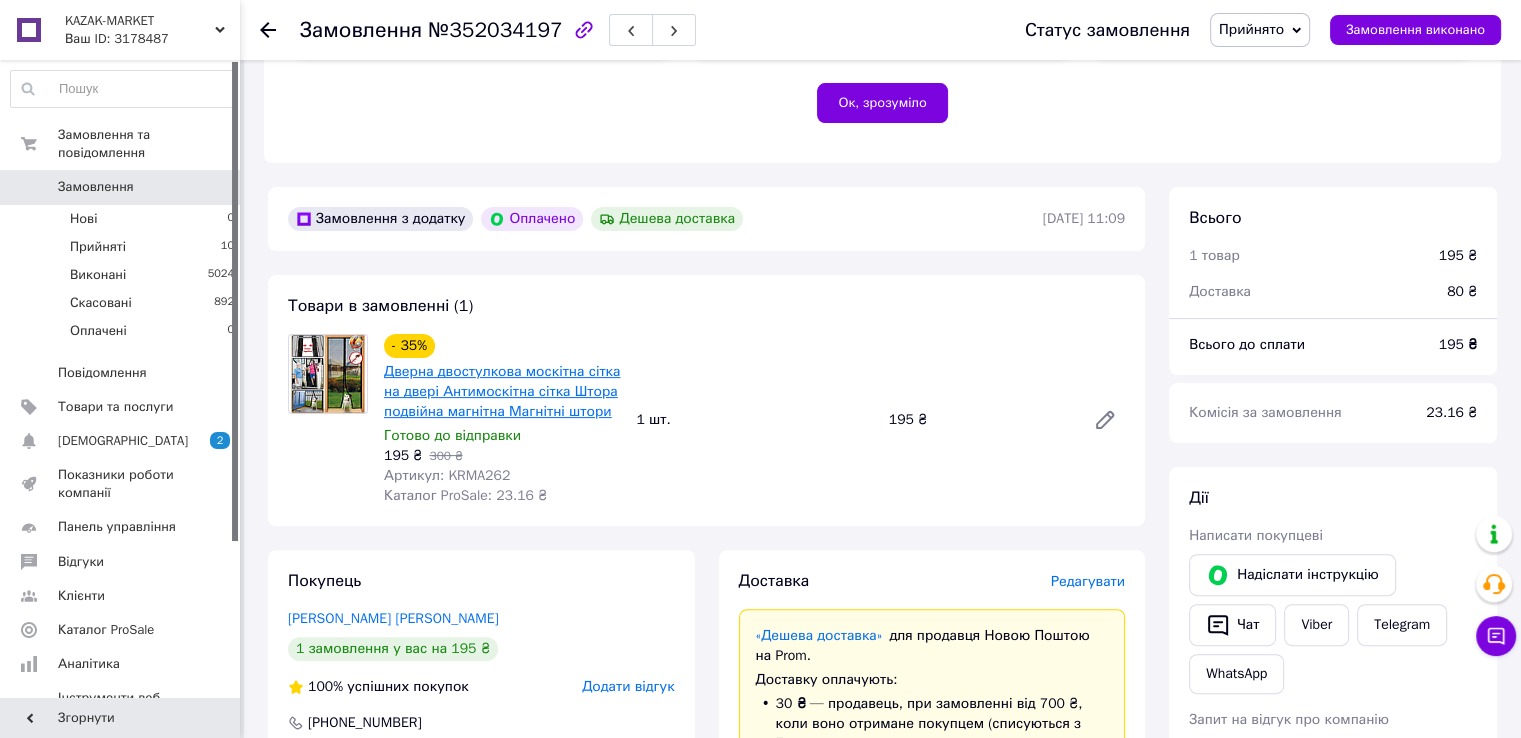 click on "Дверна двостулкова москітна сітка на двері Антимоскітна сітка Штора подвійна магнітна Магнітні штори" at bounding box center (502, 391) 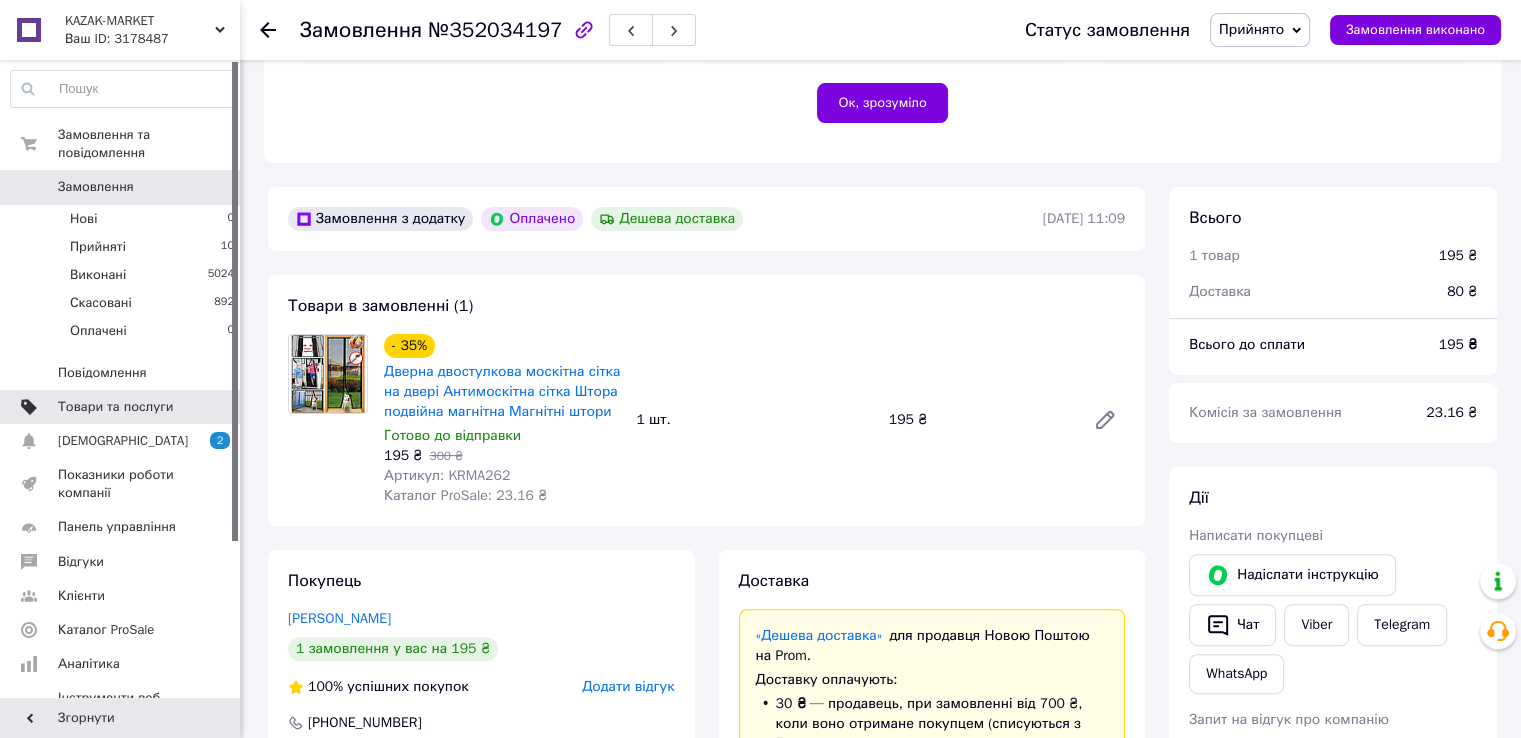 scroll, scrollTop: 454, scrollLeft: 0, axis: vertical 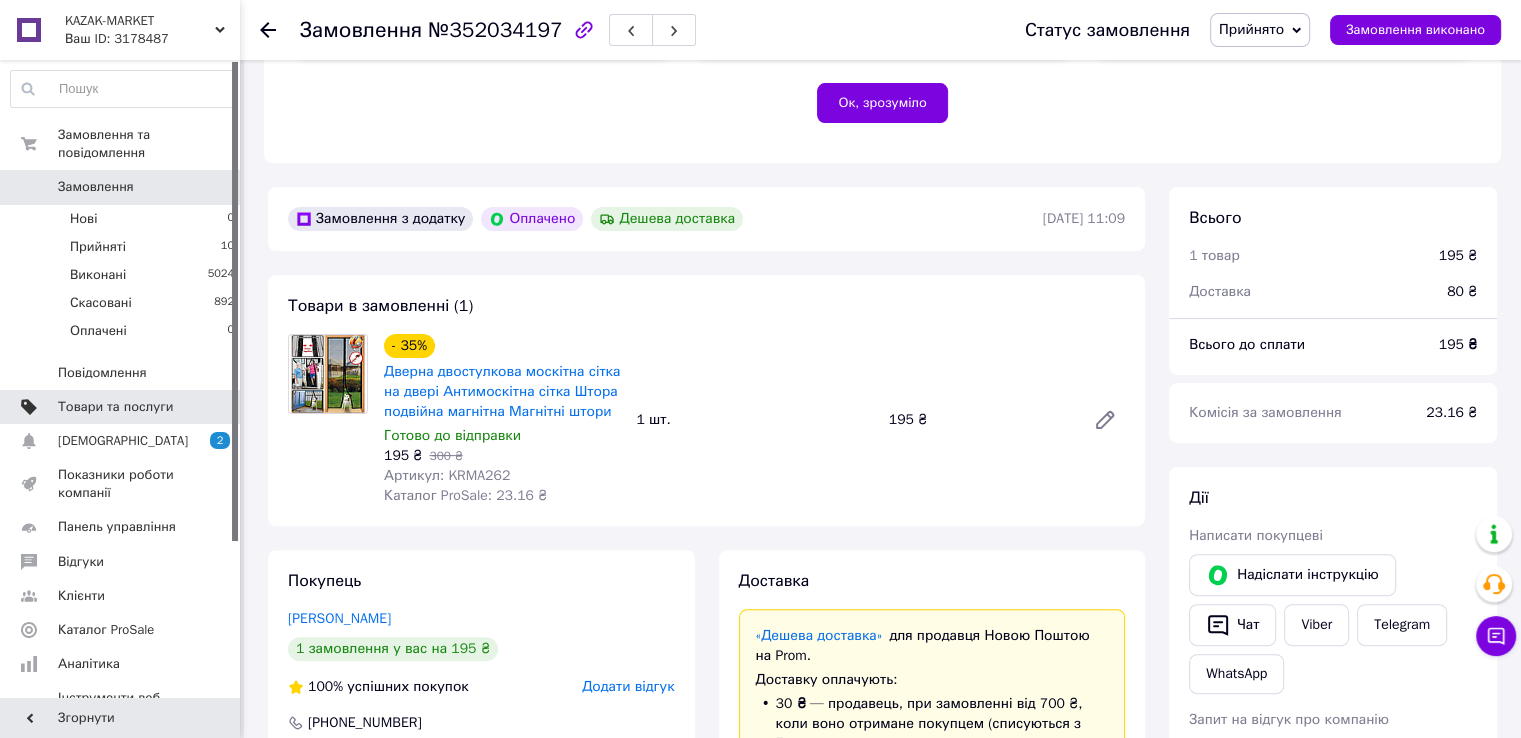 click on "Товари та послуги" at bounding box center (115, 407) 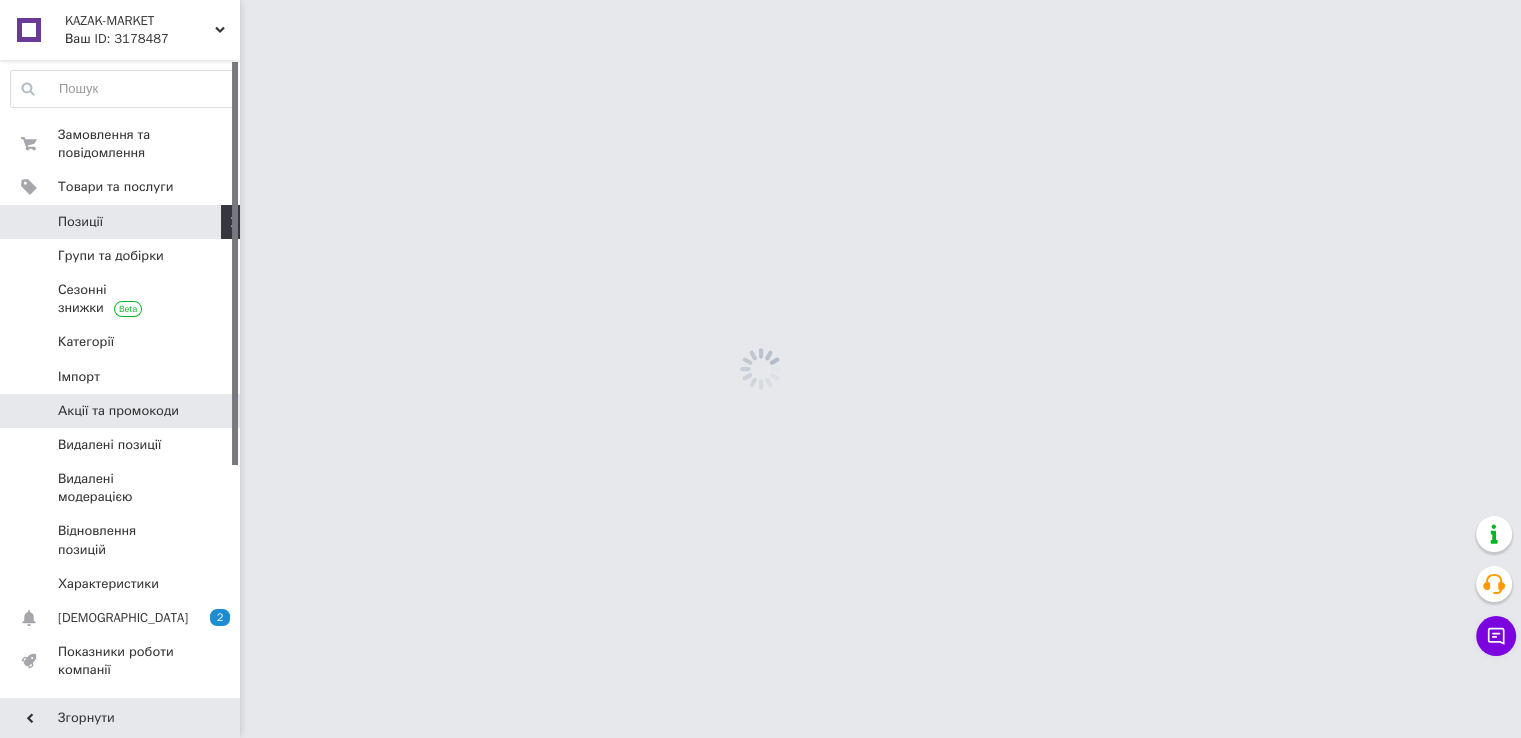 scroll, scrollTop: 0, scrollLeft: 0, axis: both 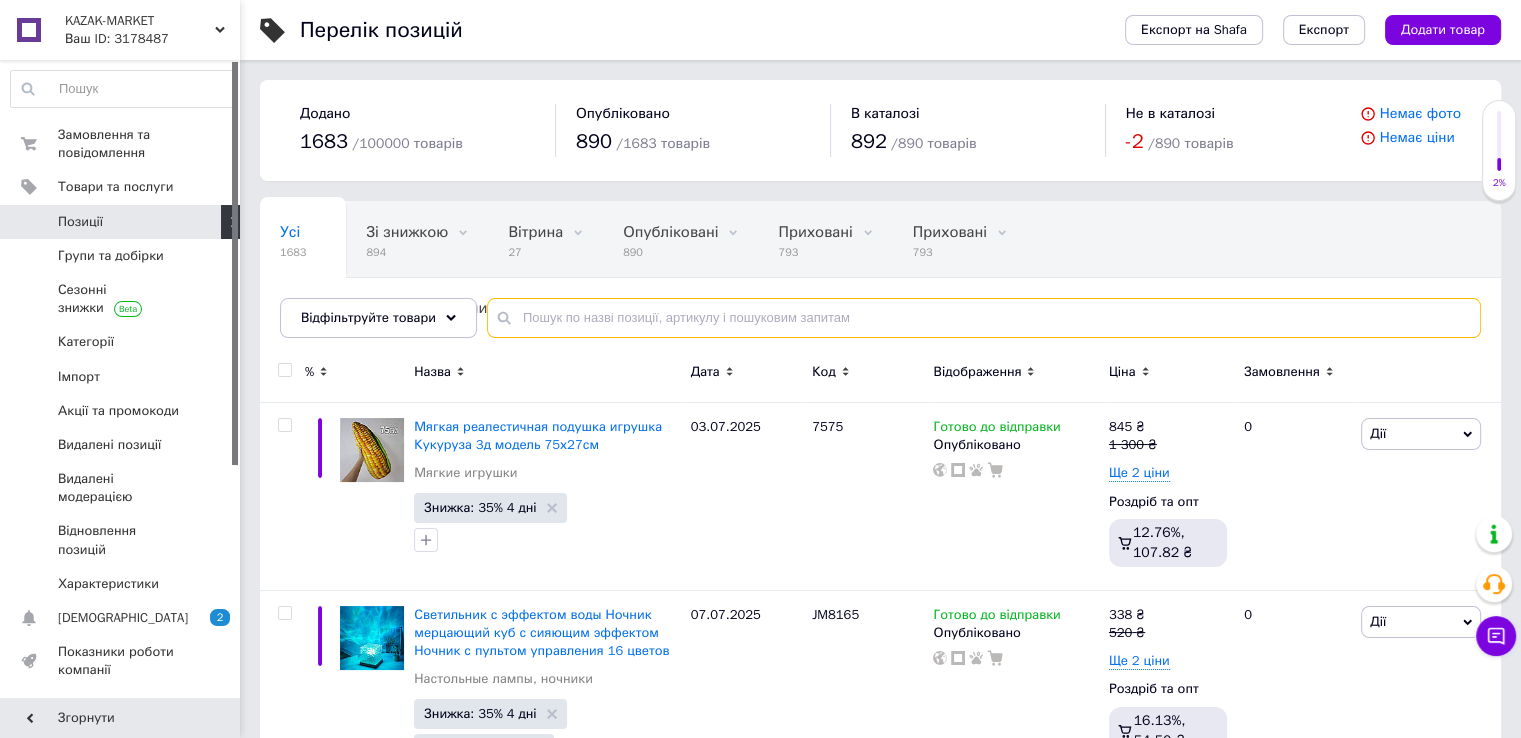 paste on "JM9993" 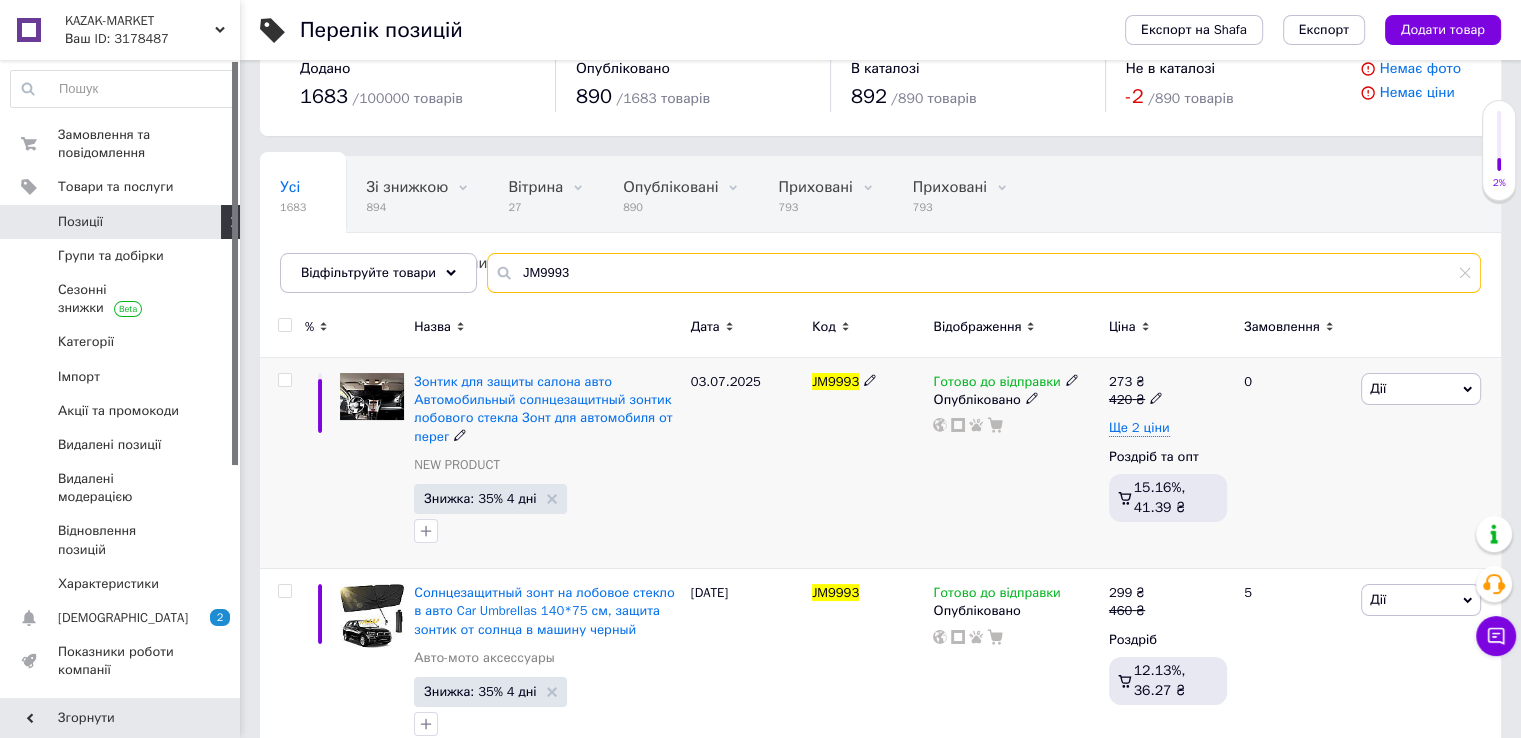 scroll, scrollTop: 87, scrollLeft: 0, axis: vertical 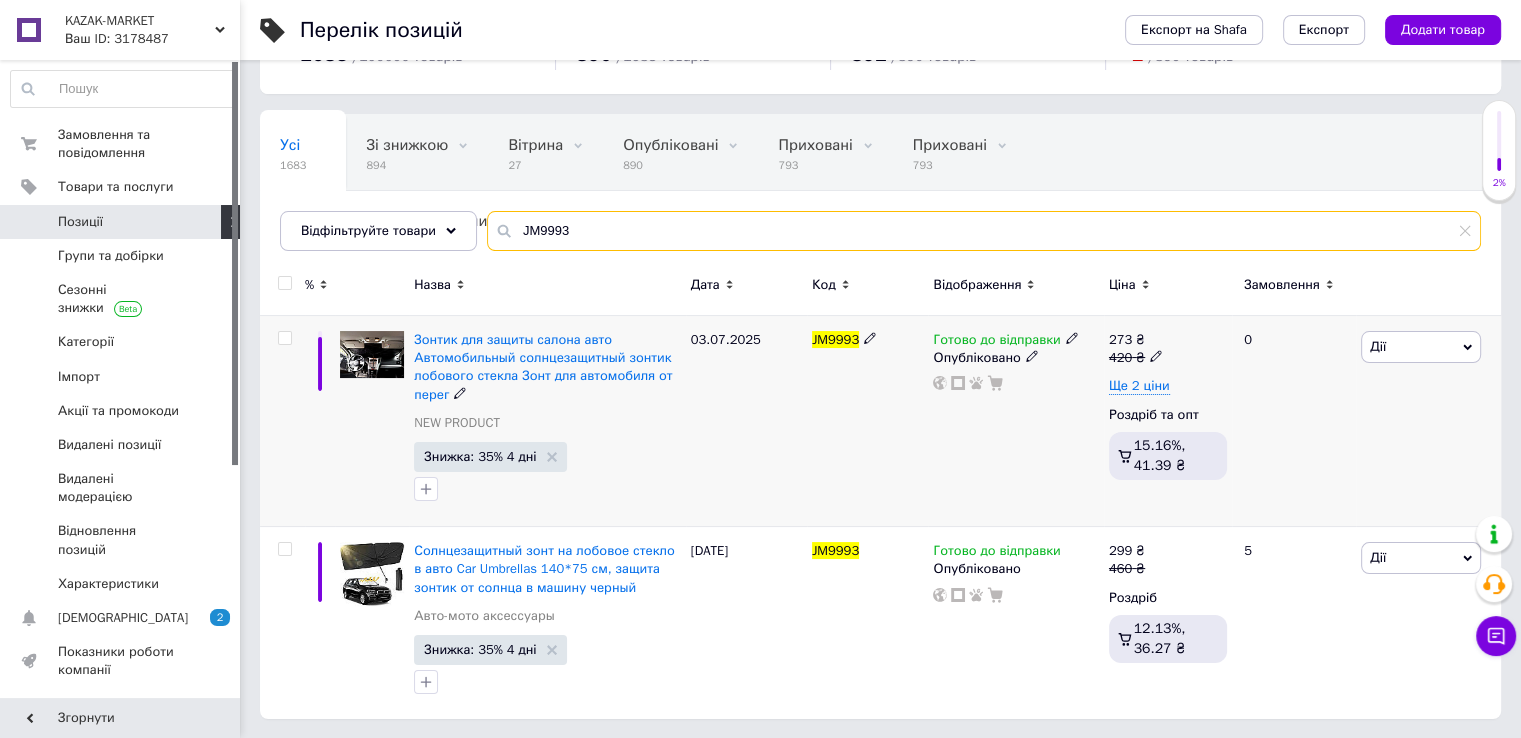 type on "JM9993" 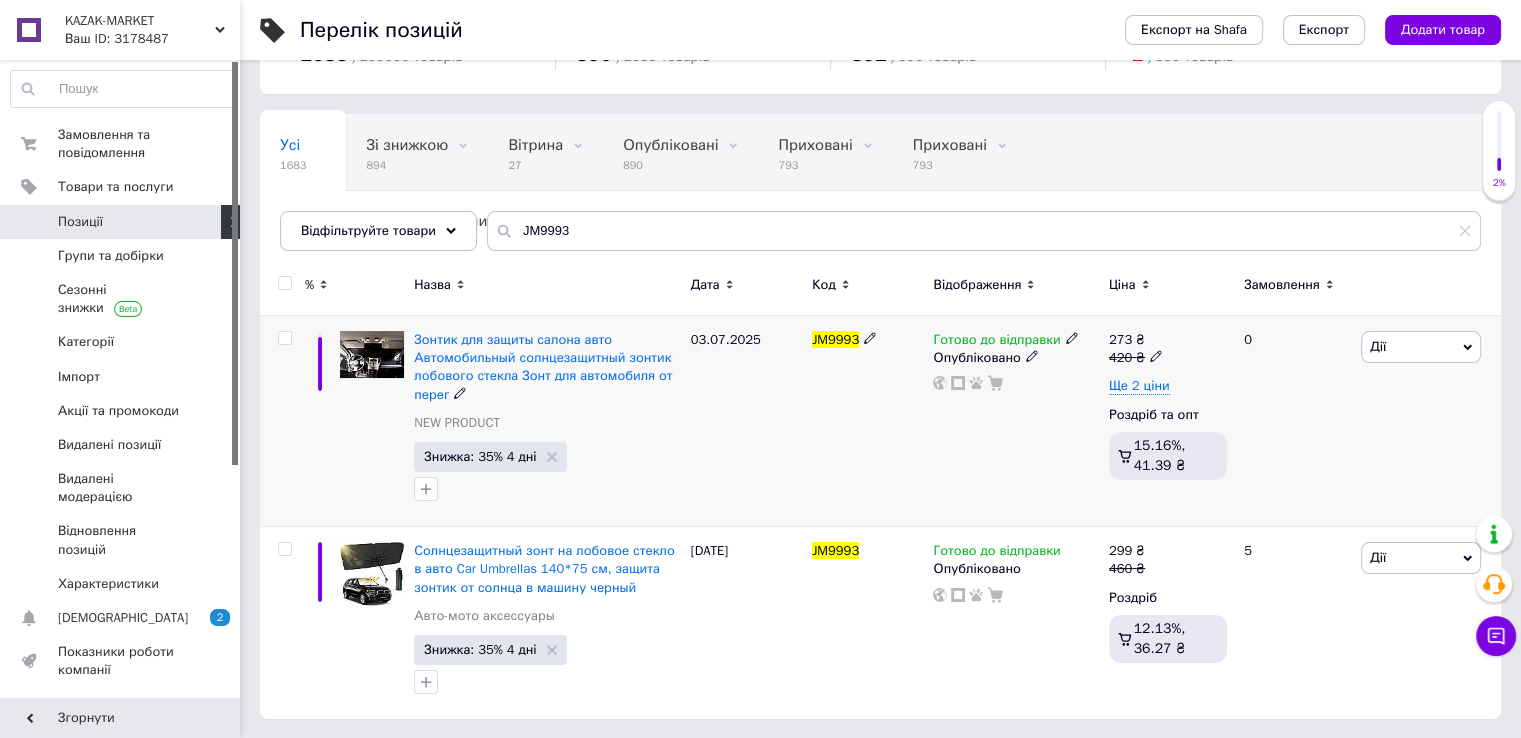 click on "Дії" at bounding box center (1421, 347) 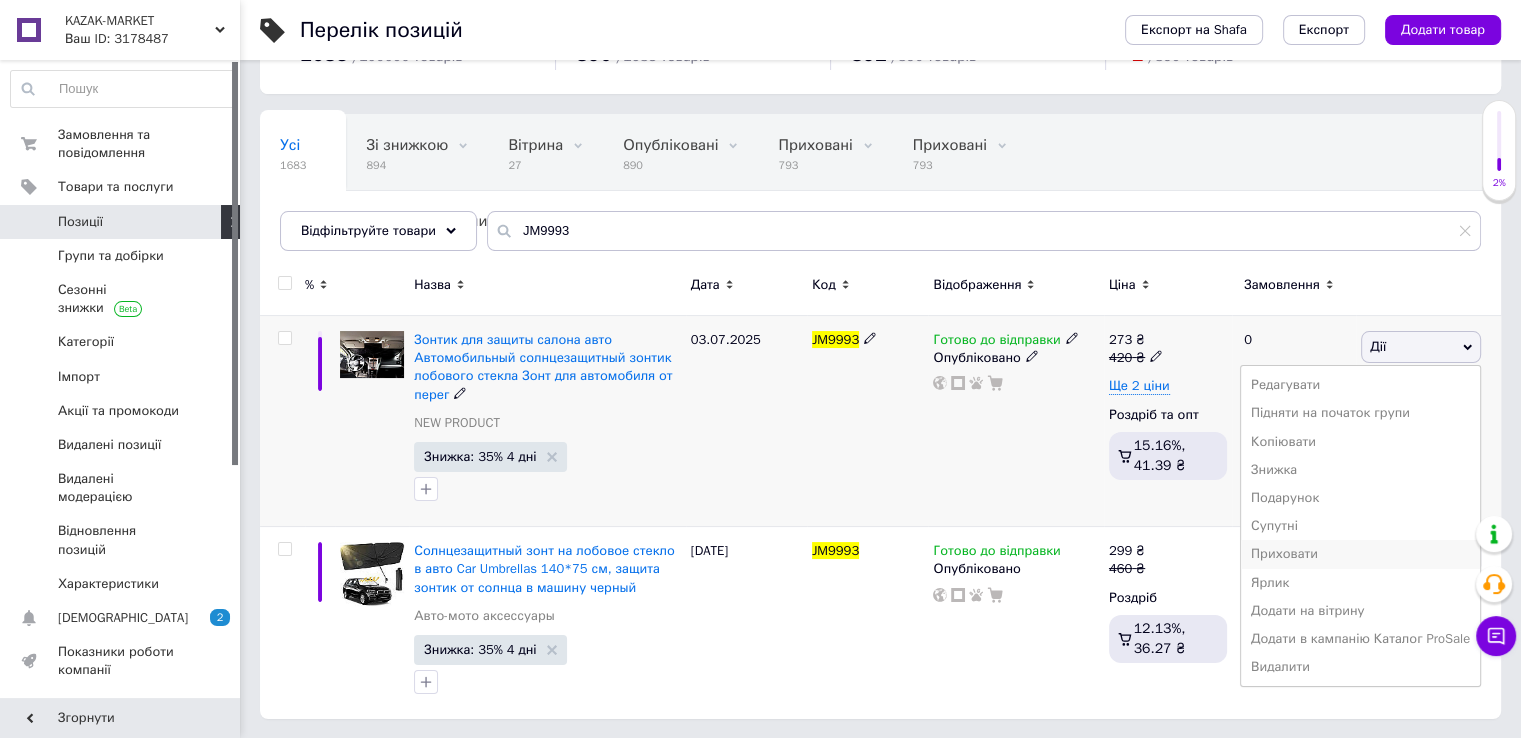 click on "Приховати" at bounding box center (1360, 554) 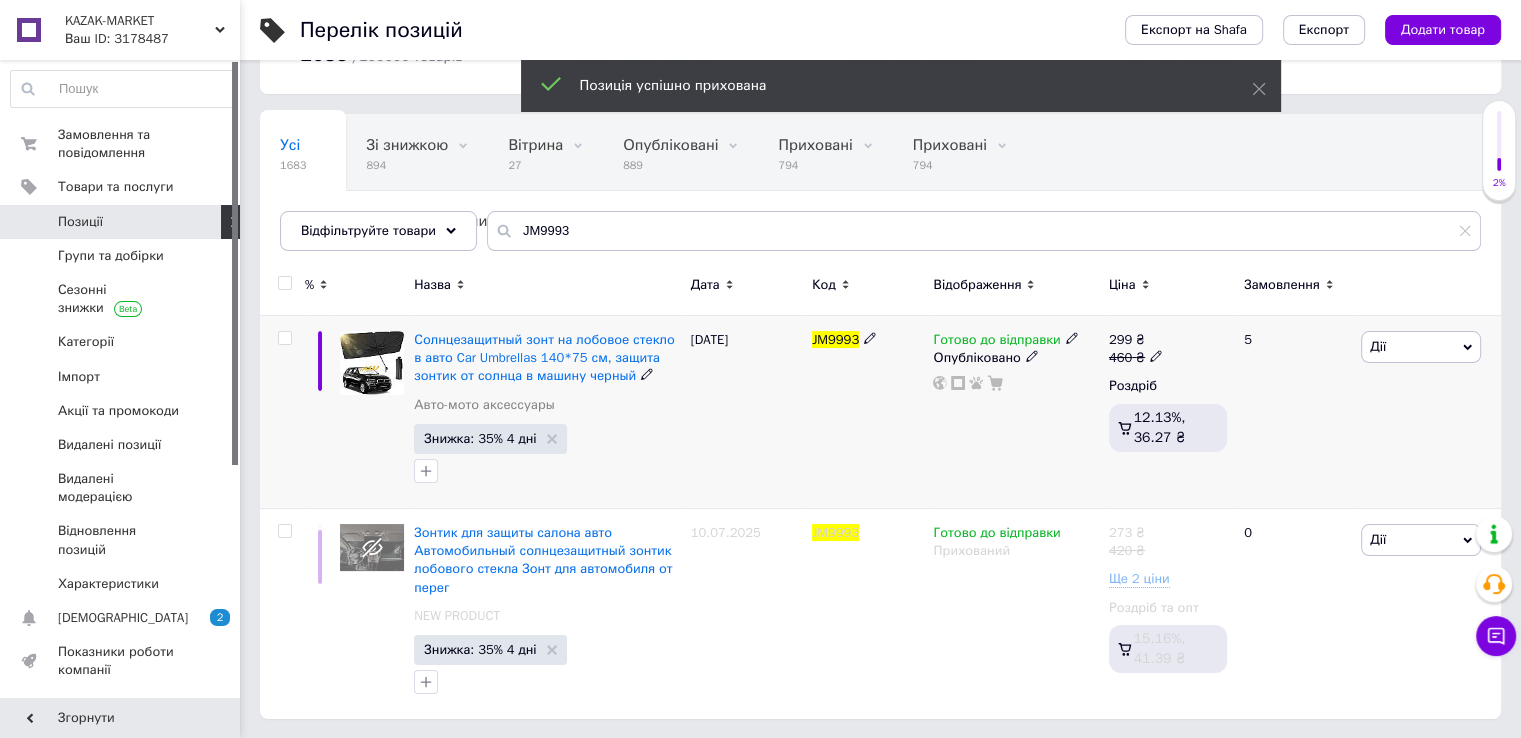 click on "Дії" at bounding box center [1421, 347] 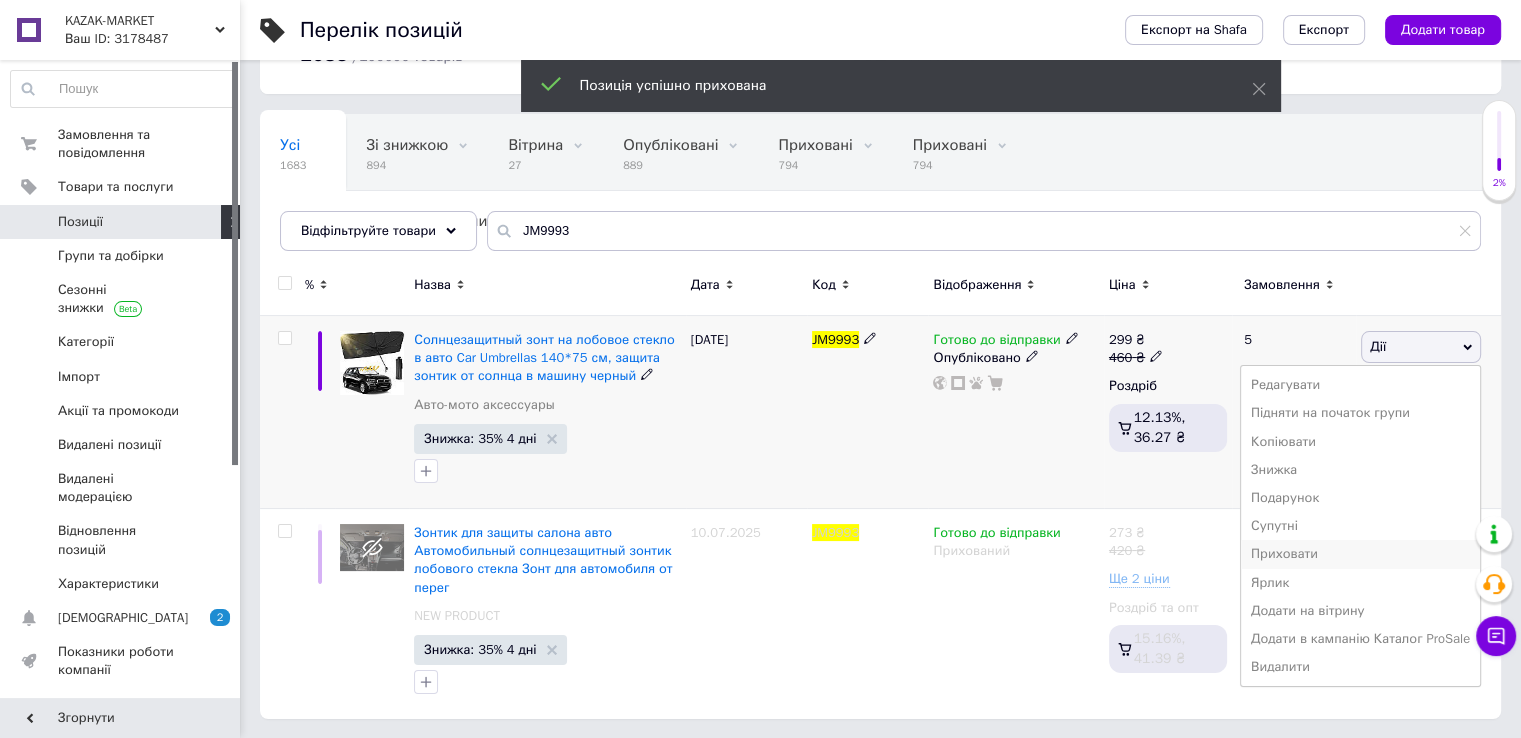 click on "Приховати" at bounding box center (1360, 554) 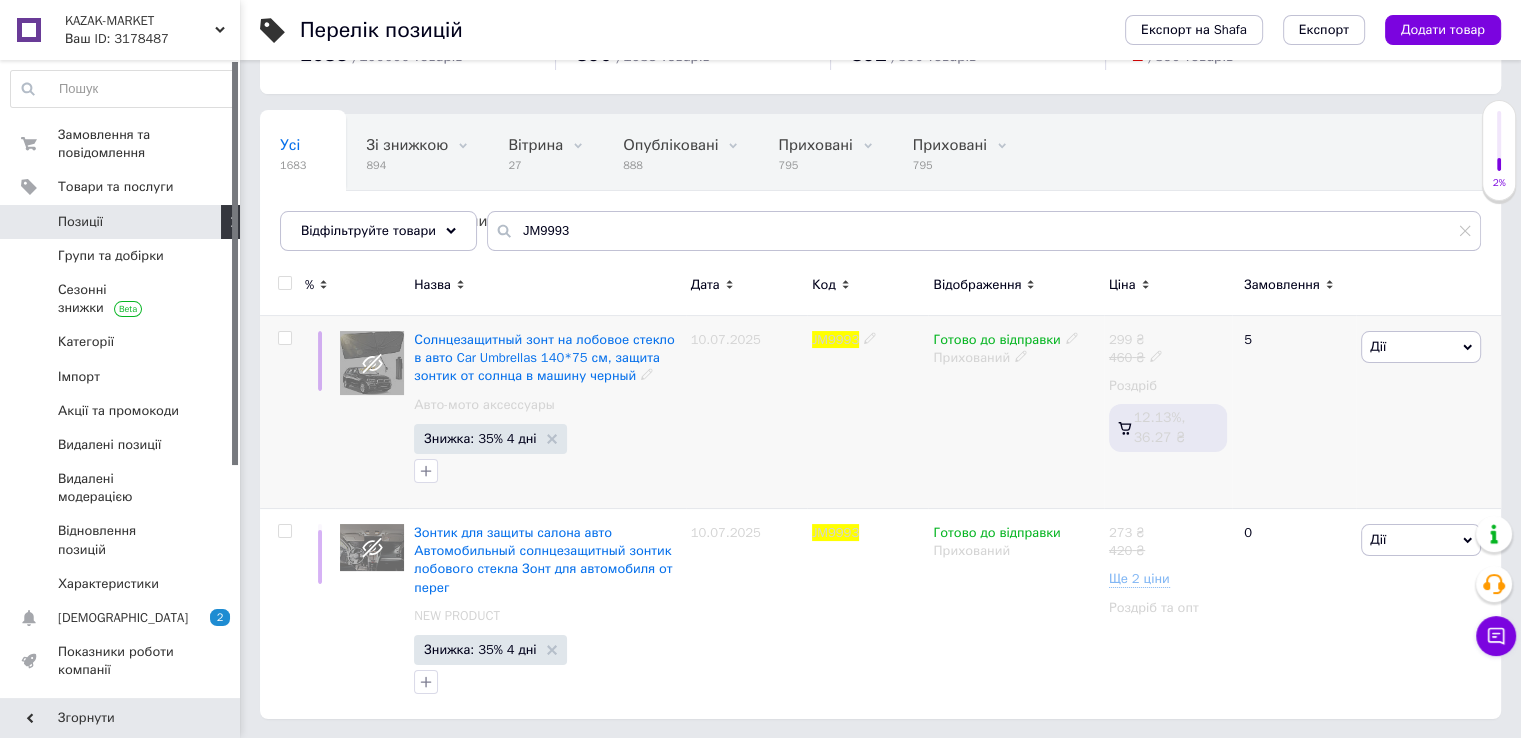 click on "Дії" at bounding box center [1421, 347] 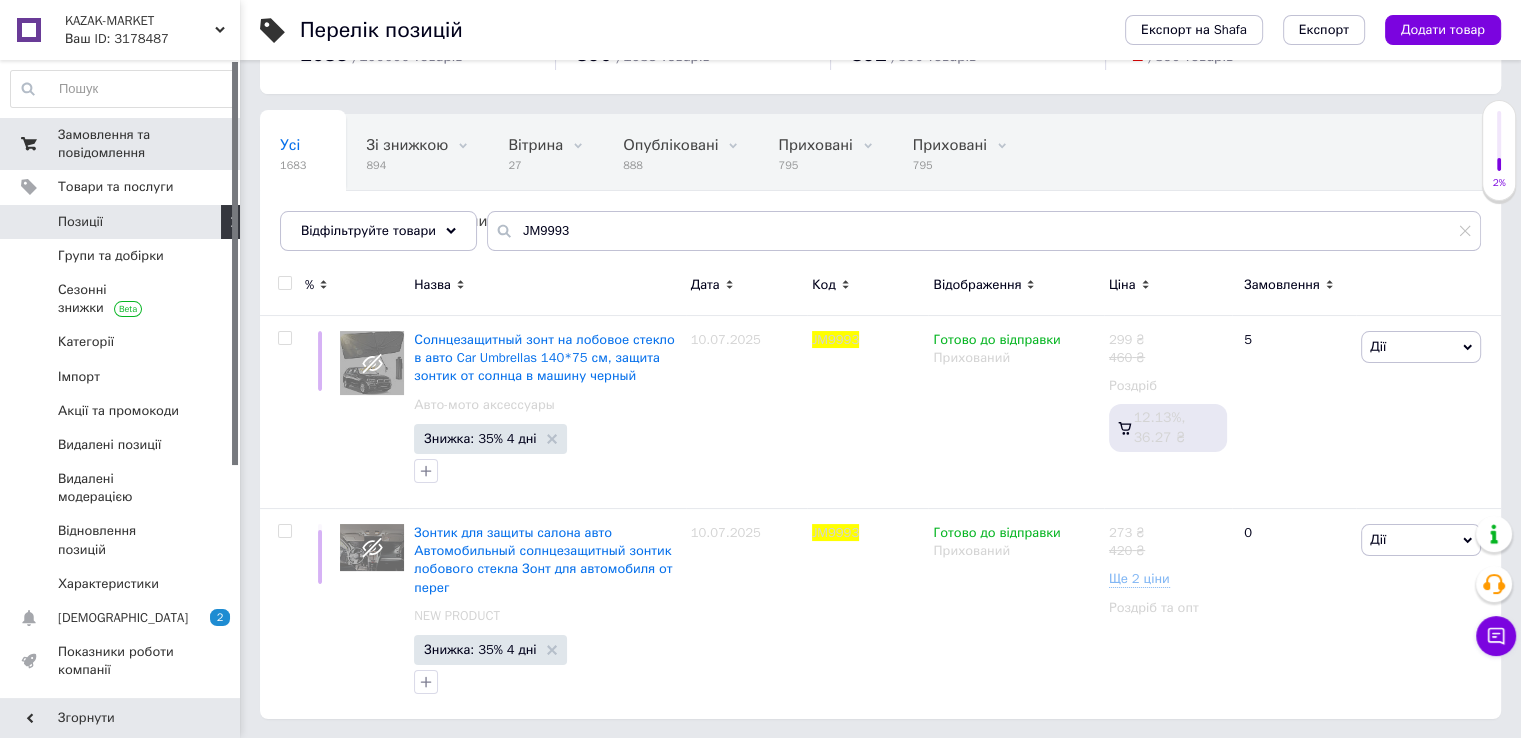 click on "Замовлення та повідомлення" at bounding box center (121, 144) 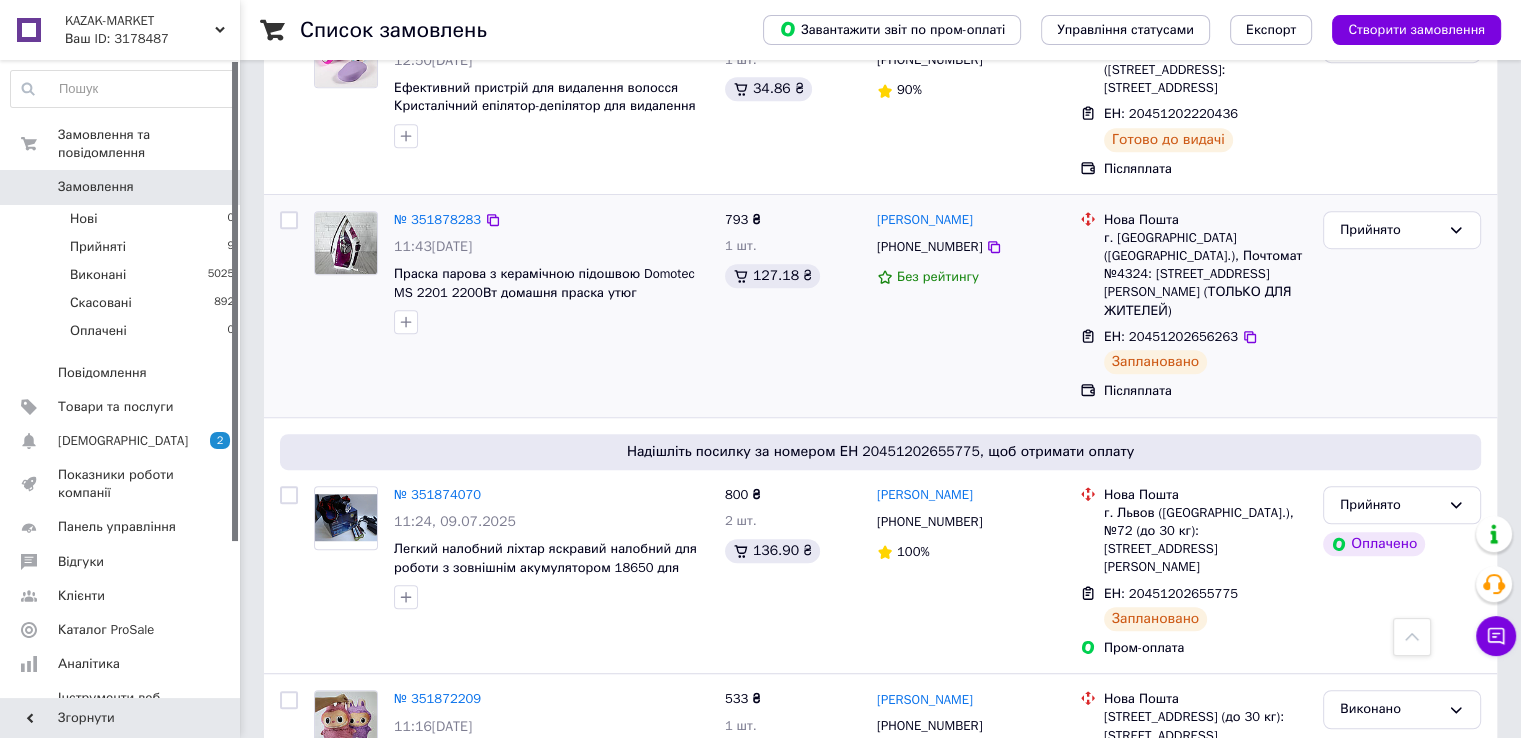 scroll, scrollTop: 1200, scrollLeft: 0, axis: vertical 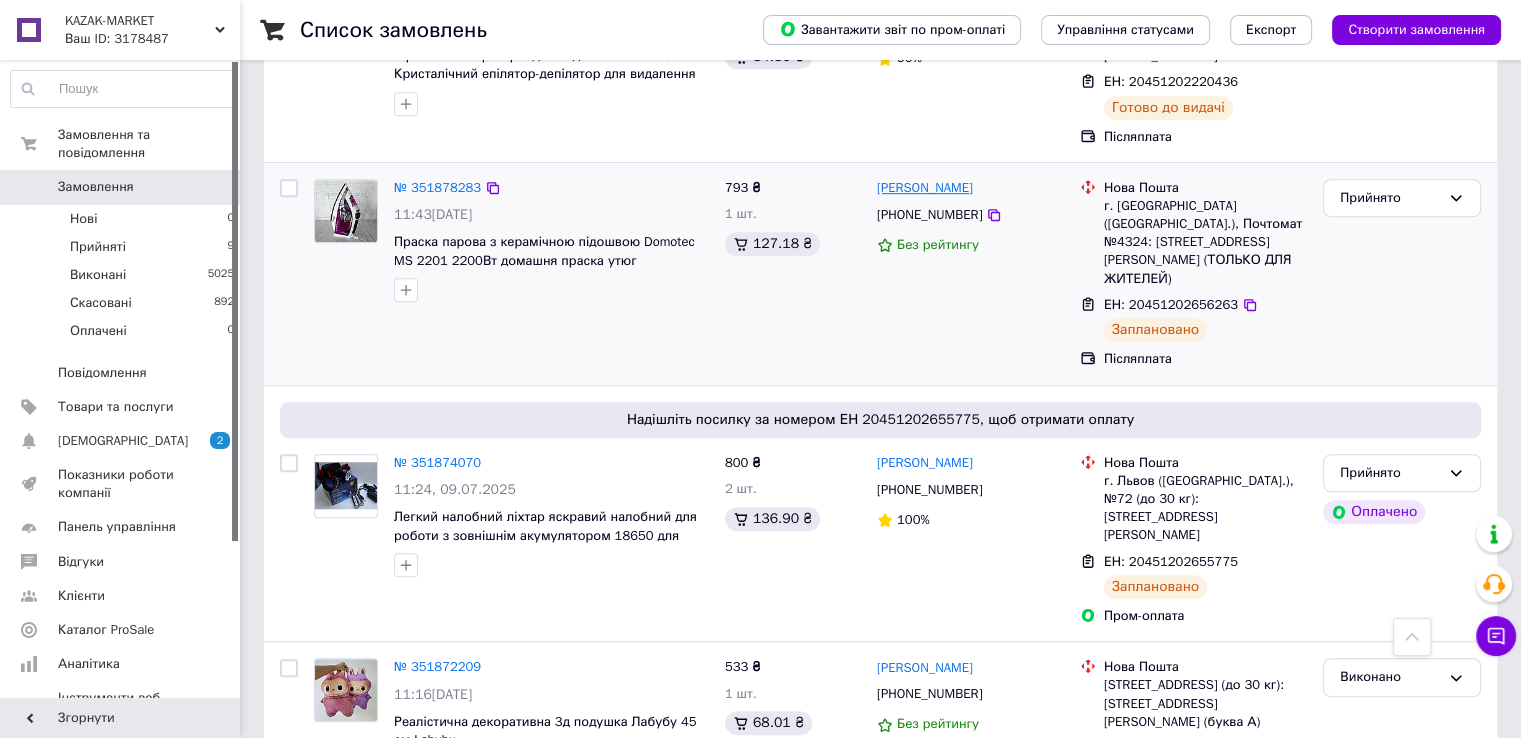 click 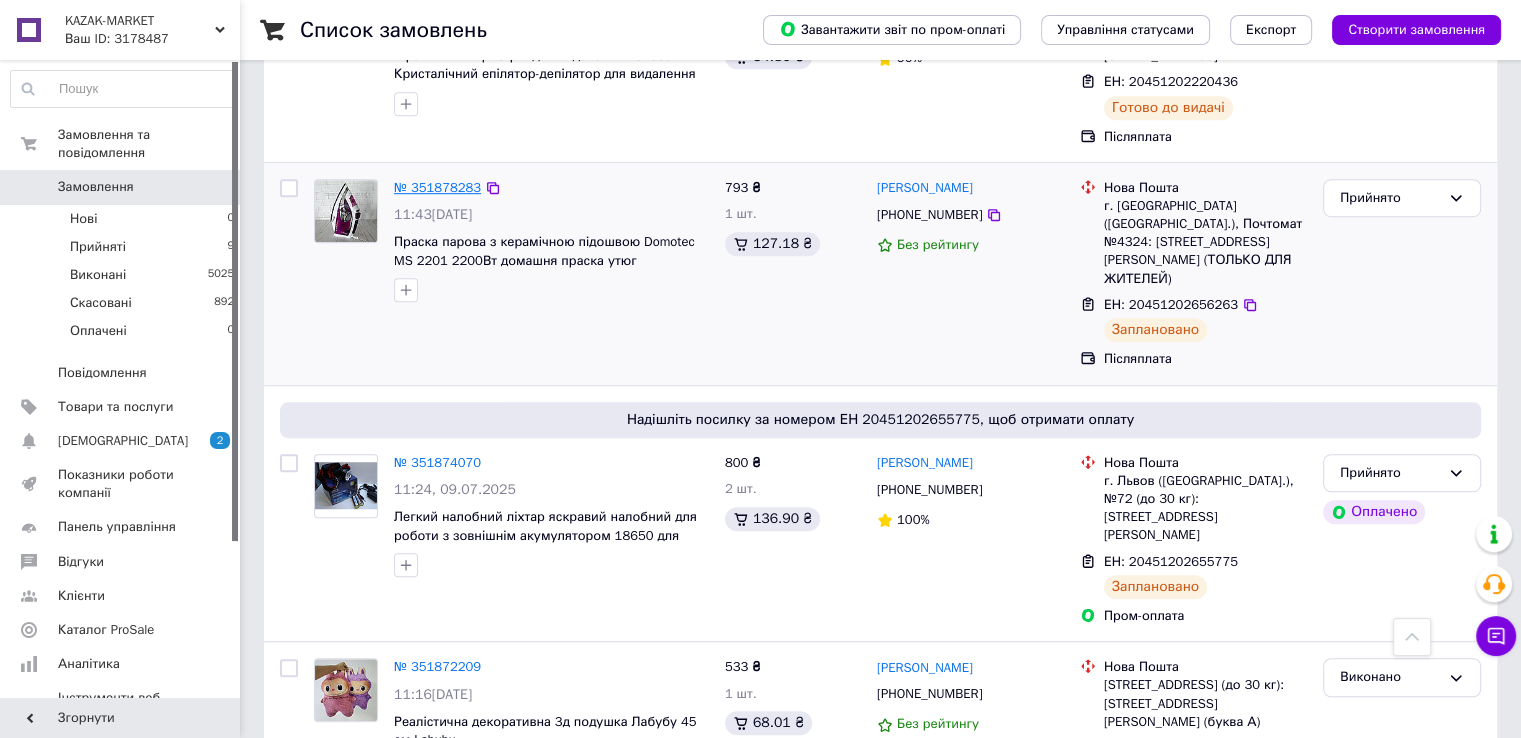 click on "№ 351878283" at bounding box center [437, 187] 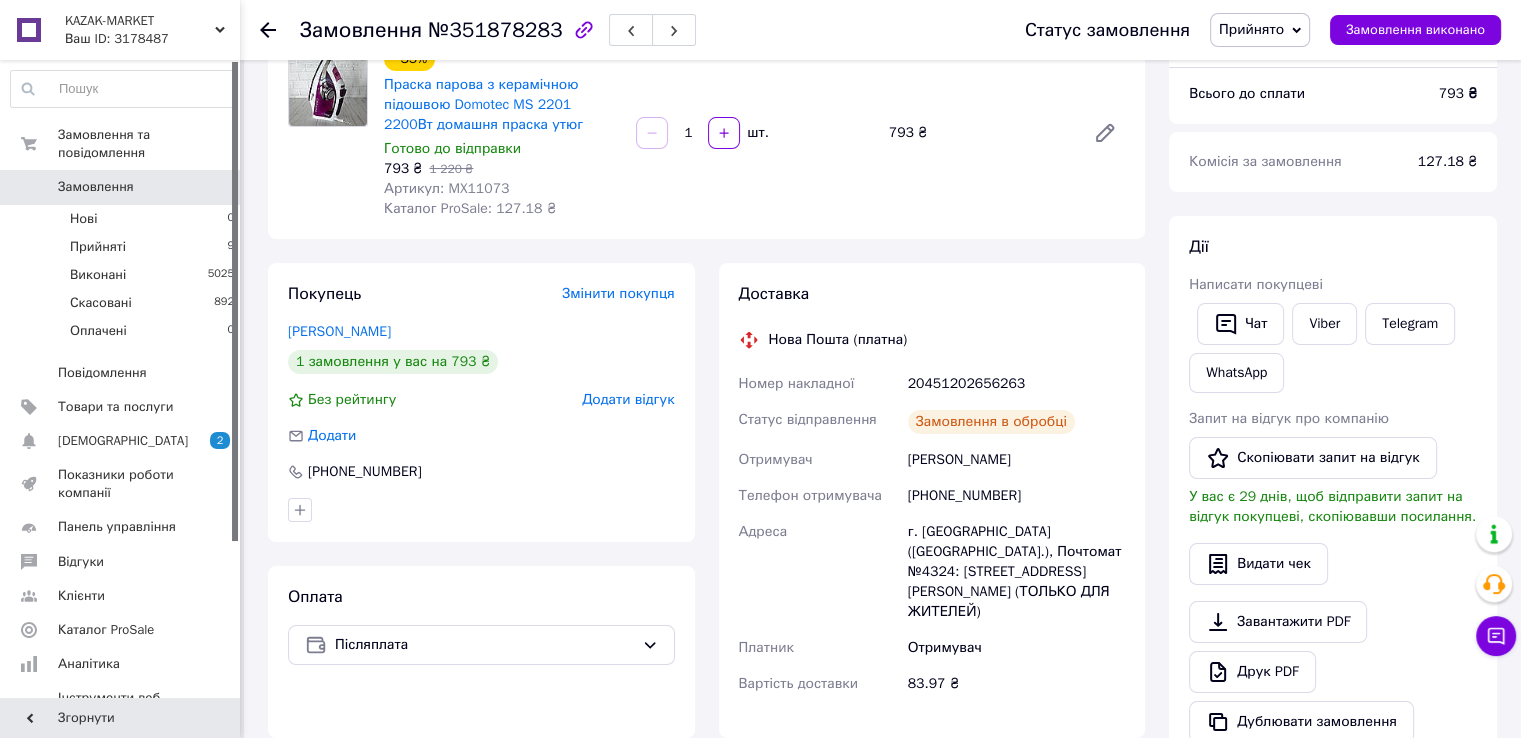 scroll, scrollTop: 694, scrollLeft: 0, axis: vertical 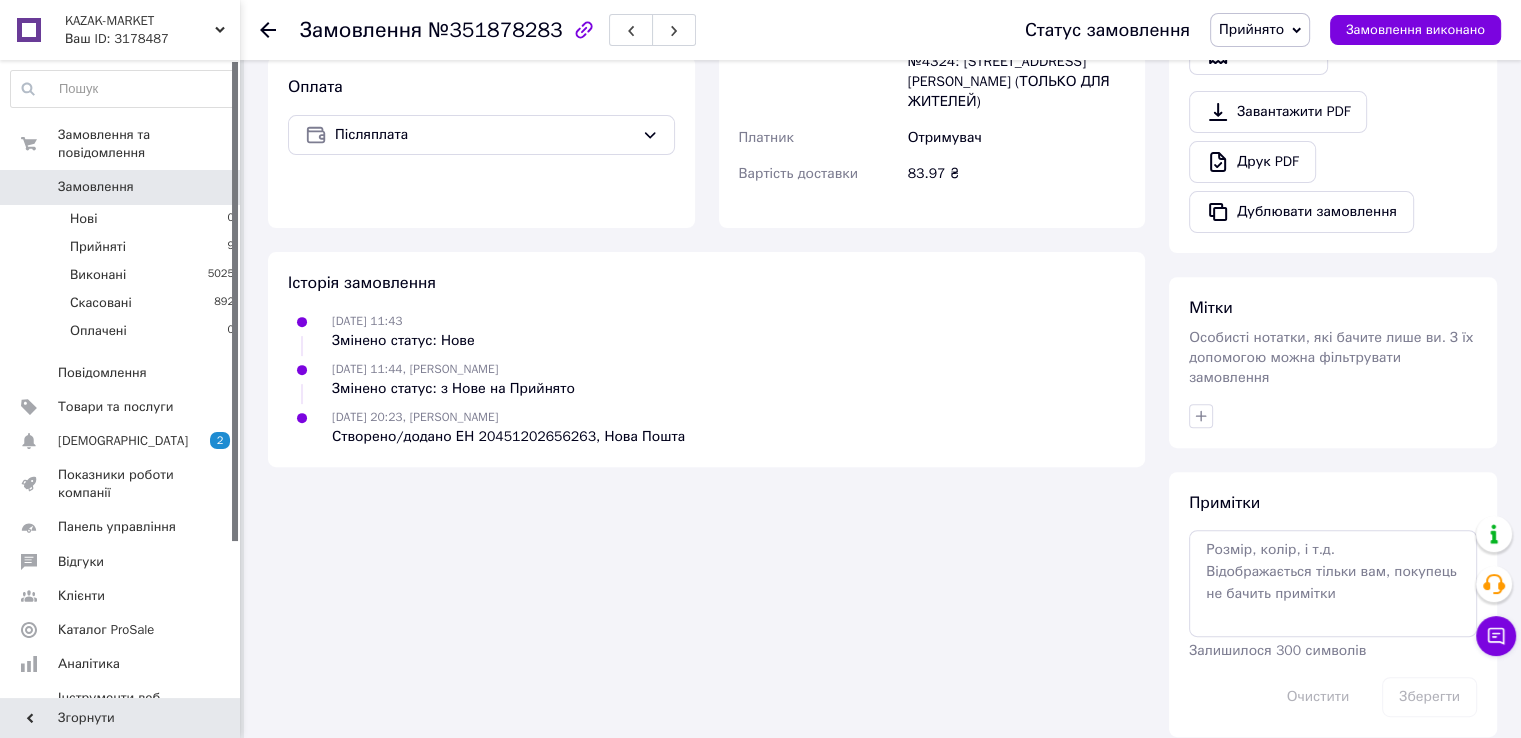 click on "Прийнято" at bounding box center (1260, 30) 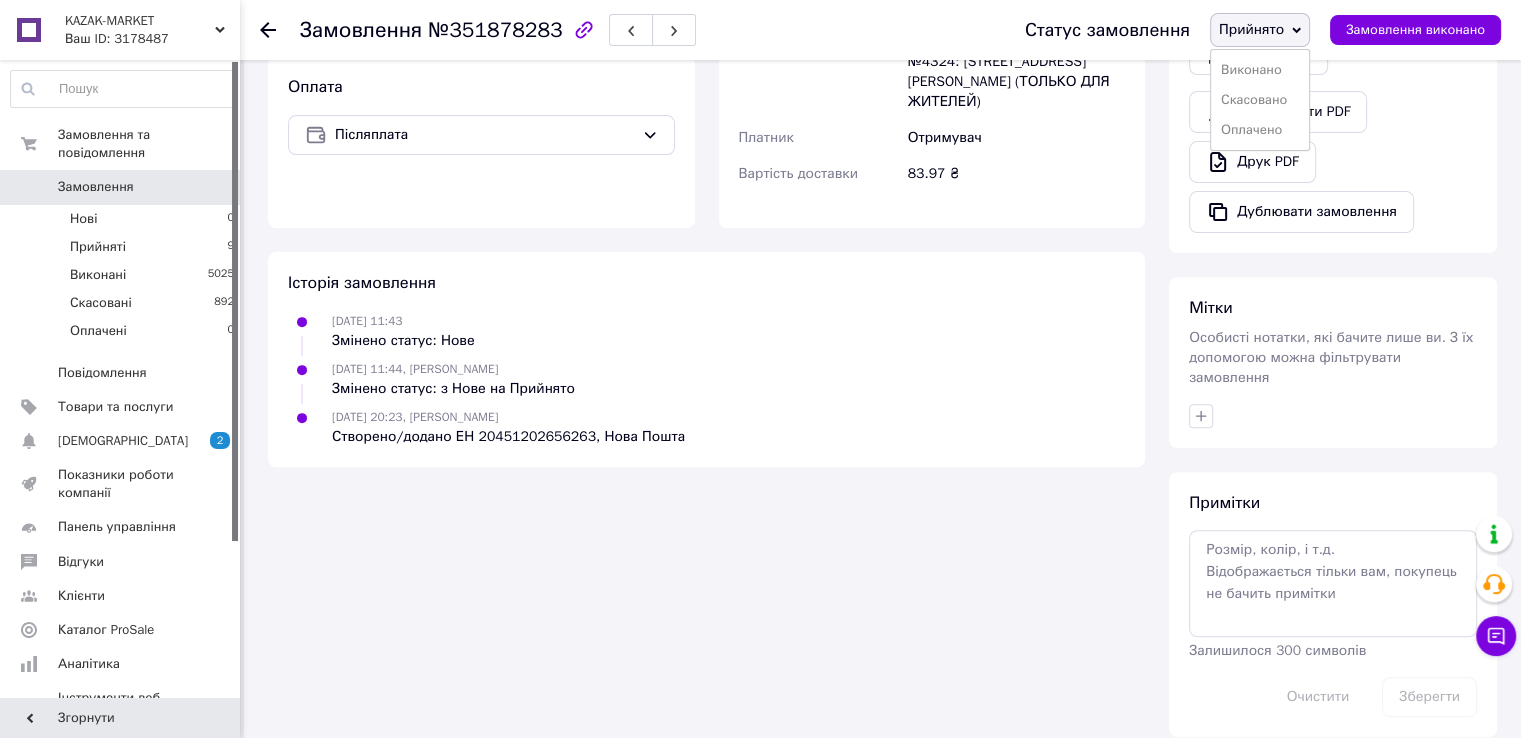 click on "Історія замовлення [DATE] 11:43 Змінено статус: Нове [DATE] 11:44, [PERSON_NAME] Змінено статус: з Нове на Прийнято [DATE] 20:23, [PERSON_NAME] Створено/додано ЕН 20451202656263, Нова Пошта" at bounding box center (706, 359) 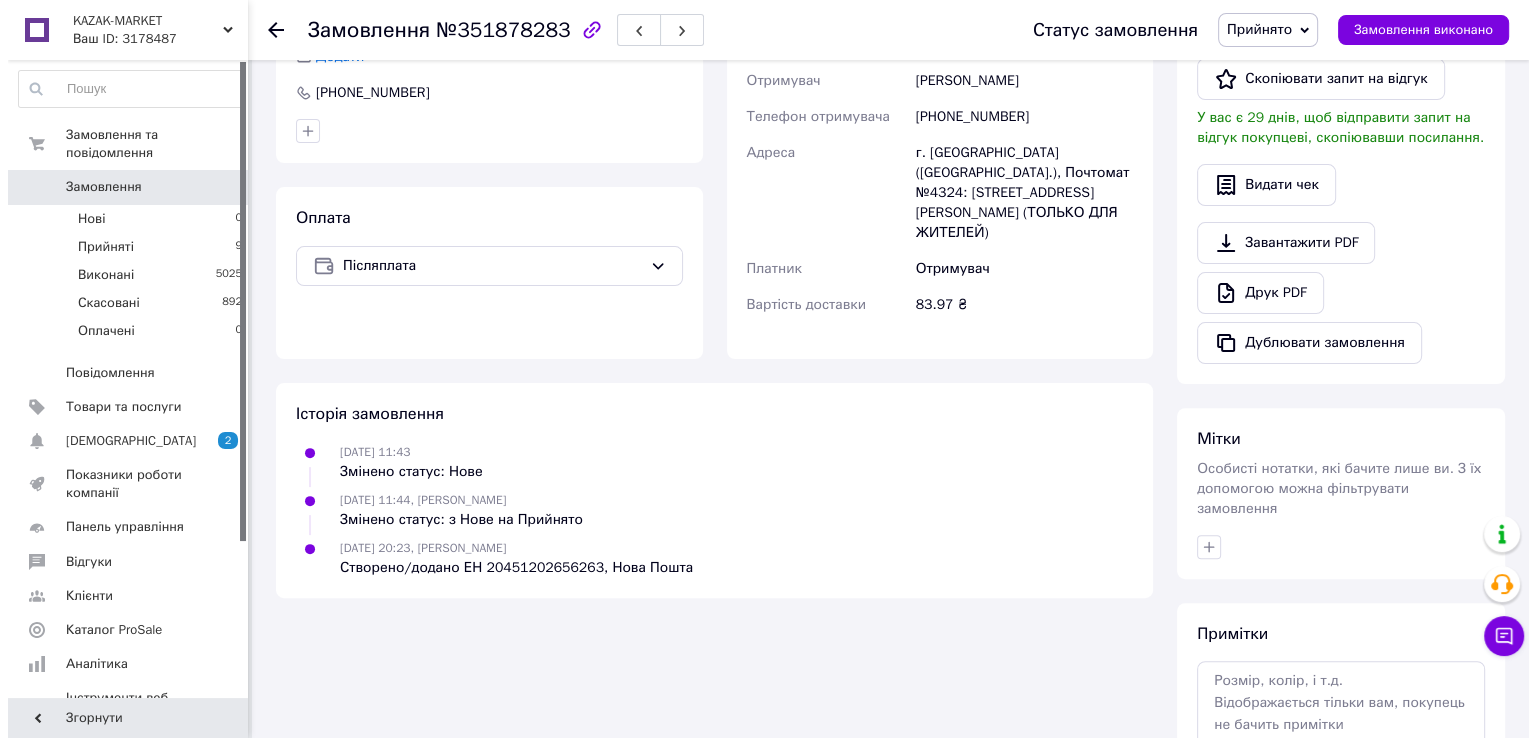scroll, scrollTop: 394, scrollLeft: 0, axis: vertical 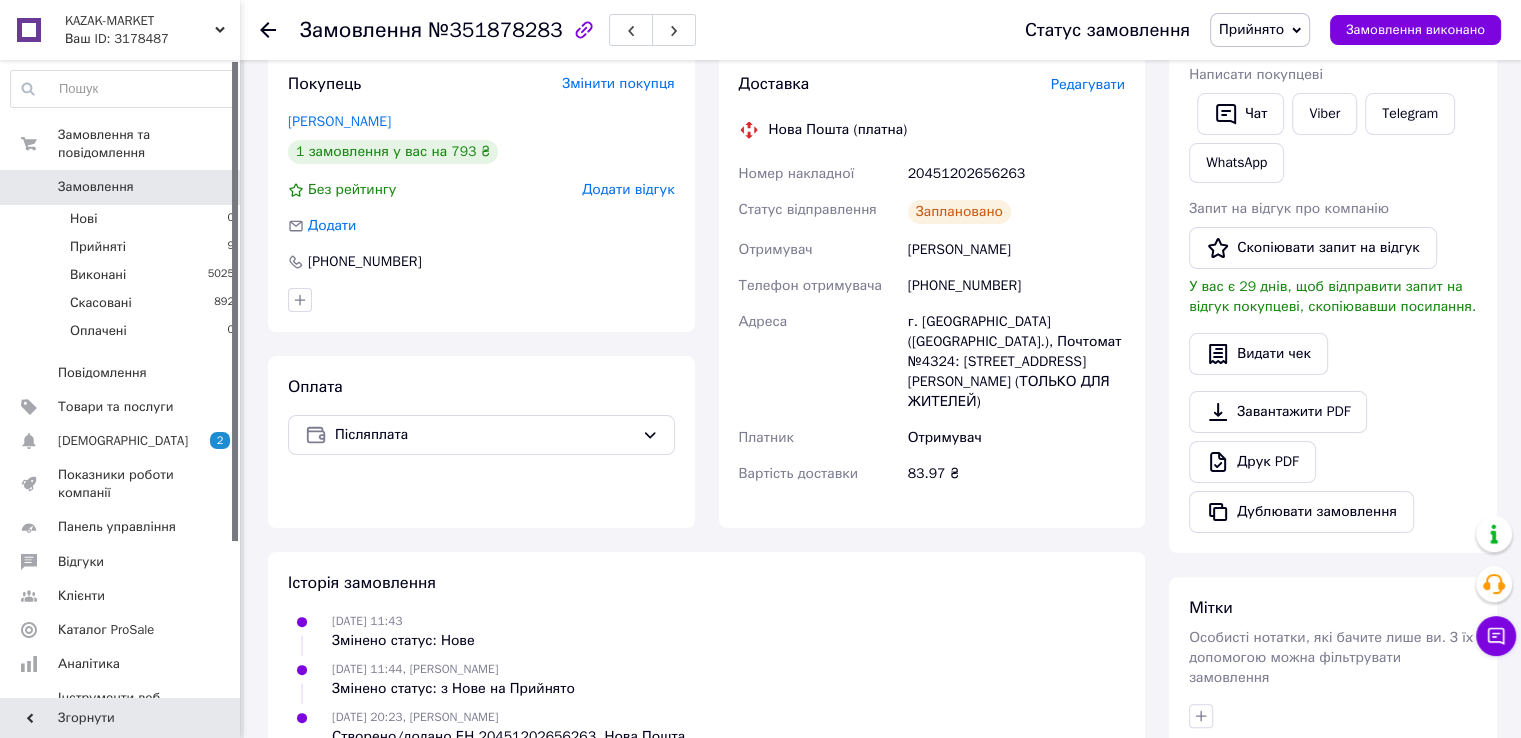 click on "Редагувати" at bounding box center (1088, 84) 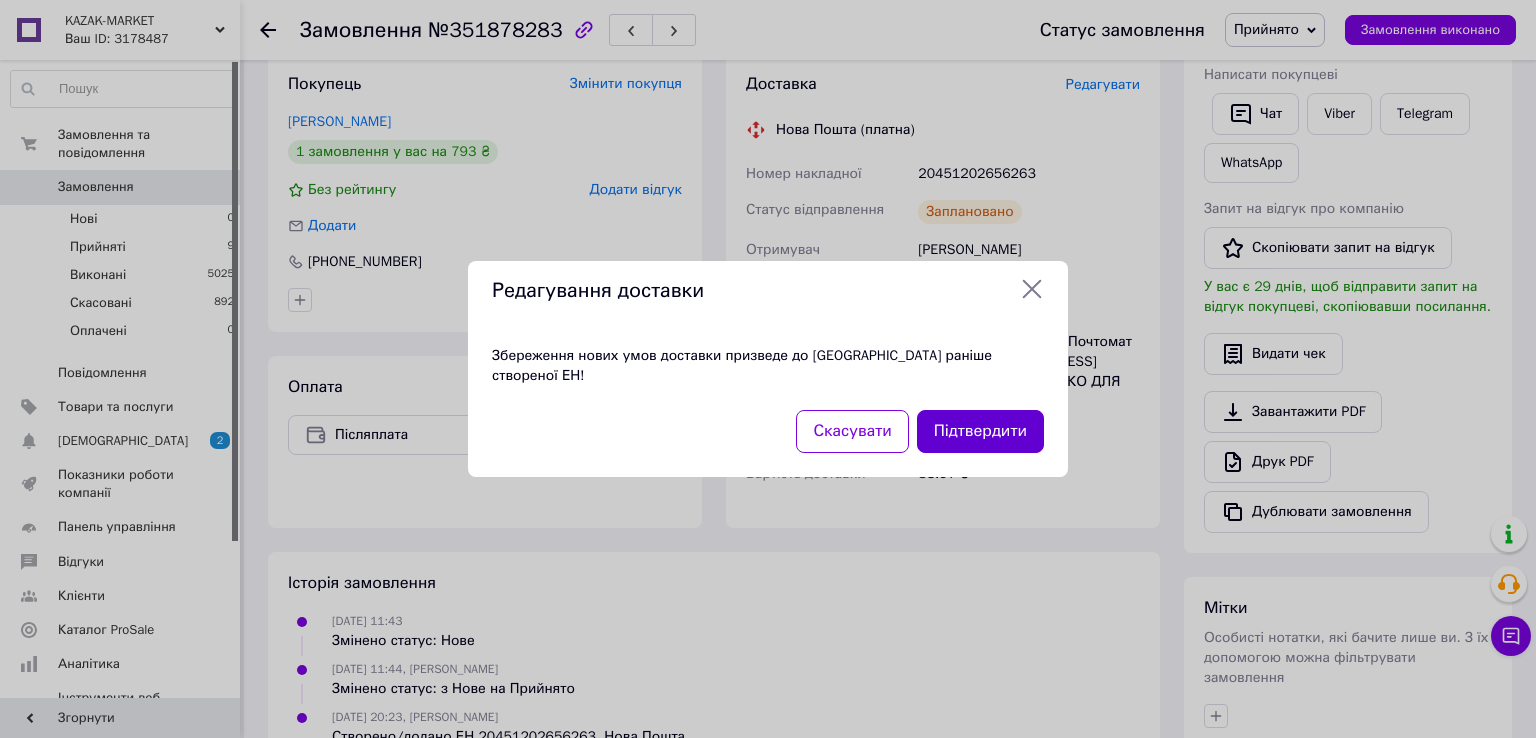 click on "Підтвердити" at bounding box center [980, 431] 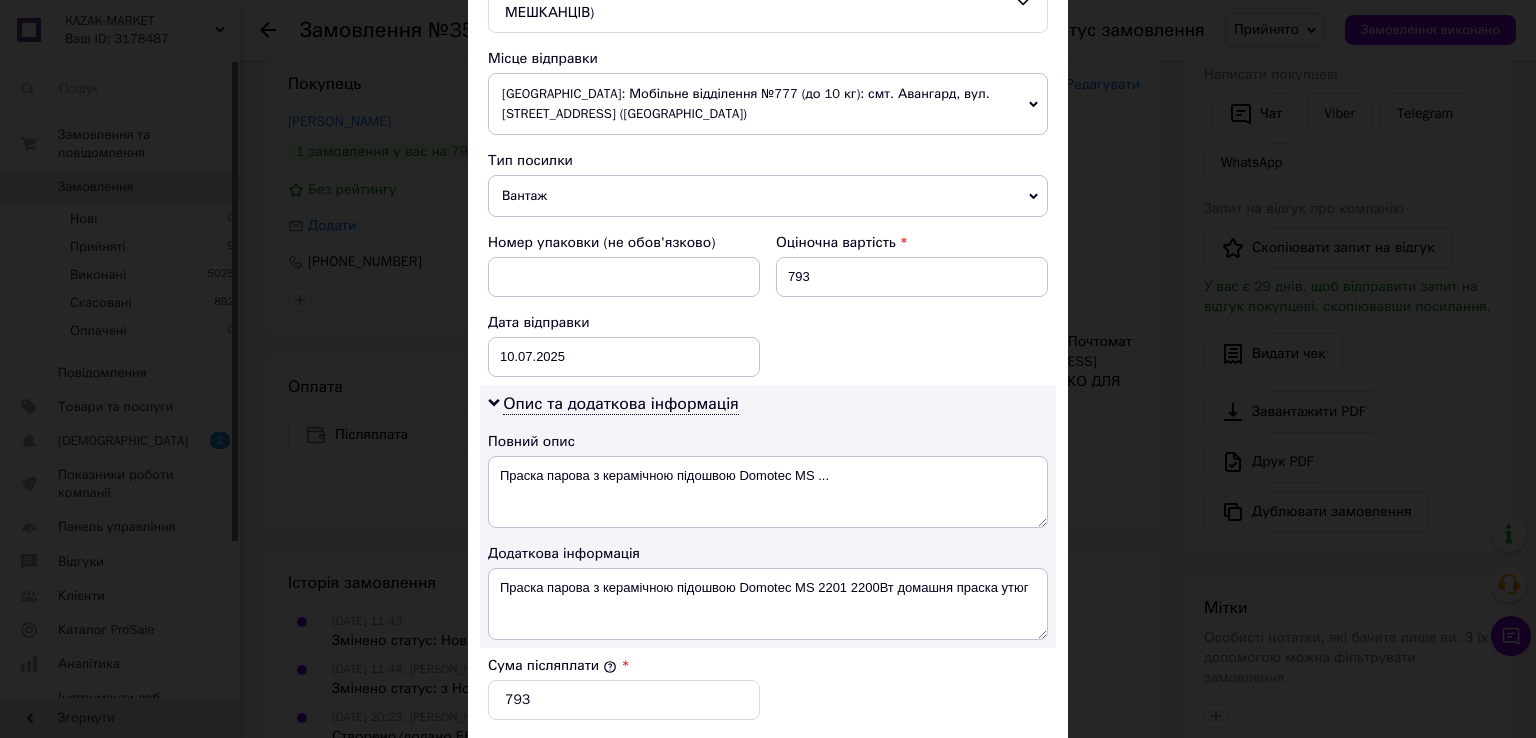 scroll, scrollTop: 900, scrollLeft: 0, axis: vertical 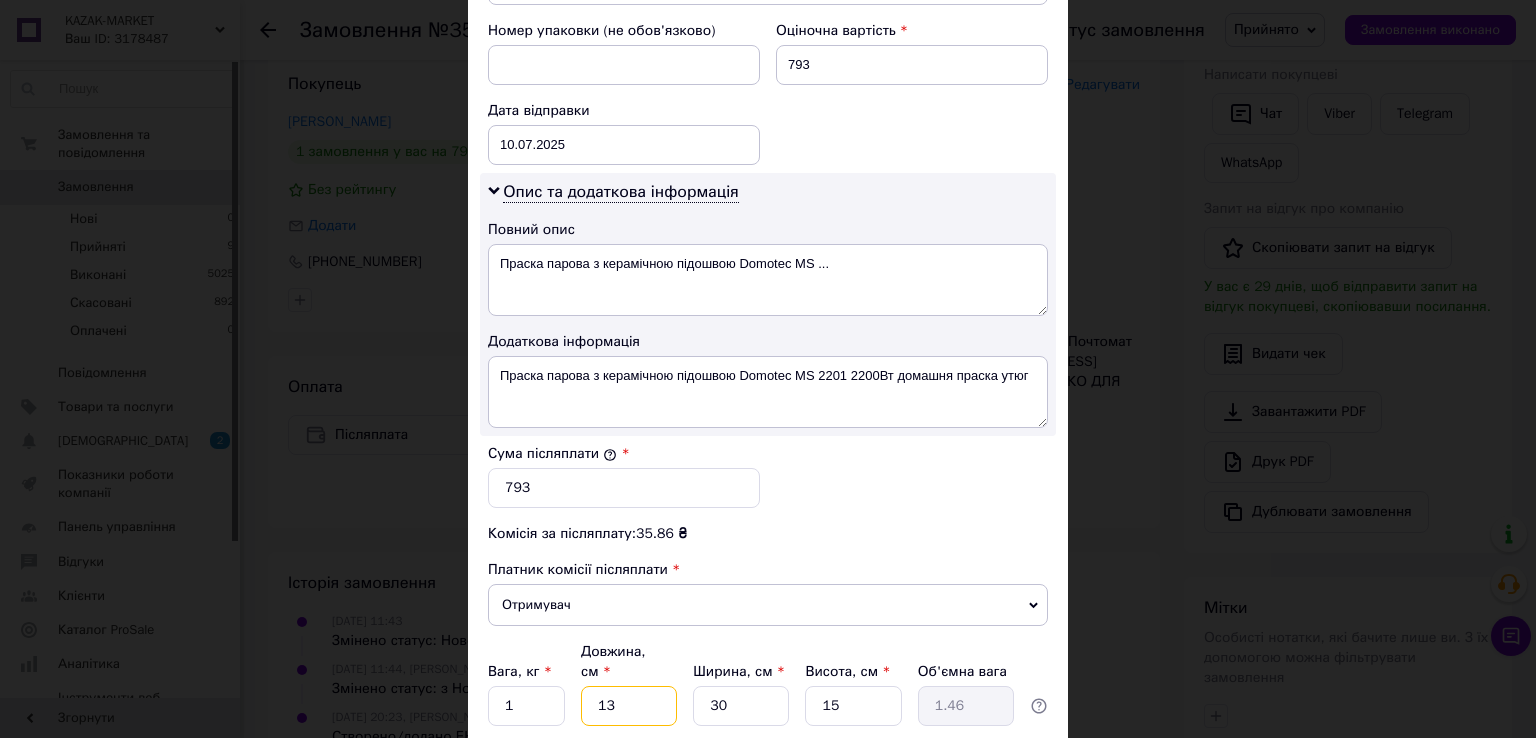 drag, startPoint x: 609, startPoint y: 667, endPoint x: 589, endPoint y: 665, distance: 20.09975 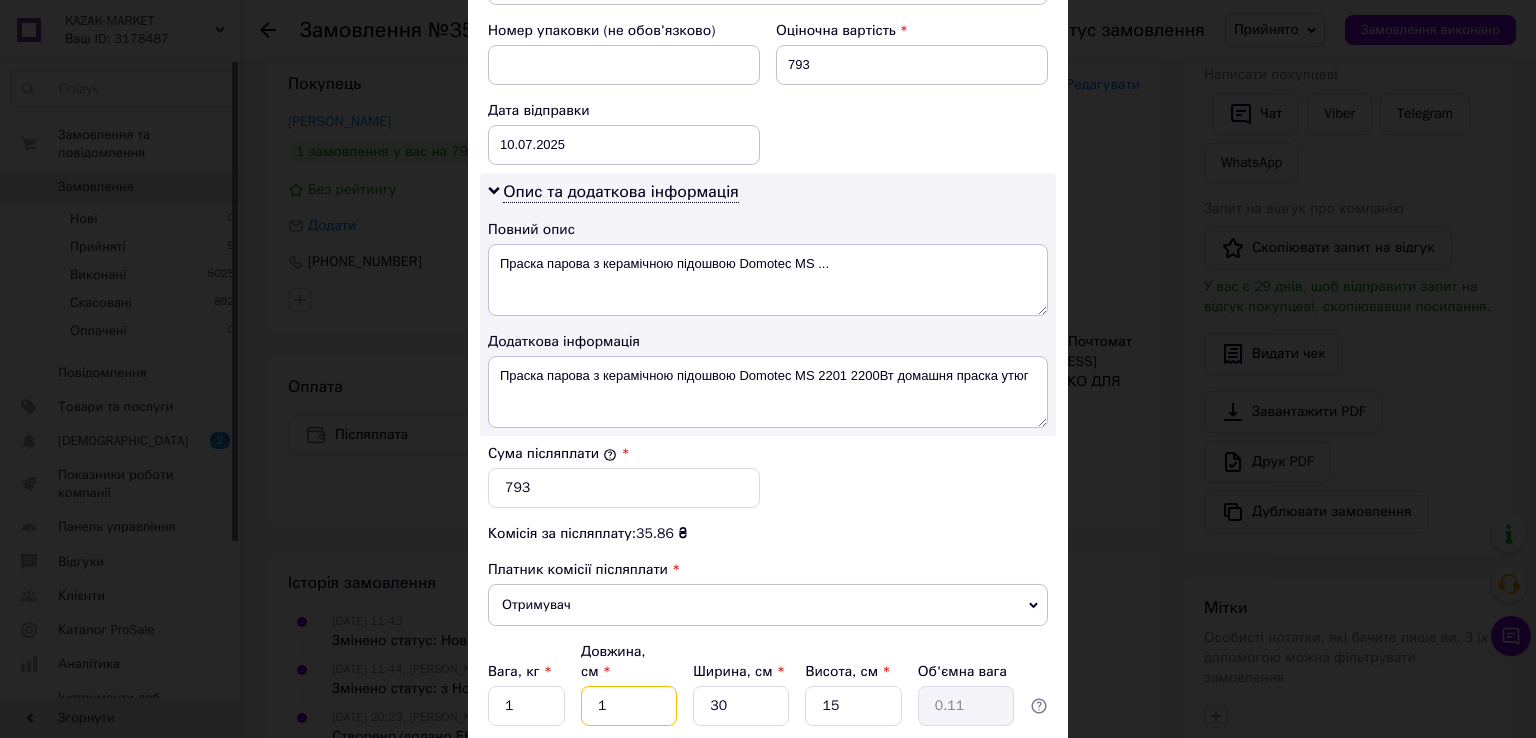 type on "11" 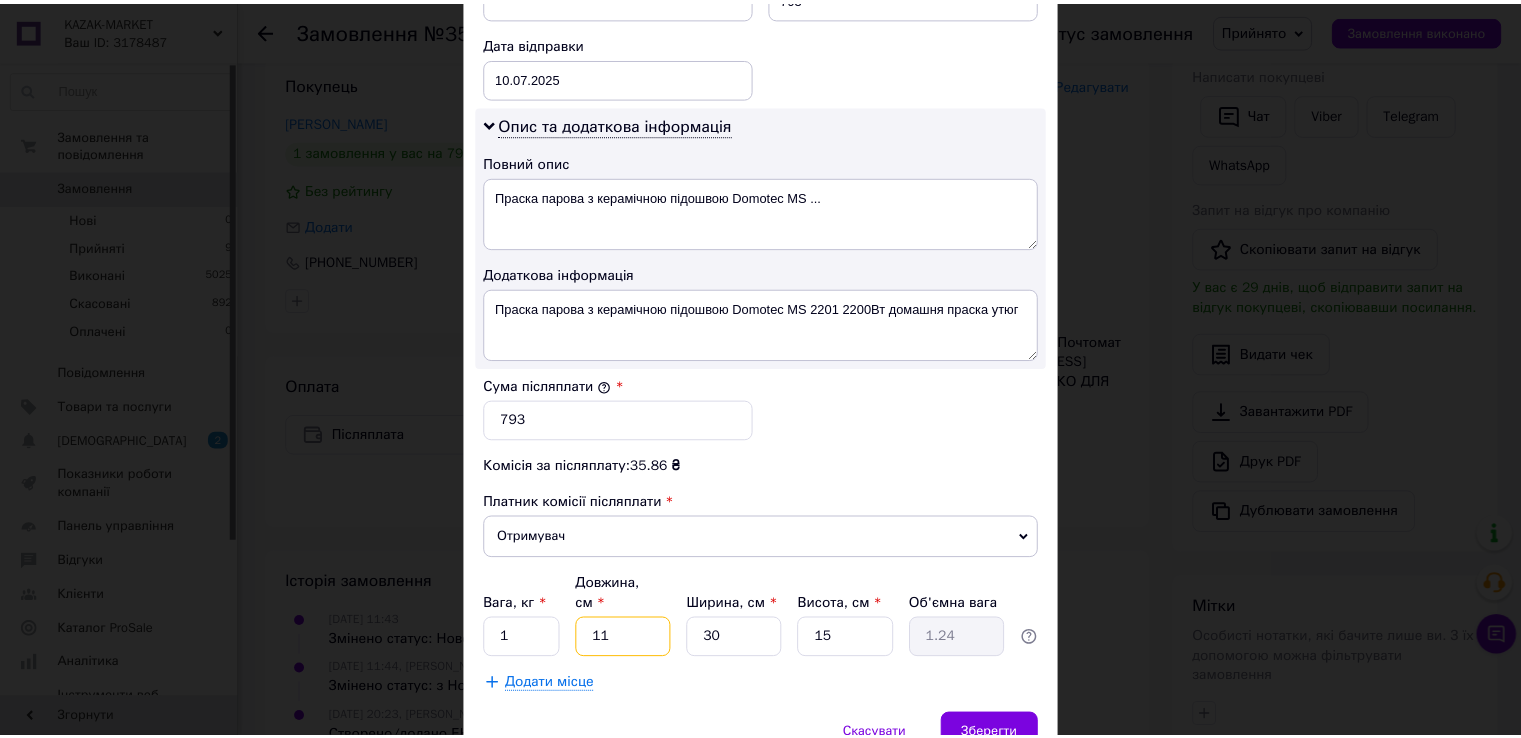 scroll, scrollTop: 1025, scrollLeft: 0, axis: vertical 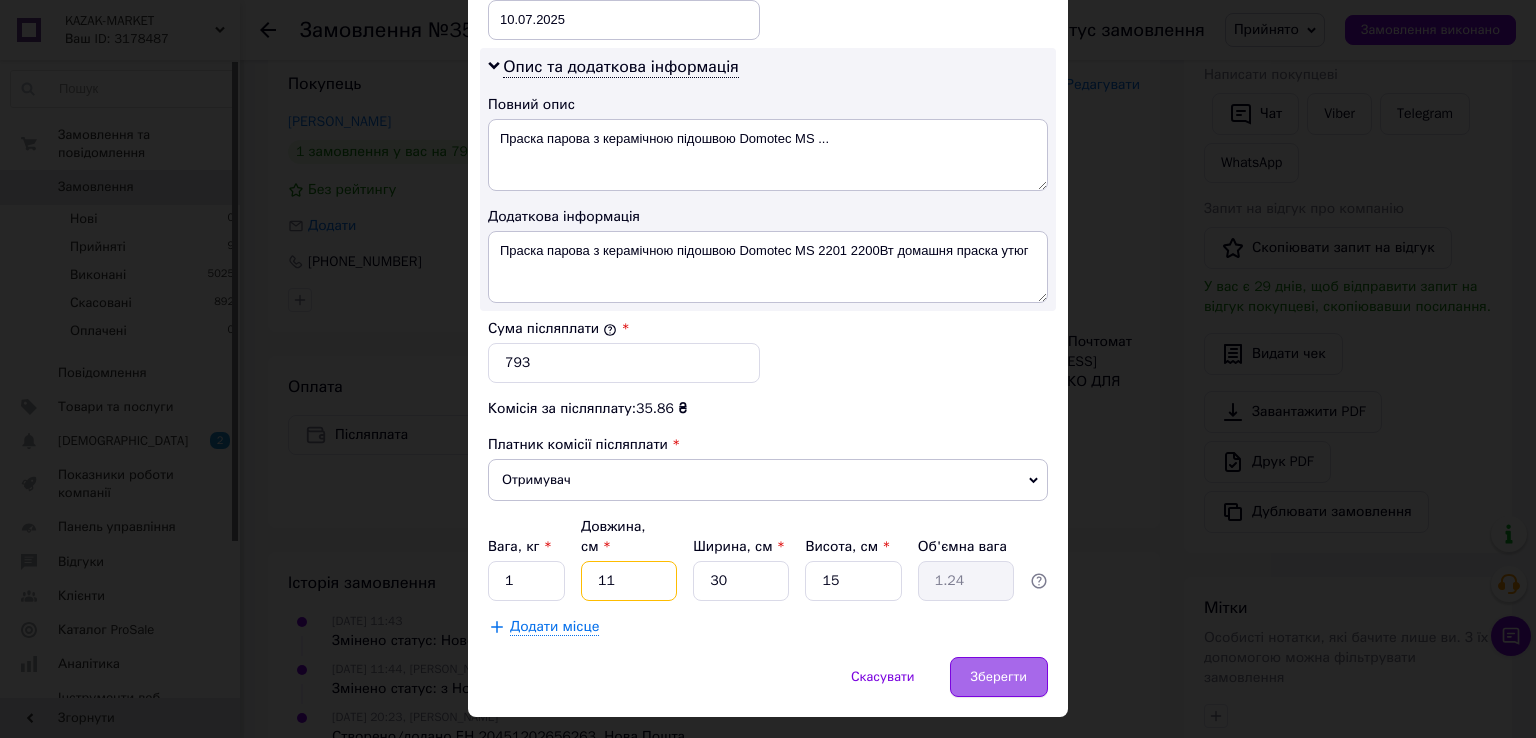 type on "11" 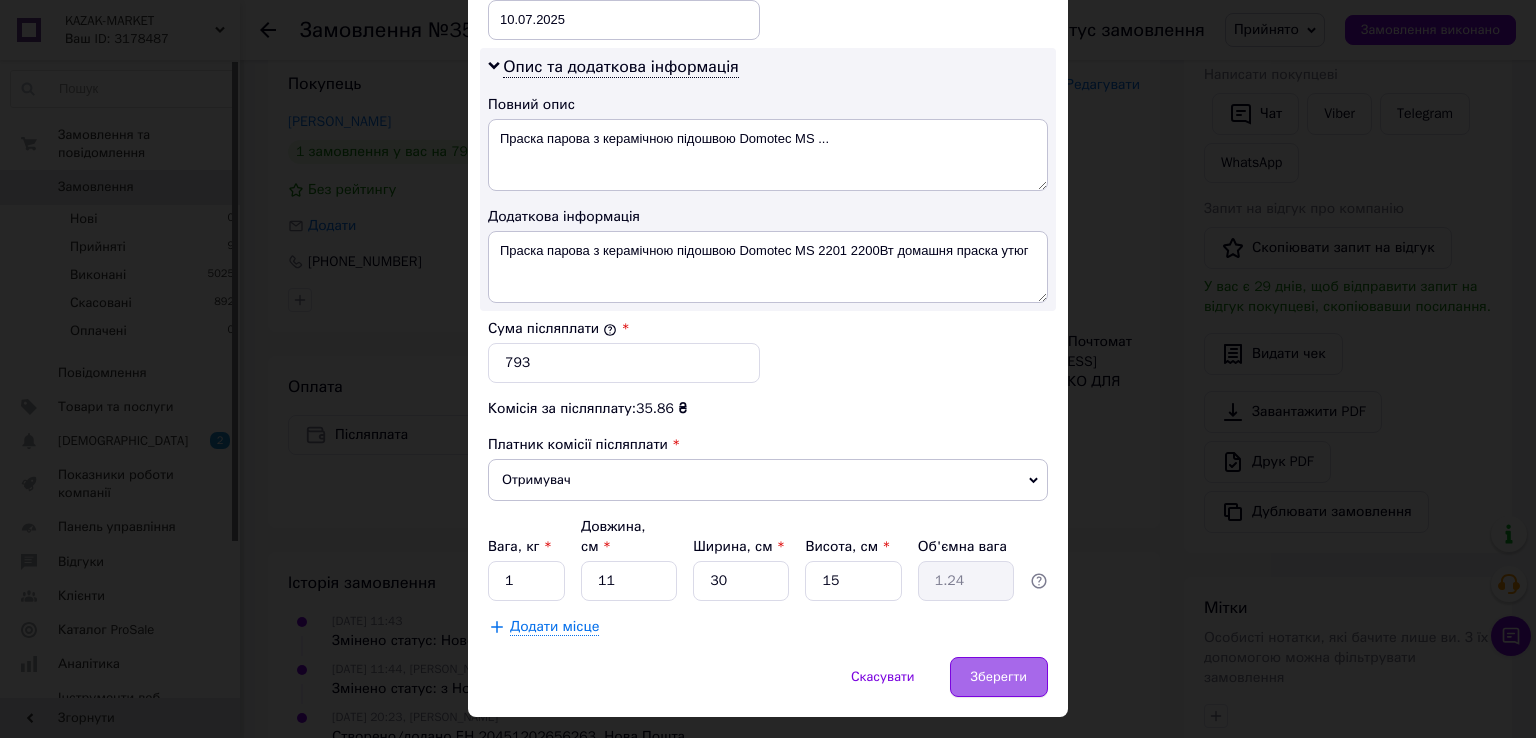 click on "Зберегти" at bounding box center [999, 677] 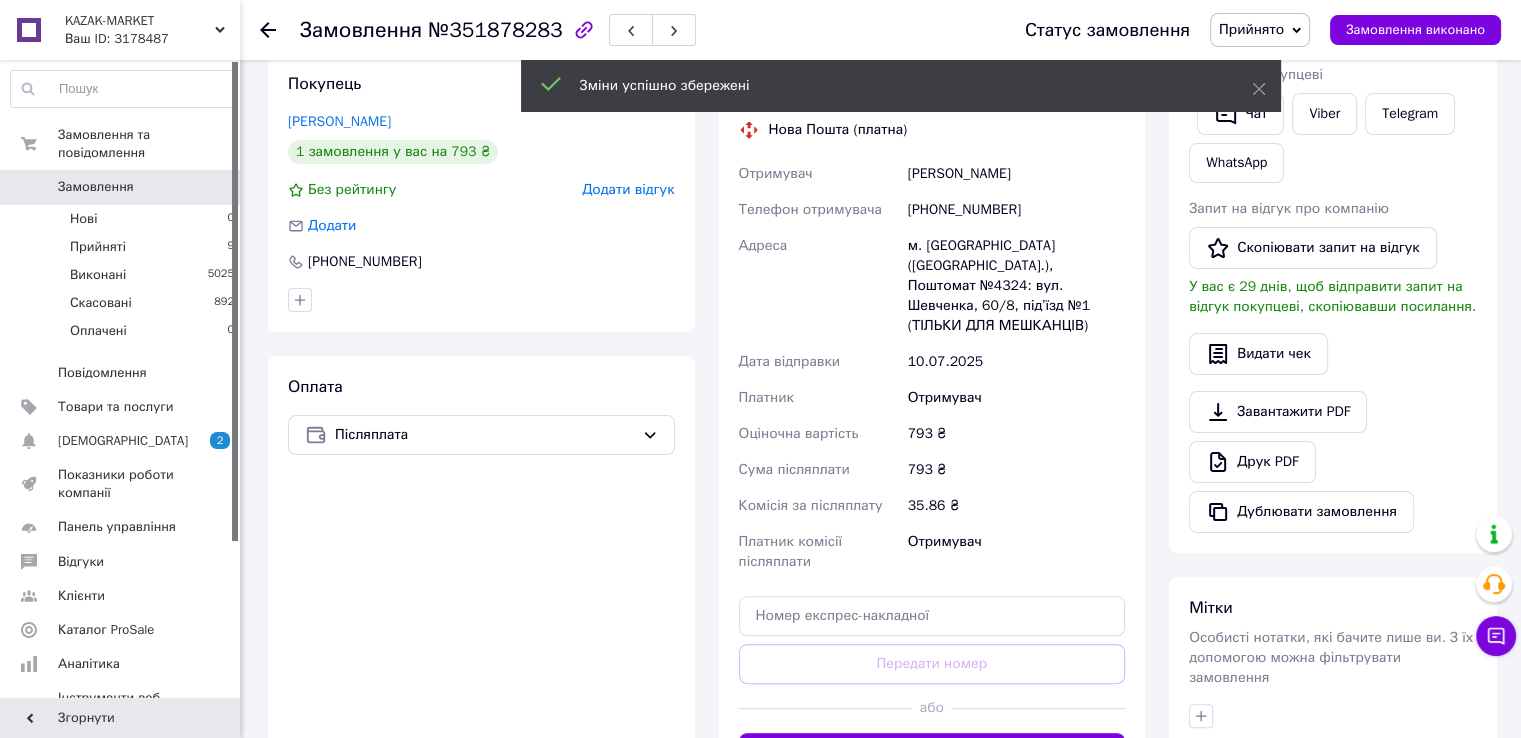 click on "Замовлення" at bounding box center (96, 187) 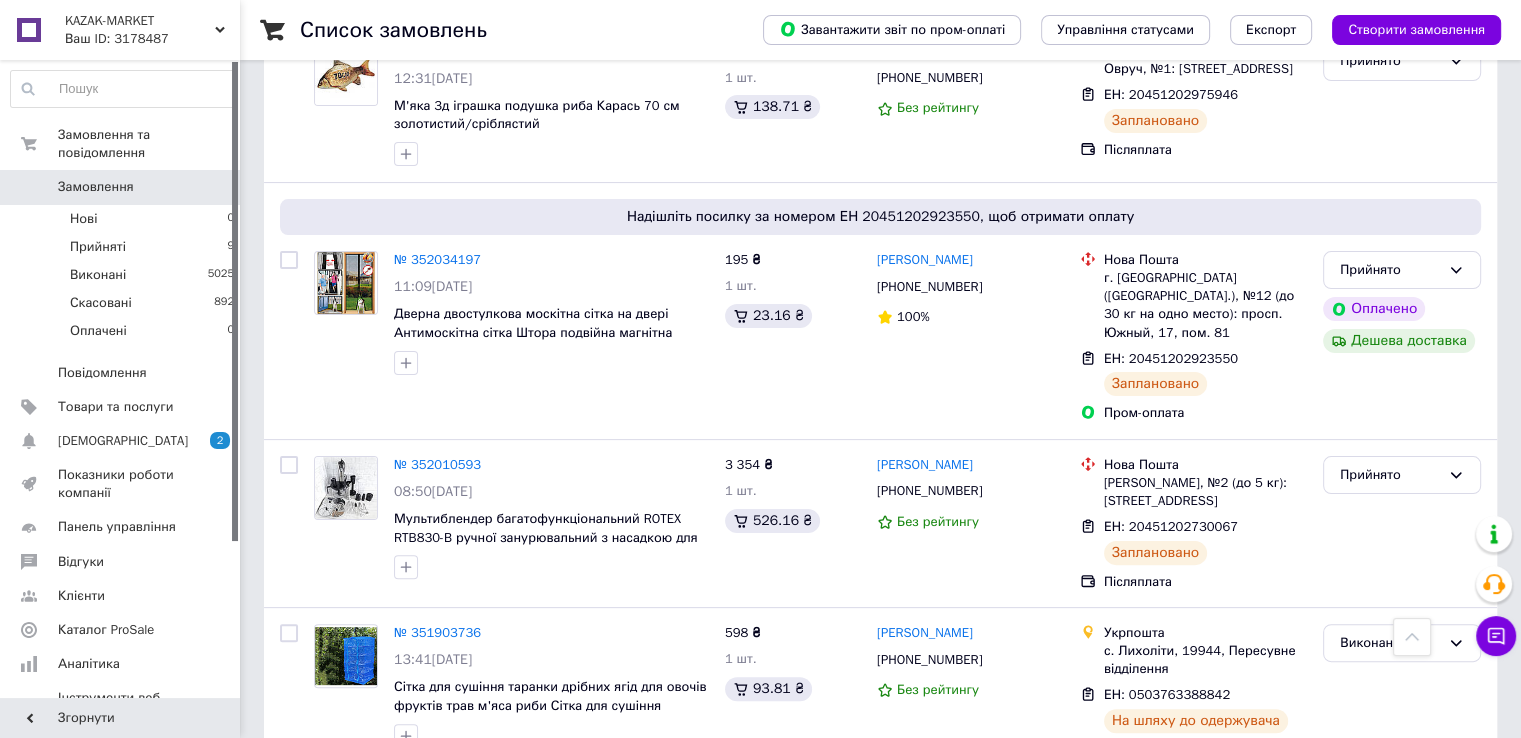 scroll, scrollTop: 0, scrollLeft: 0, axis: both 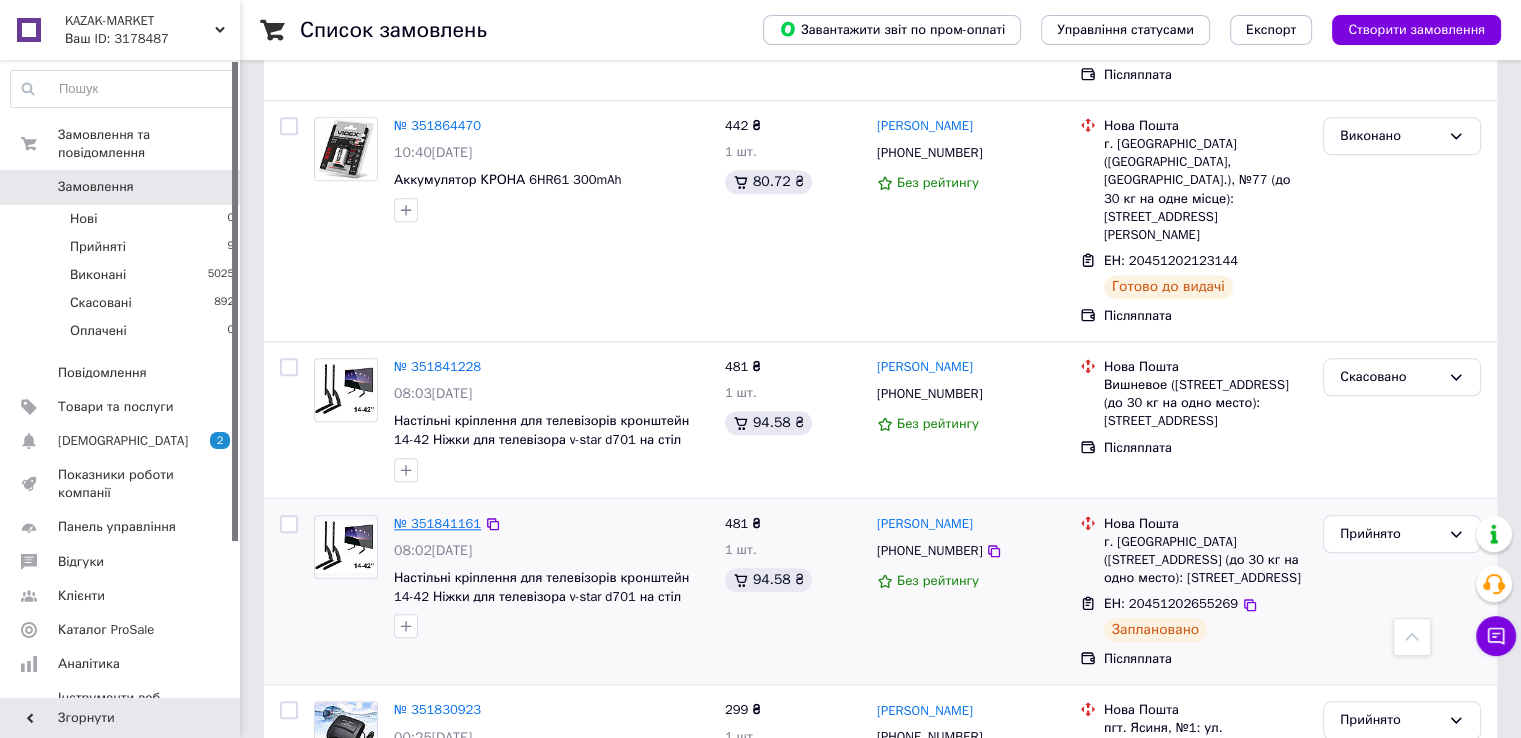 click on "№ 351841161" at bounding box center [437, 523] 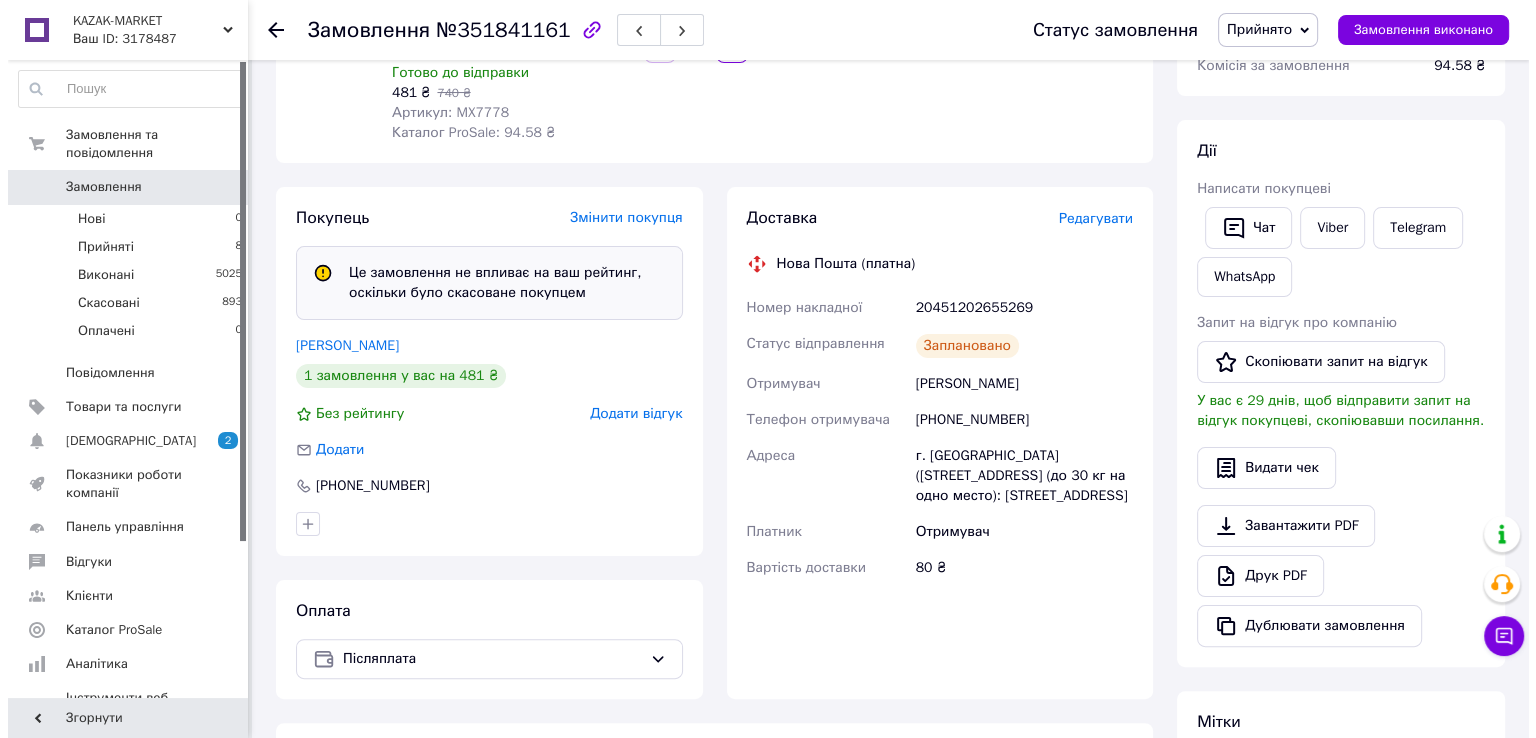 scroll, scrollTop: 238, scrollLeft: 0, axis: vertical 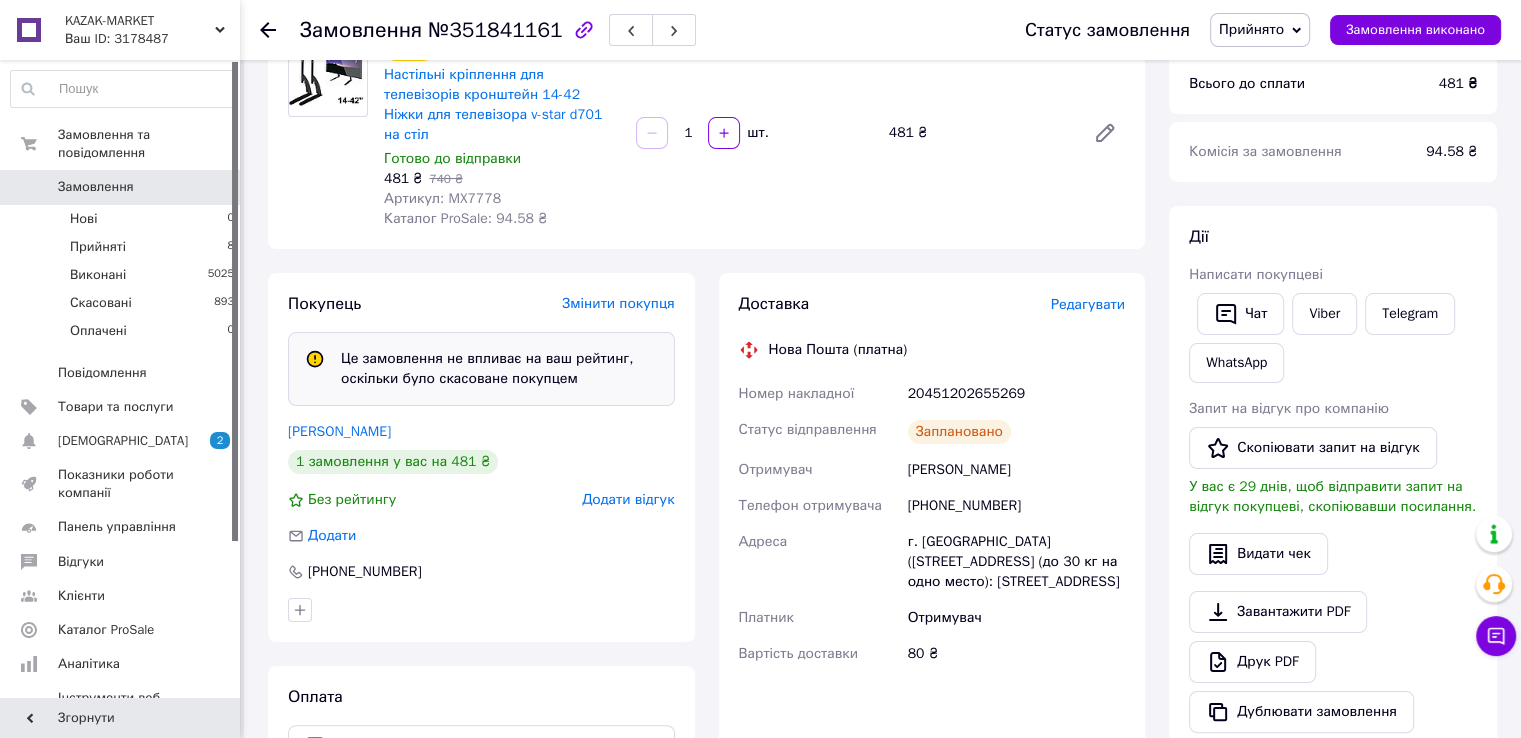 click on "Редагувати" at bounding box center [1088, 304] 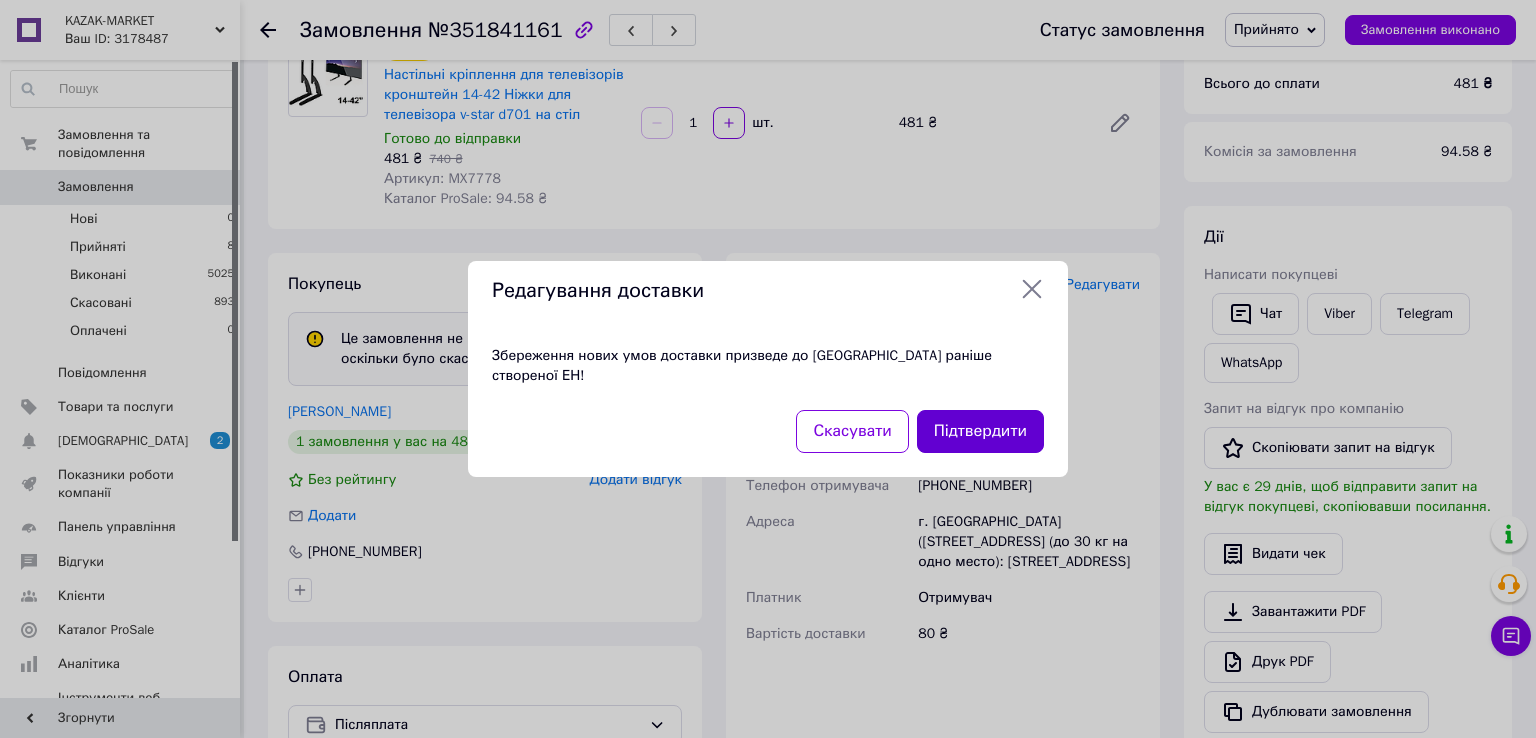 click on "Підтвердити" at bounding box center (980, 431) 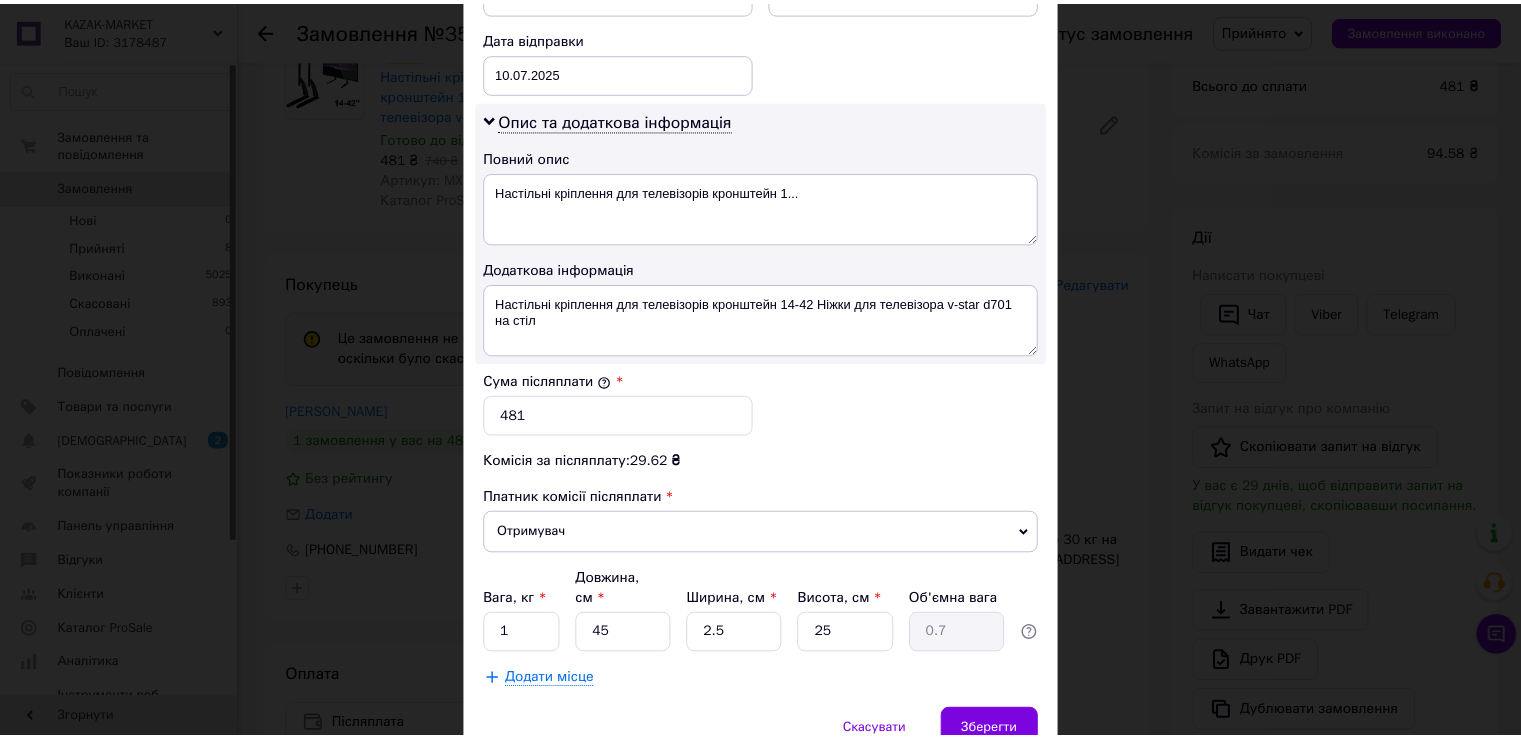 scroll, scrollTop: 1025, scrollLeft: 0, axis: vertical 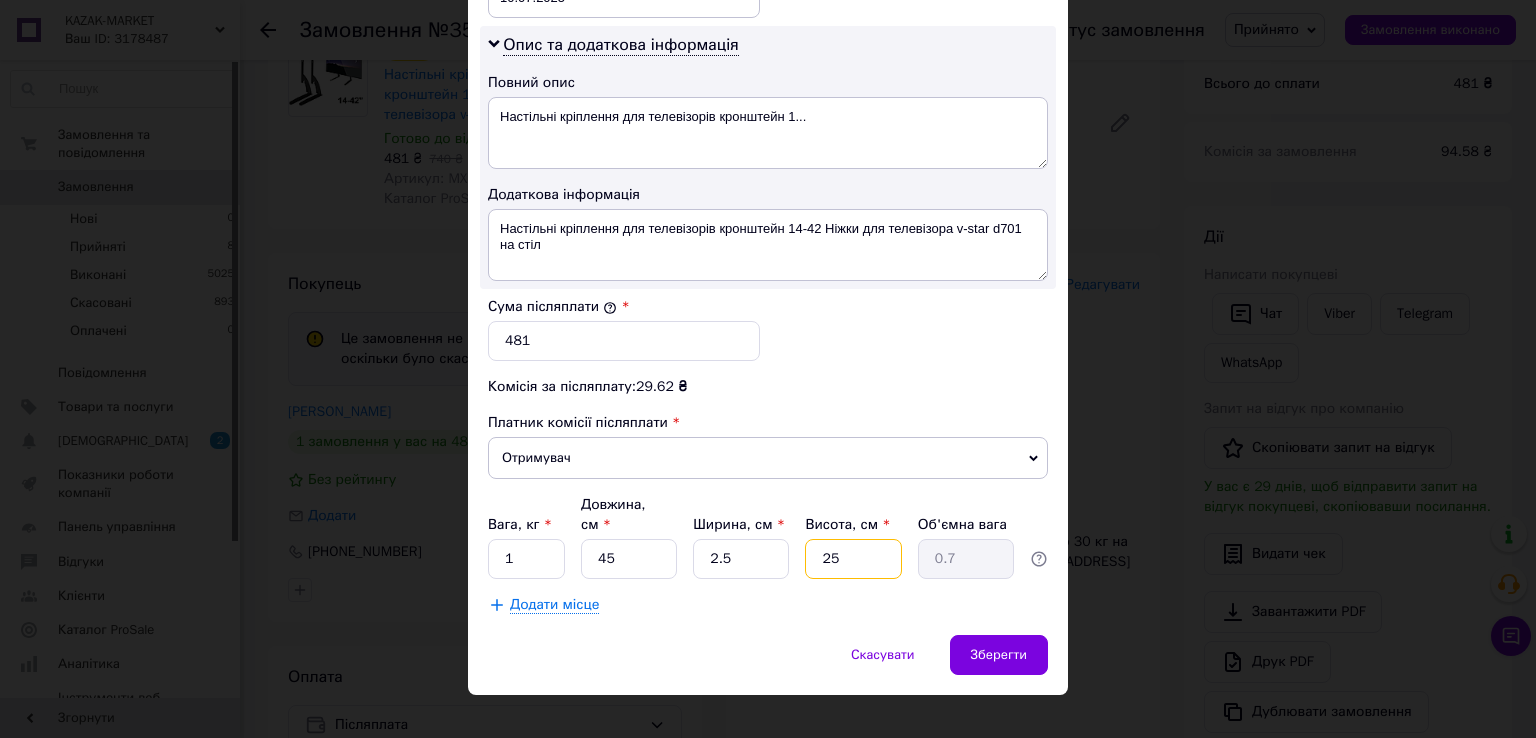 drag, startPoint x: 829, startPoint y: 540, endPoint x: 840, endPoint y: 540, distance: 11 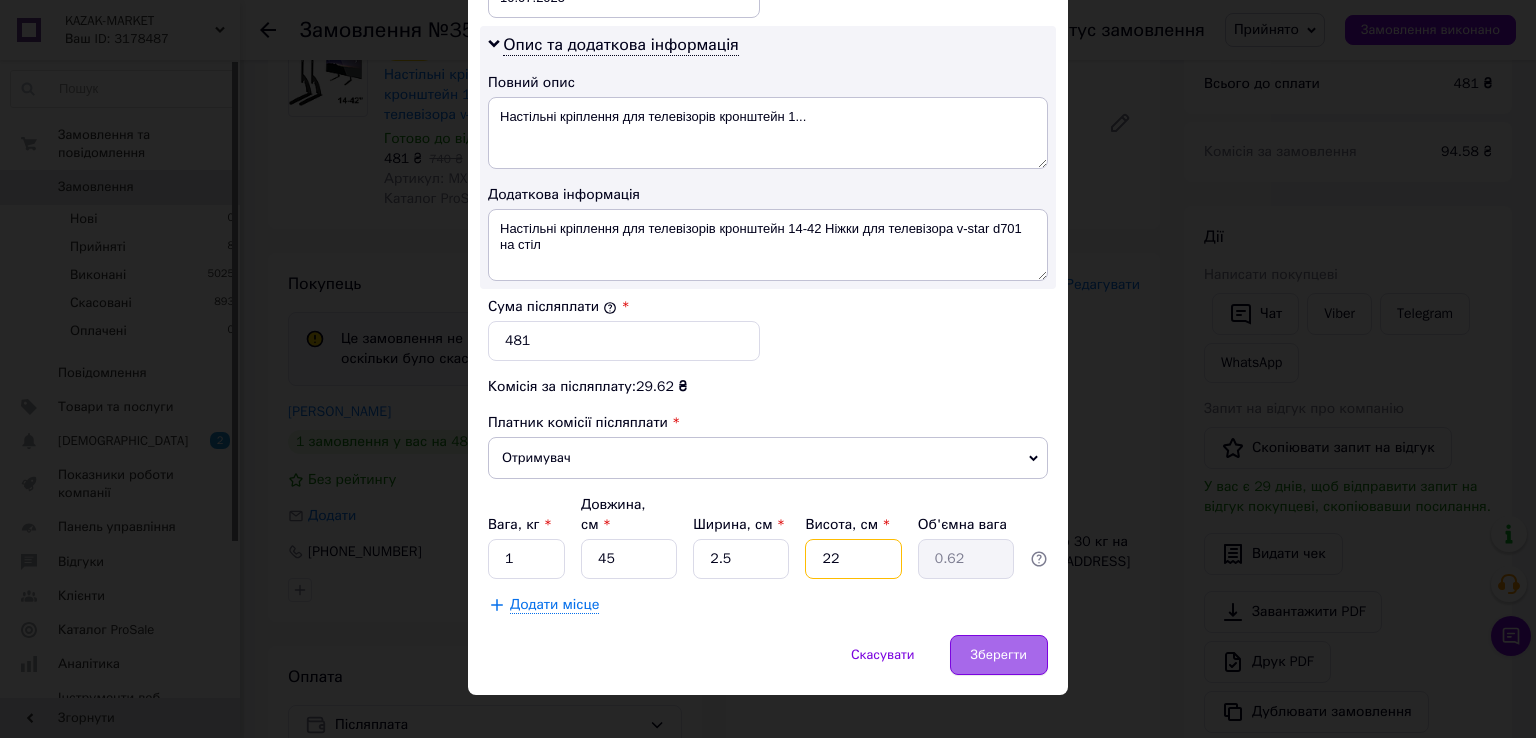 type on "22" 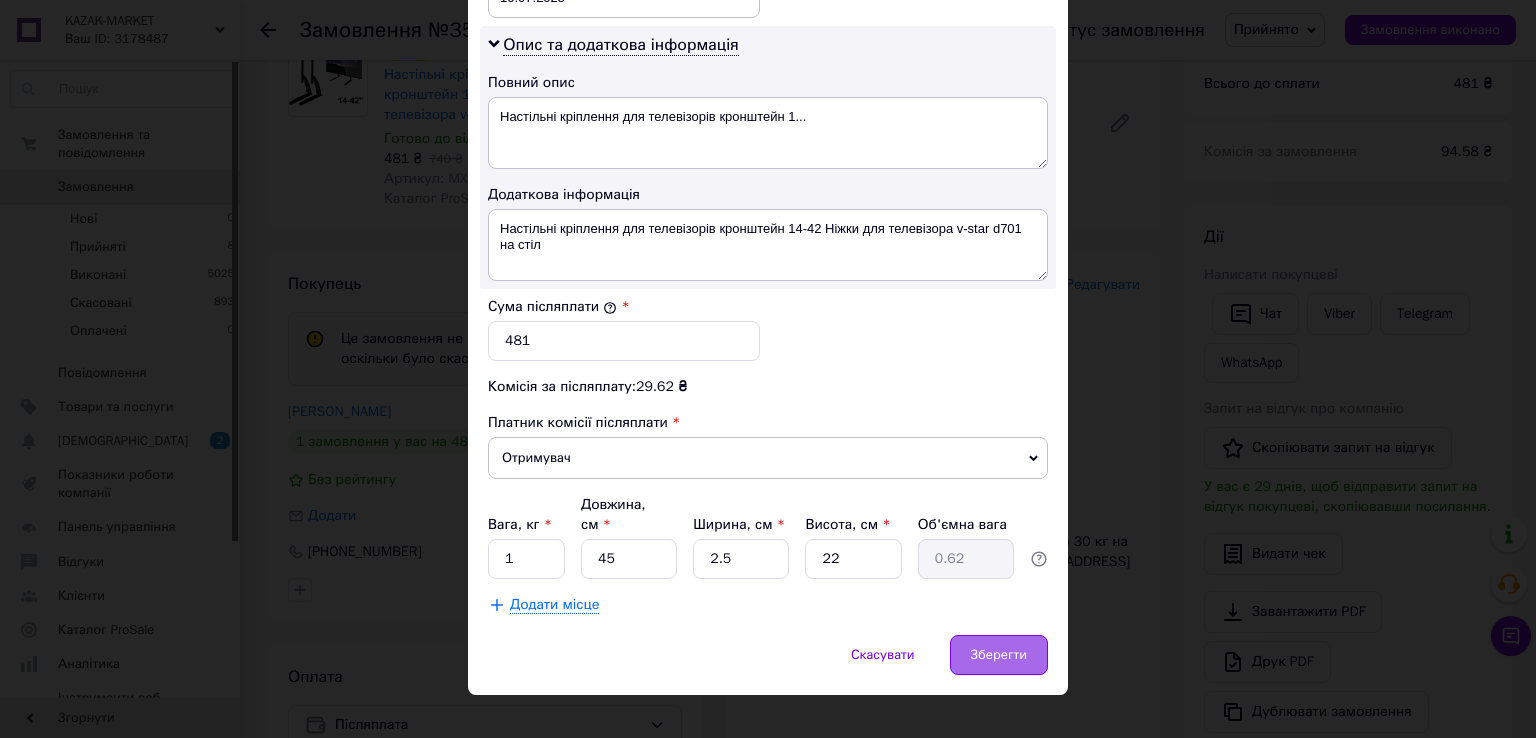 click on "Зберегти" at bounding box center [999, 655] 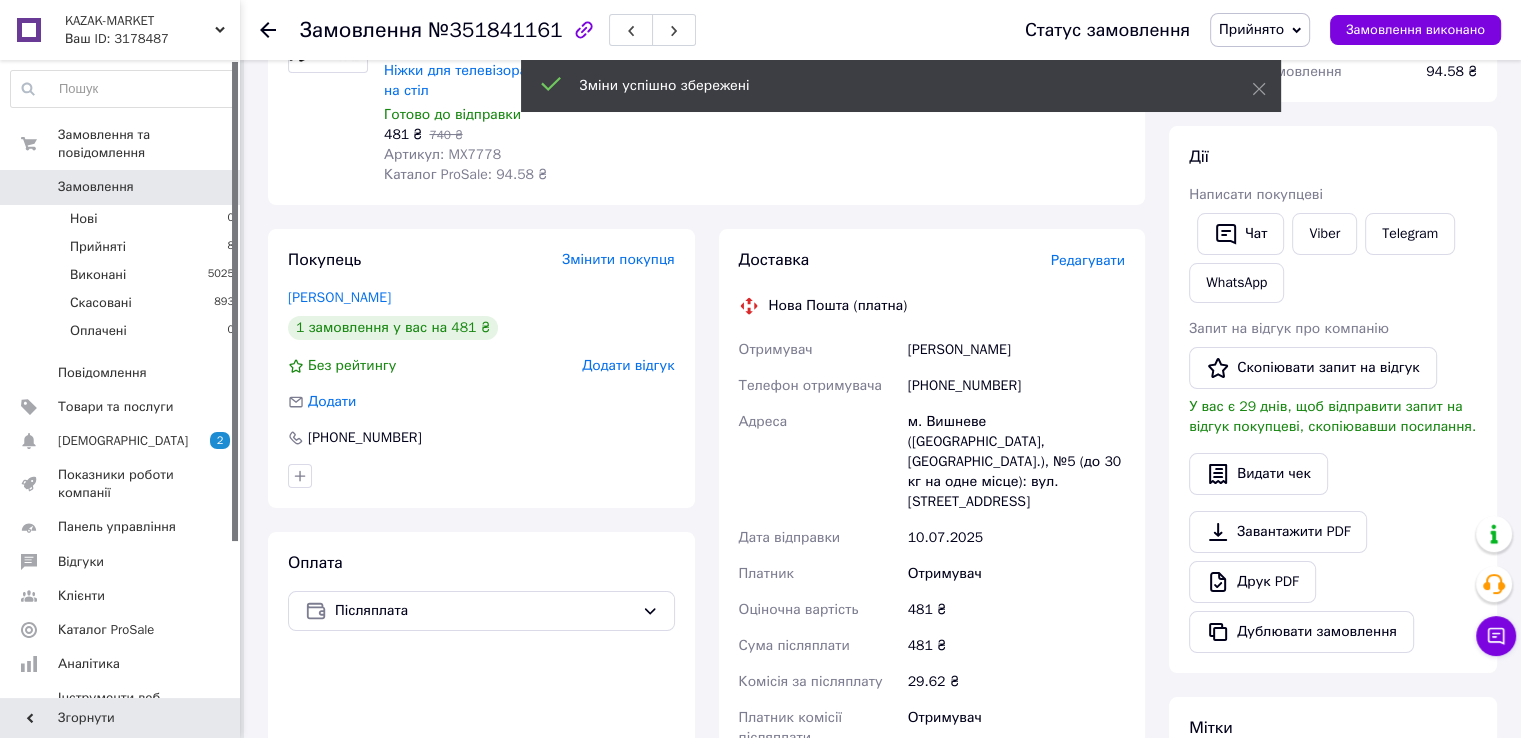 scroll, scrollTop: 194, scrollLeft: 0, axis: vertical 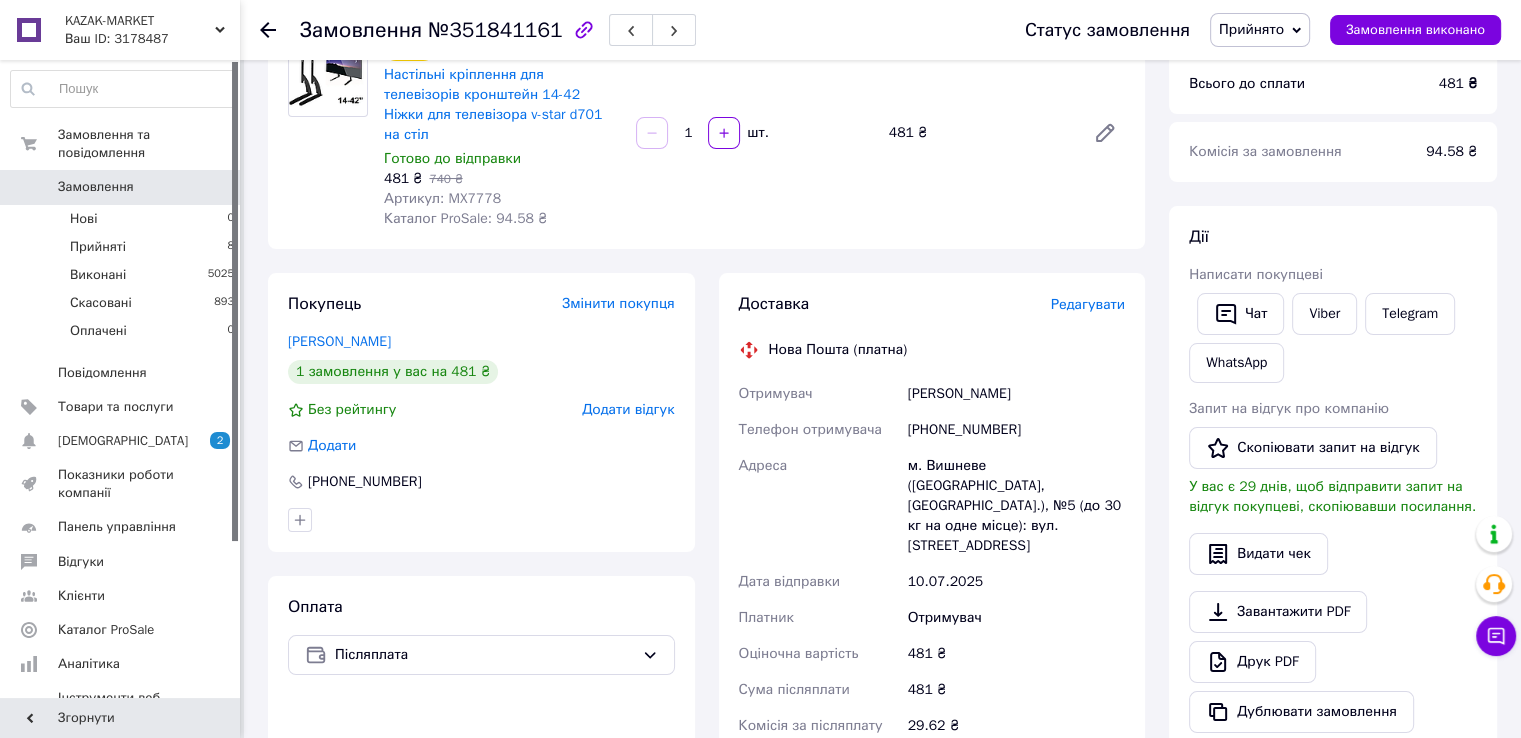 click on "Замовлення" at bounding box center [96, 187] 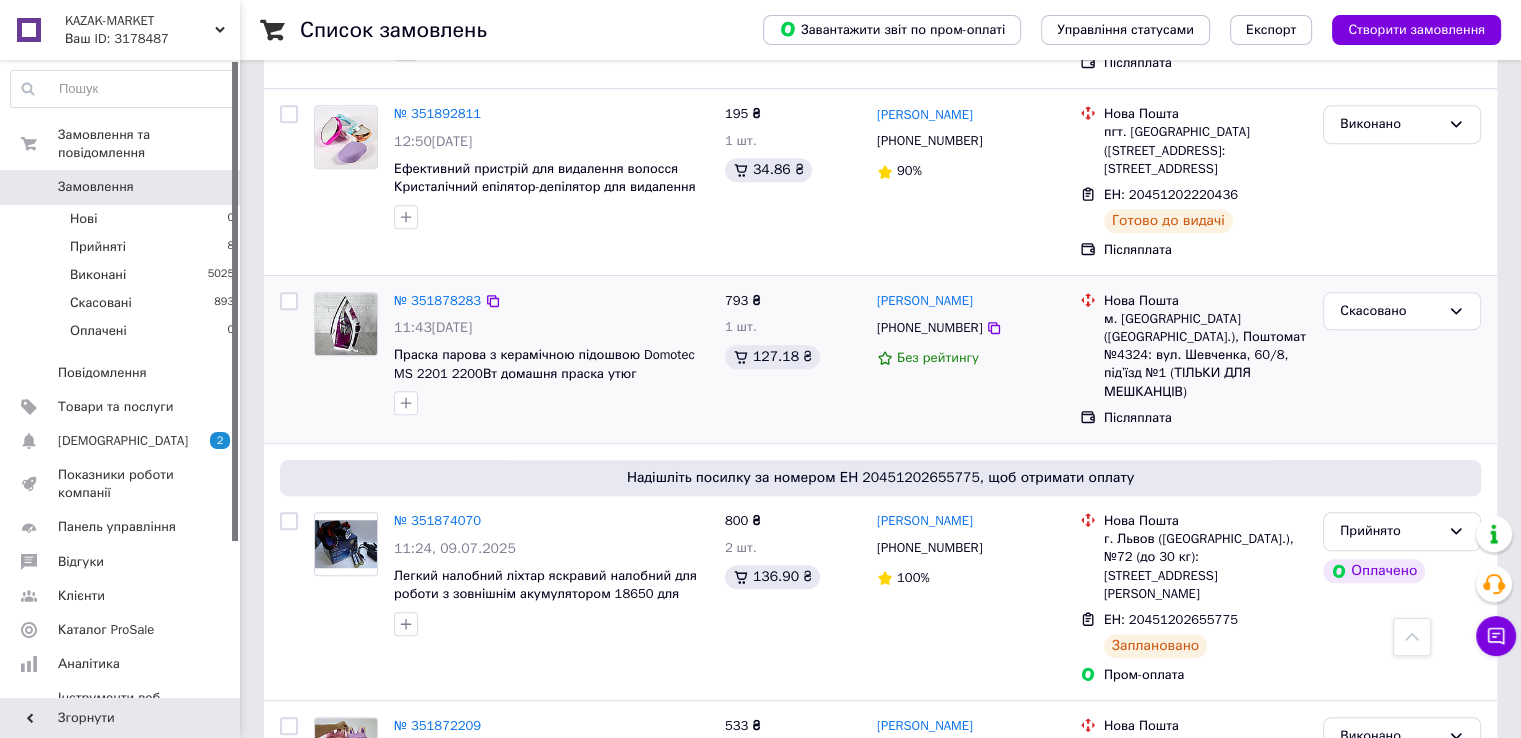 scroll, scrollTop: 1100, scrollLeft: 0, axis: vertical 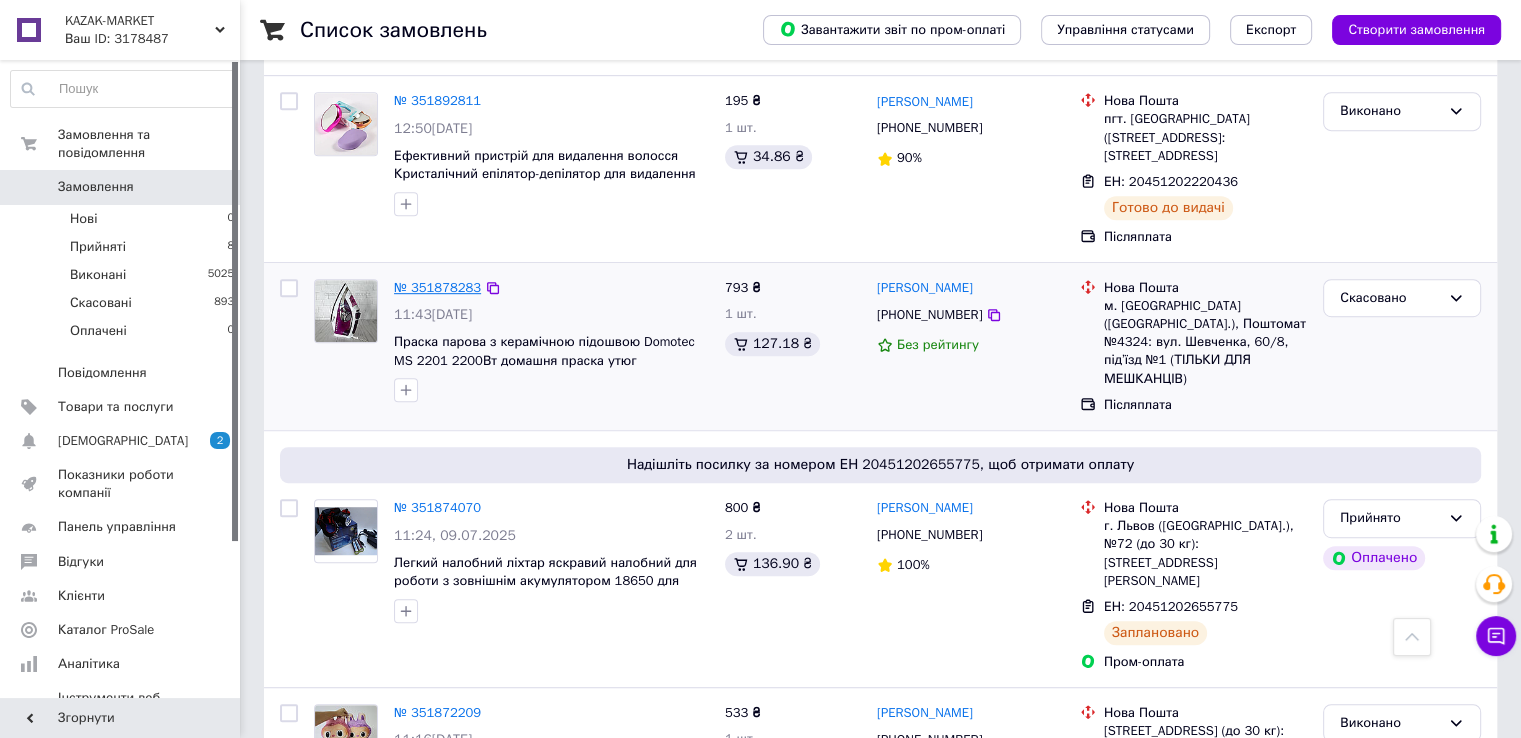 click on "№ 351878283" at bounding box center (437, 287) 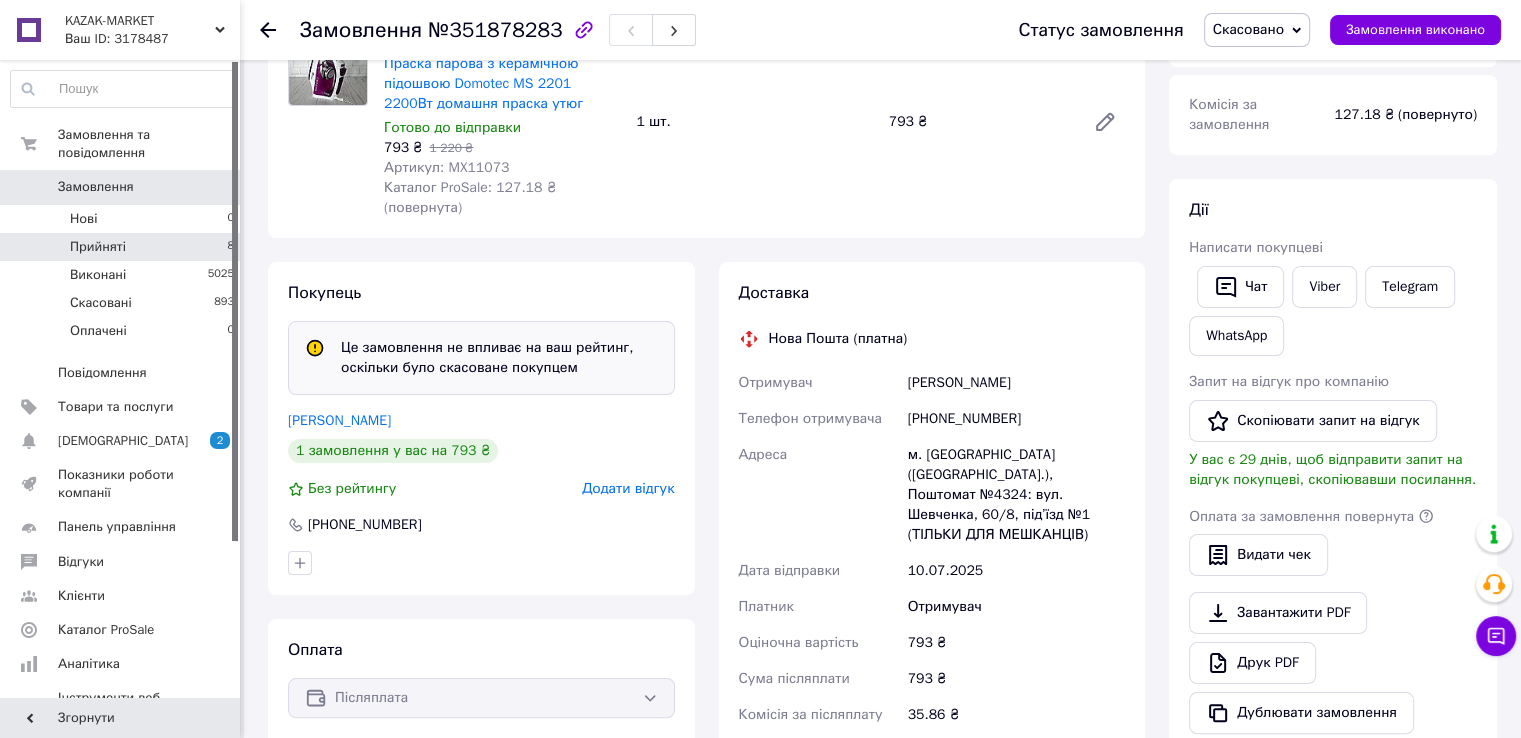 scroll, scrollTop: 14, scrollLeft: 0, axis: vertical 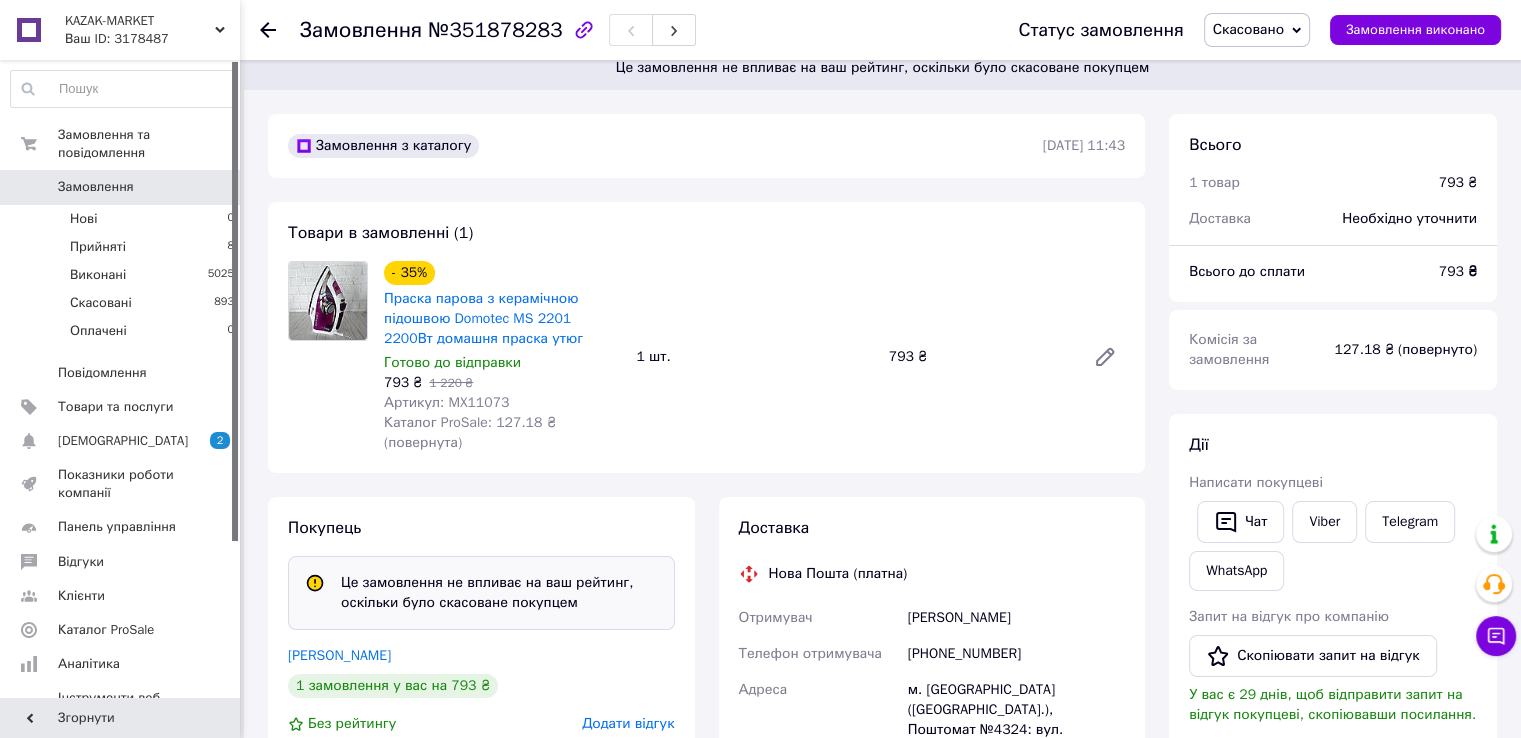 click on "Замовлення" at bounding box center (96, 187) 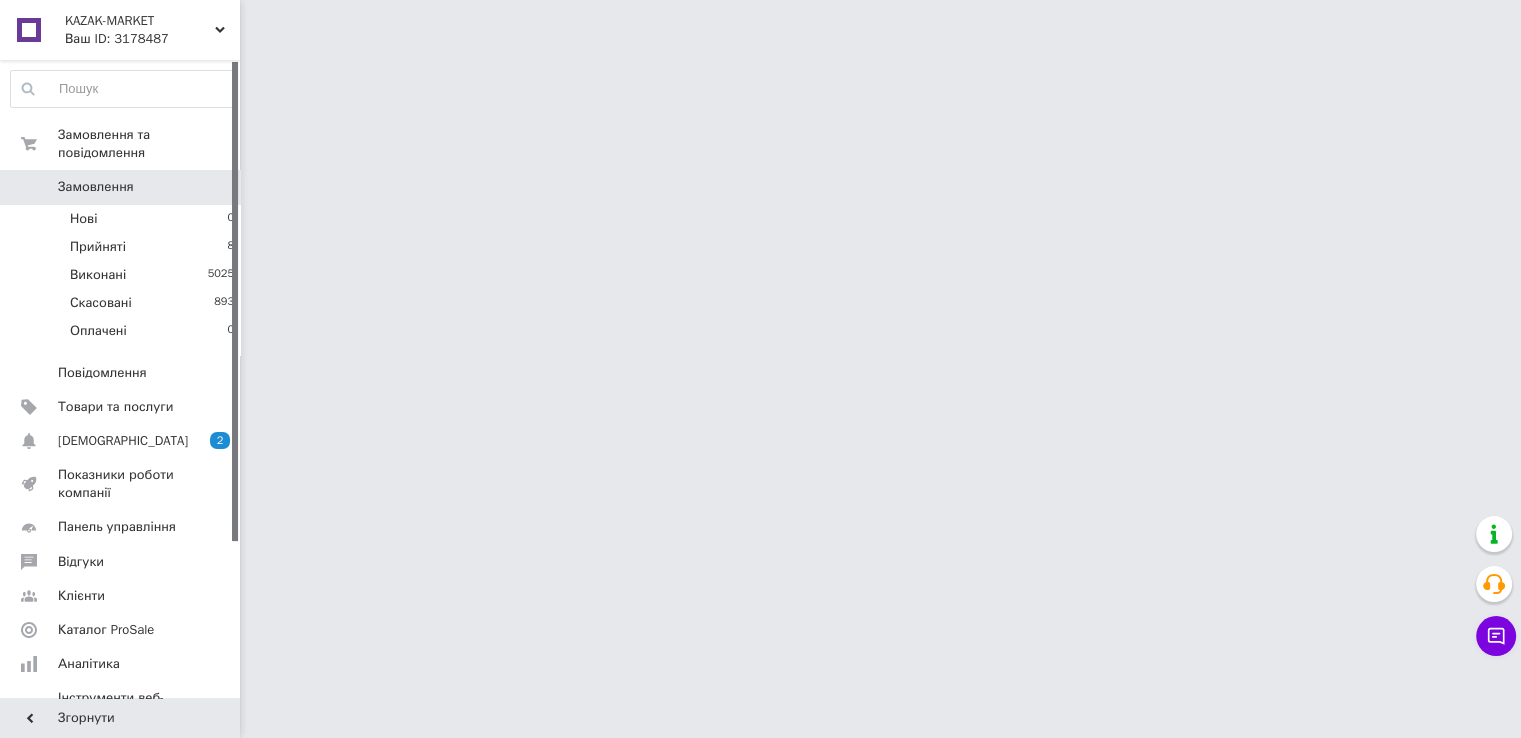 scroll, scrollTop: 0, scrollLeft: 0, axis: both 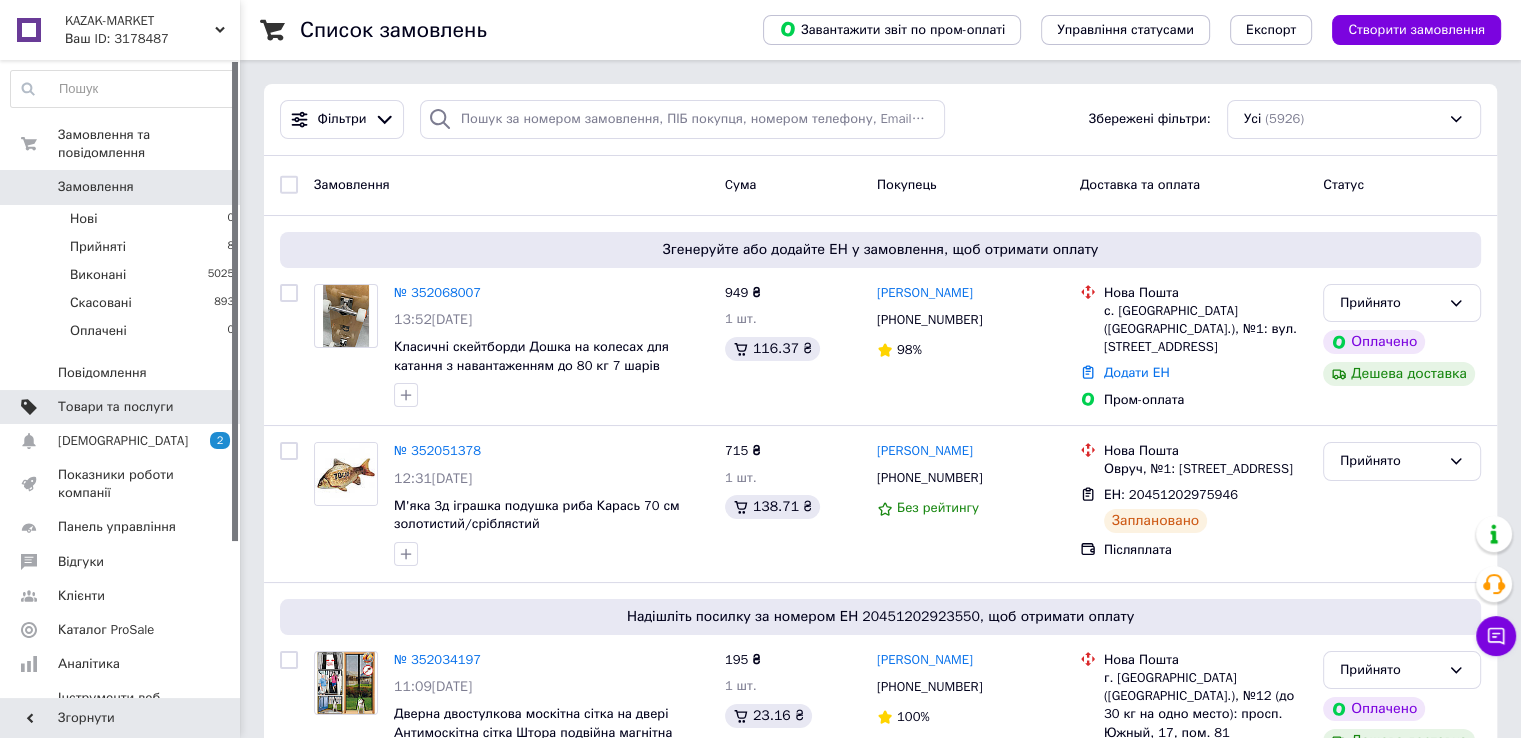 click on "Товари та послуги" at bounding box center [115, 407] 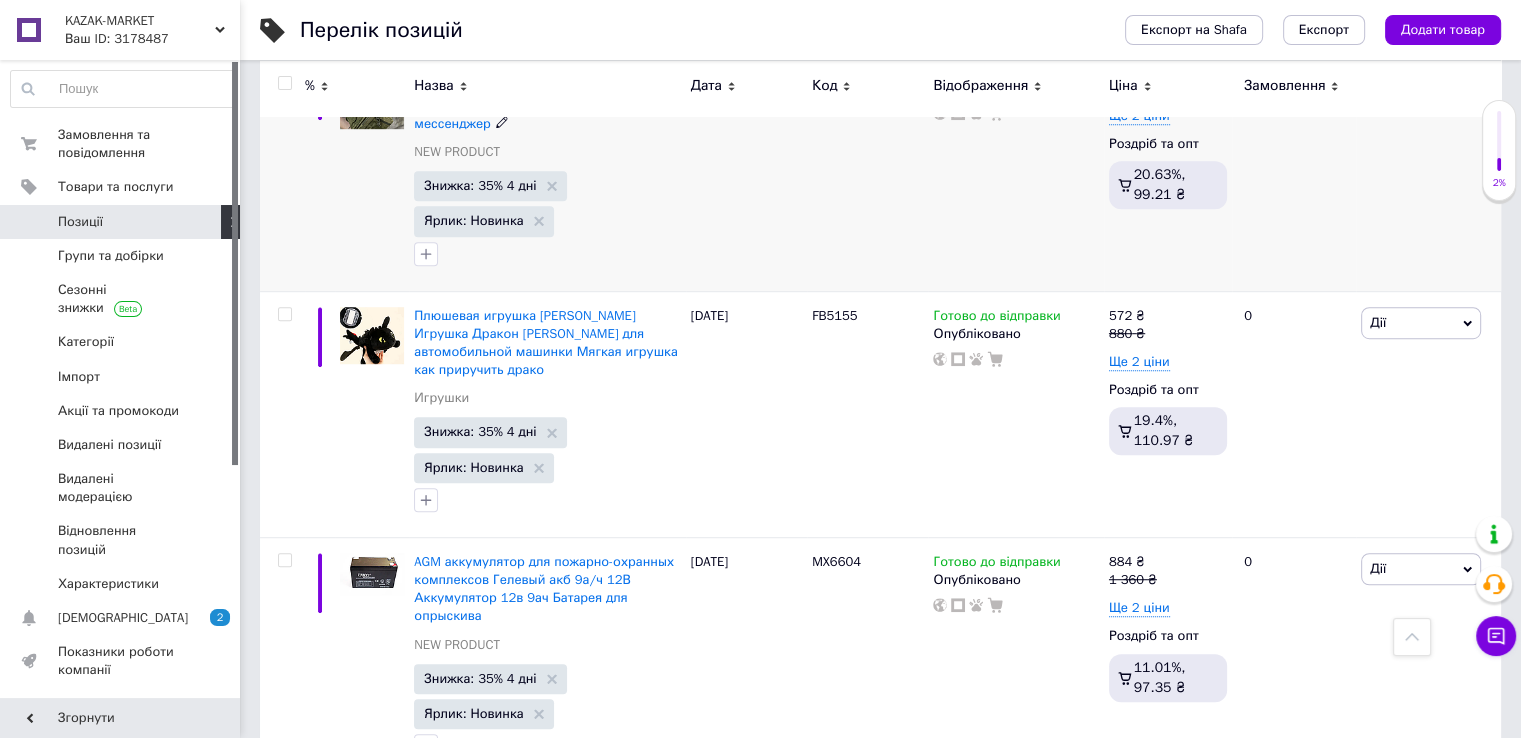scroll, scrollTop: 1200, scrollLeft: 0, axis: vertical 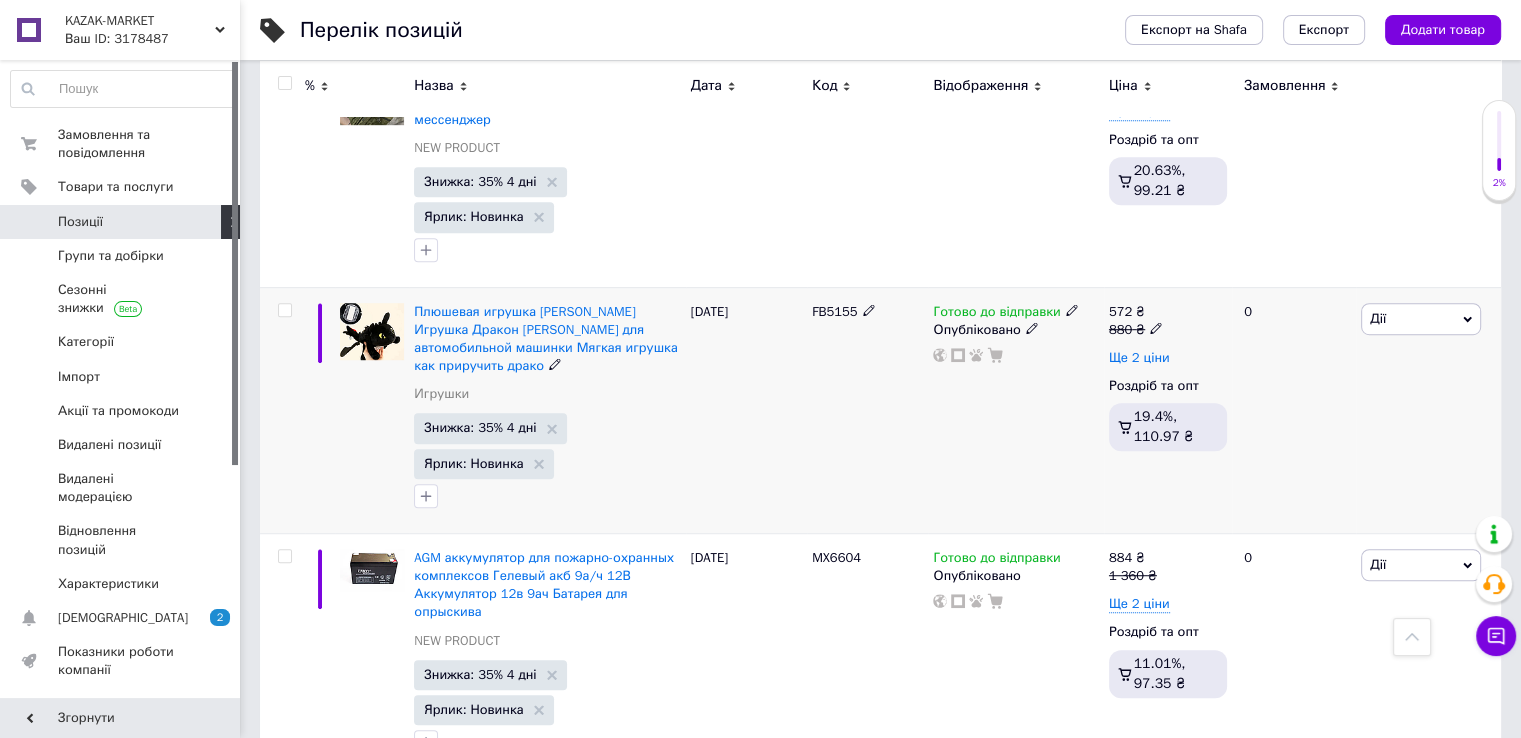 click on "Ще 2 ціни" at bounding box center [1139, 358] 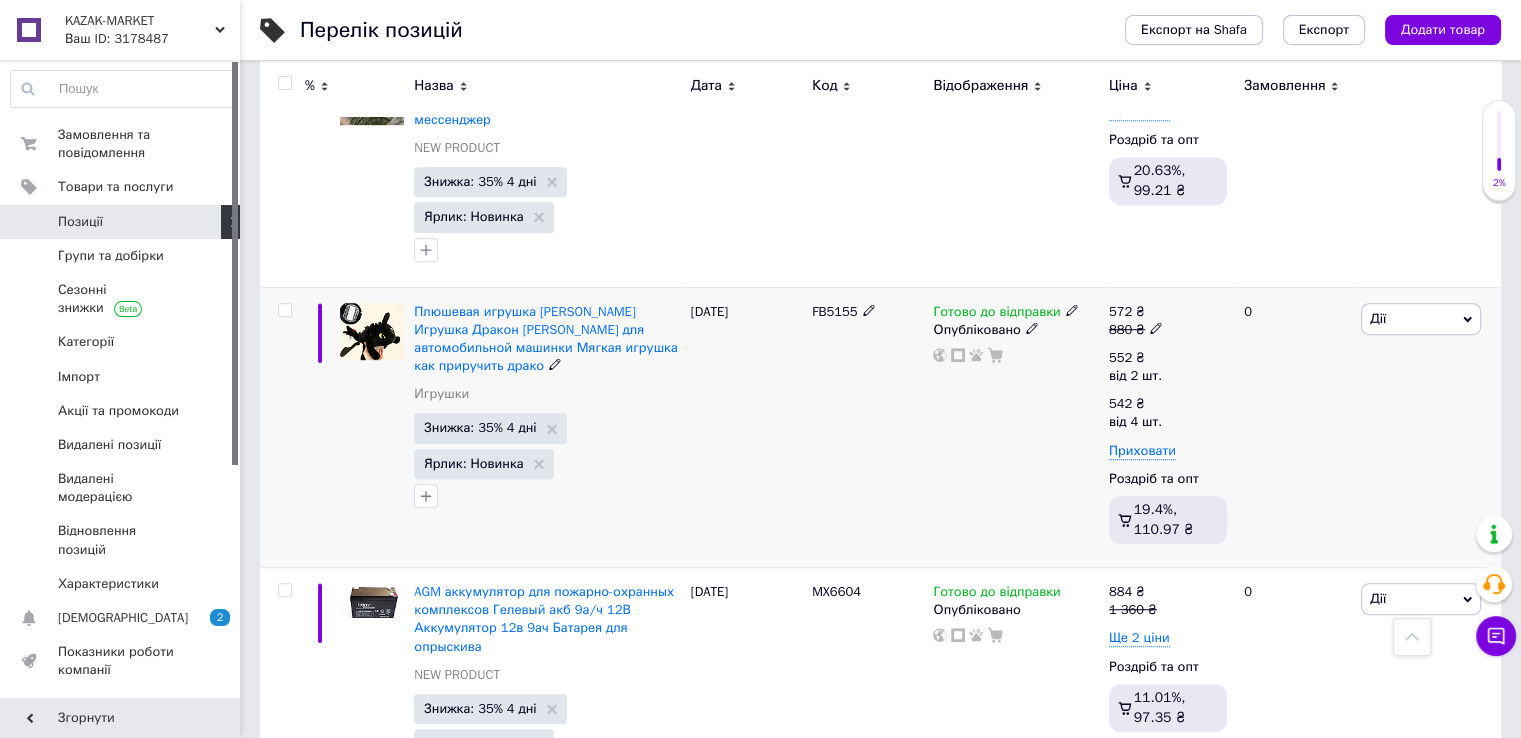 click on "Готово до відправки Опубліковано" at bounding box center (1015, 427) 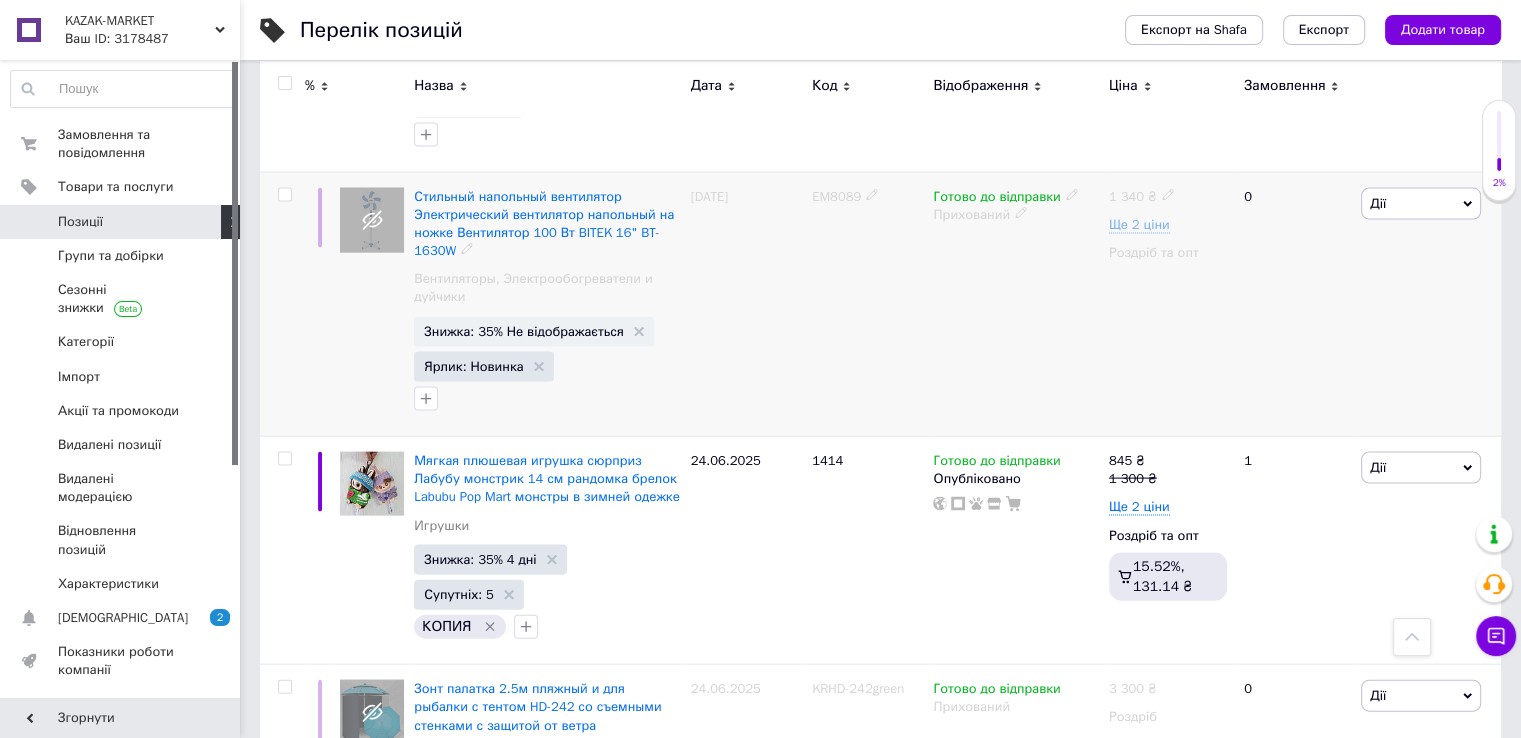 scroll, scrollTop: 4200, scrollLeft: 0, axis: vertical 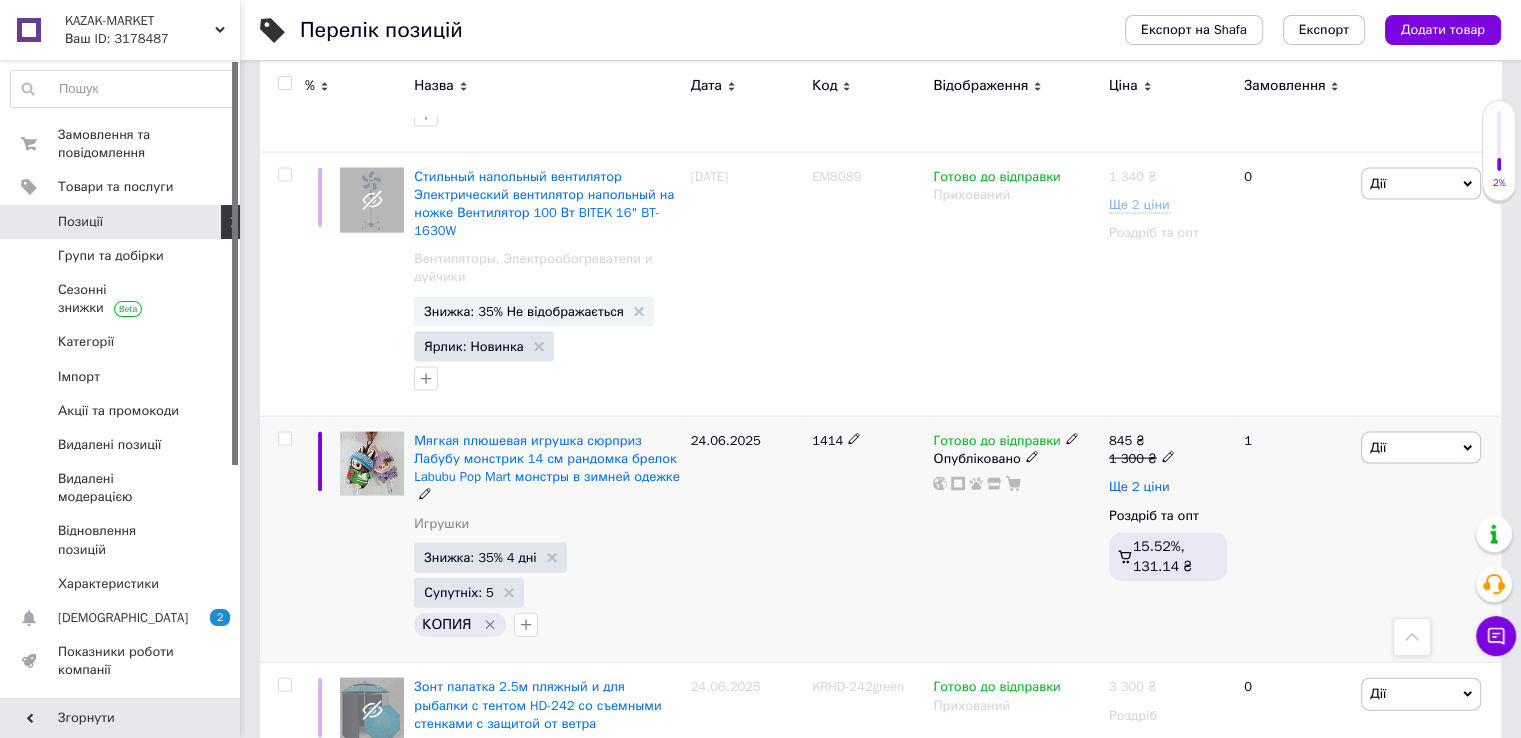 click on "Ще 2 ціни" at bounding box center (1139, 487) 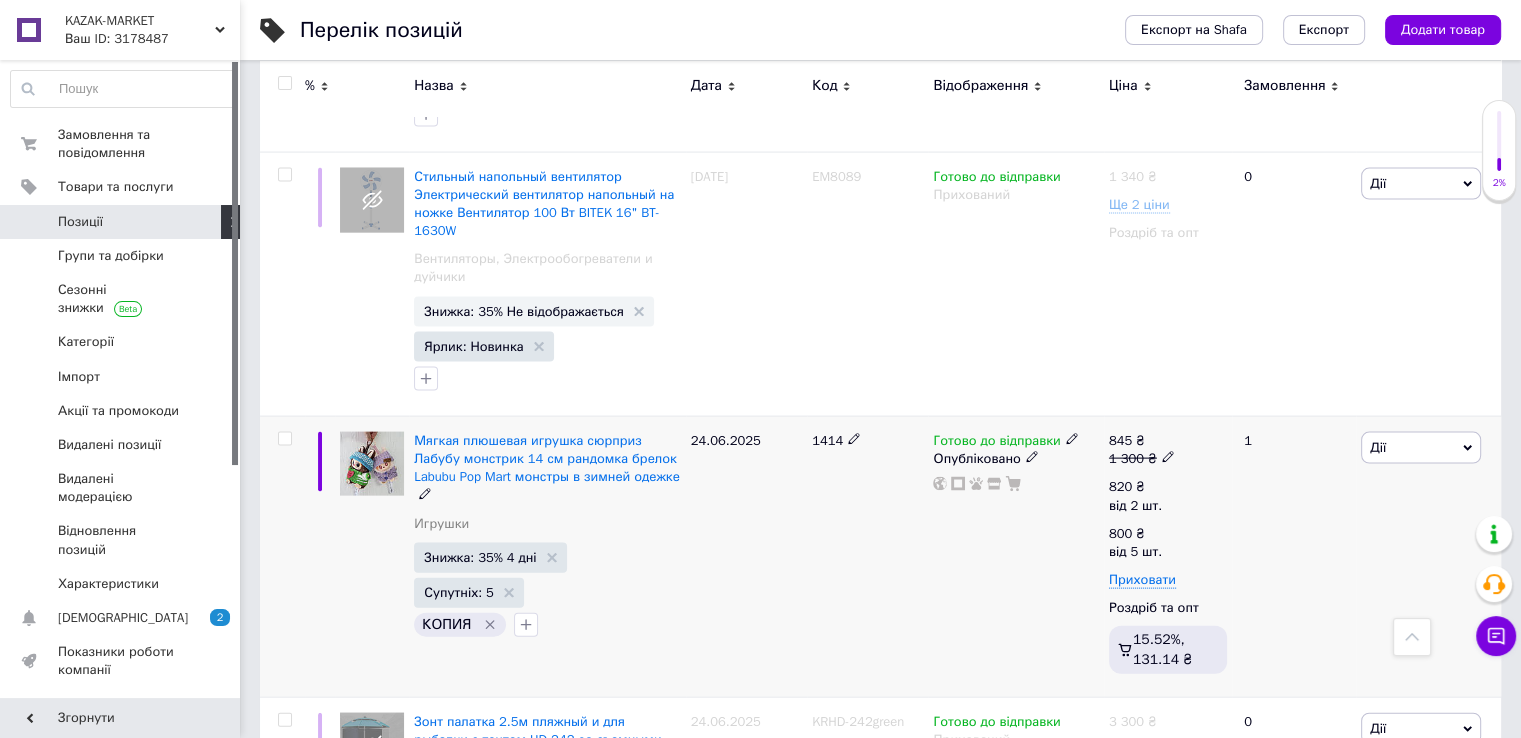 click 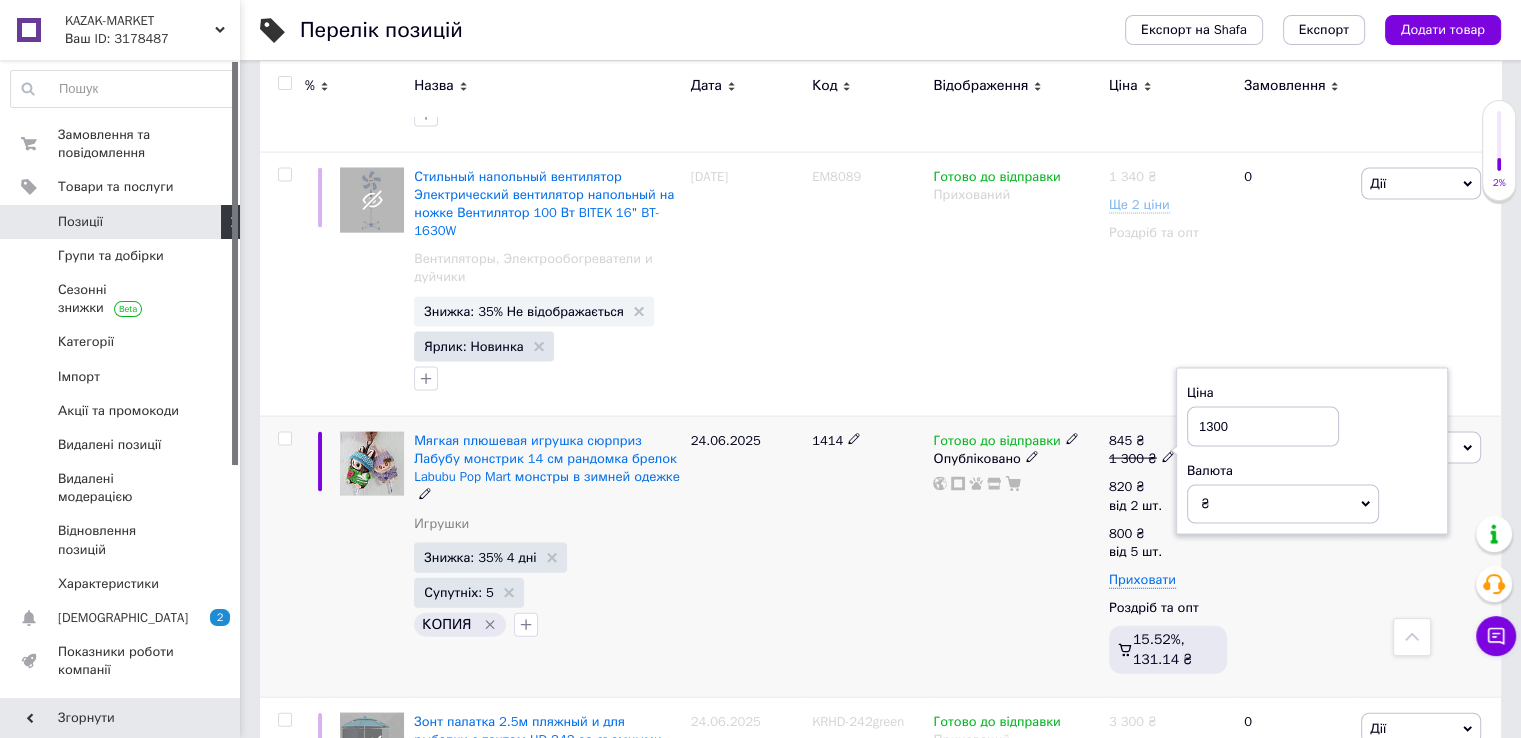 click on "1300" at bounding box center [1263, 427] 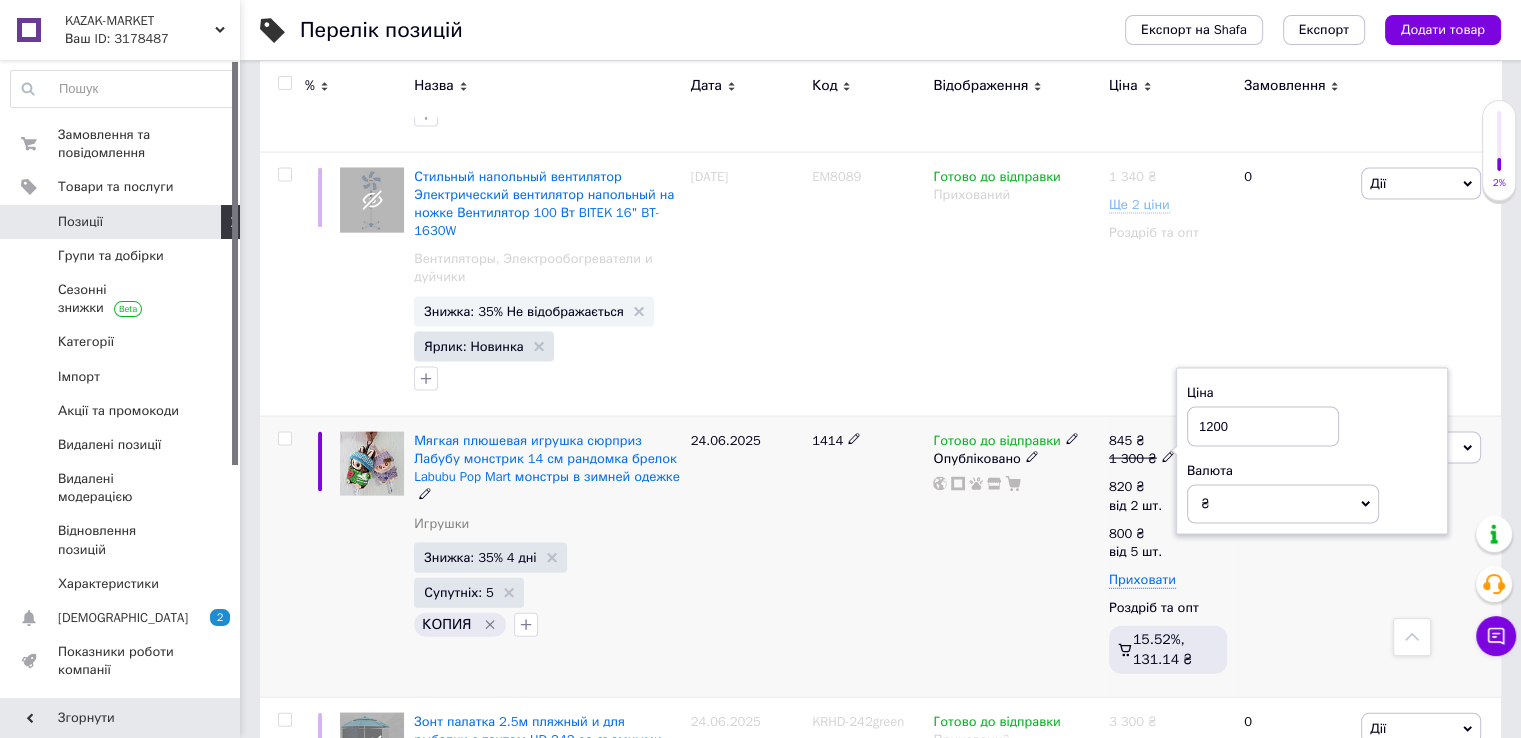 type on "1200" 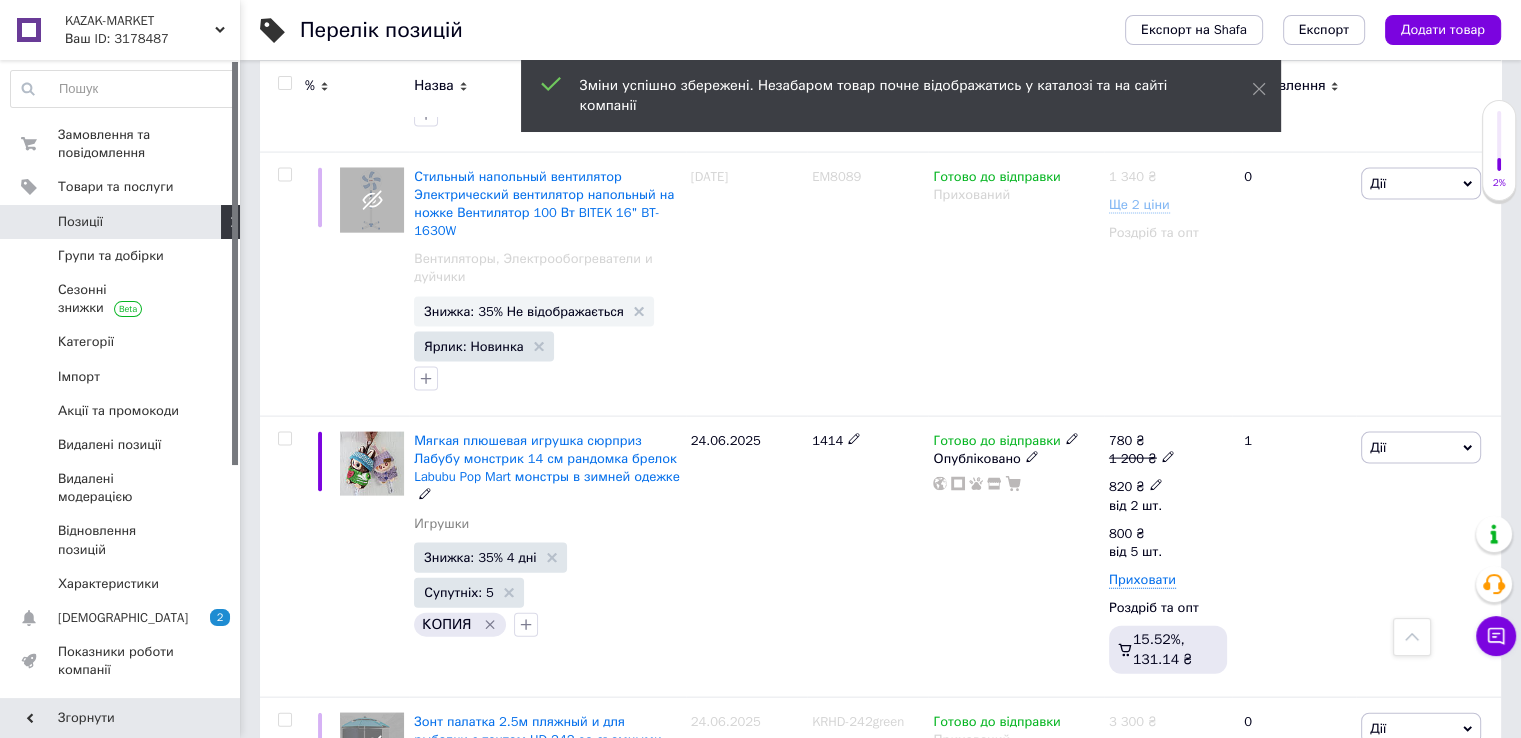 click 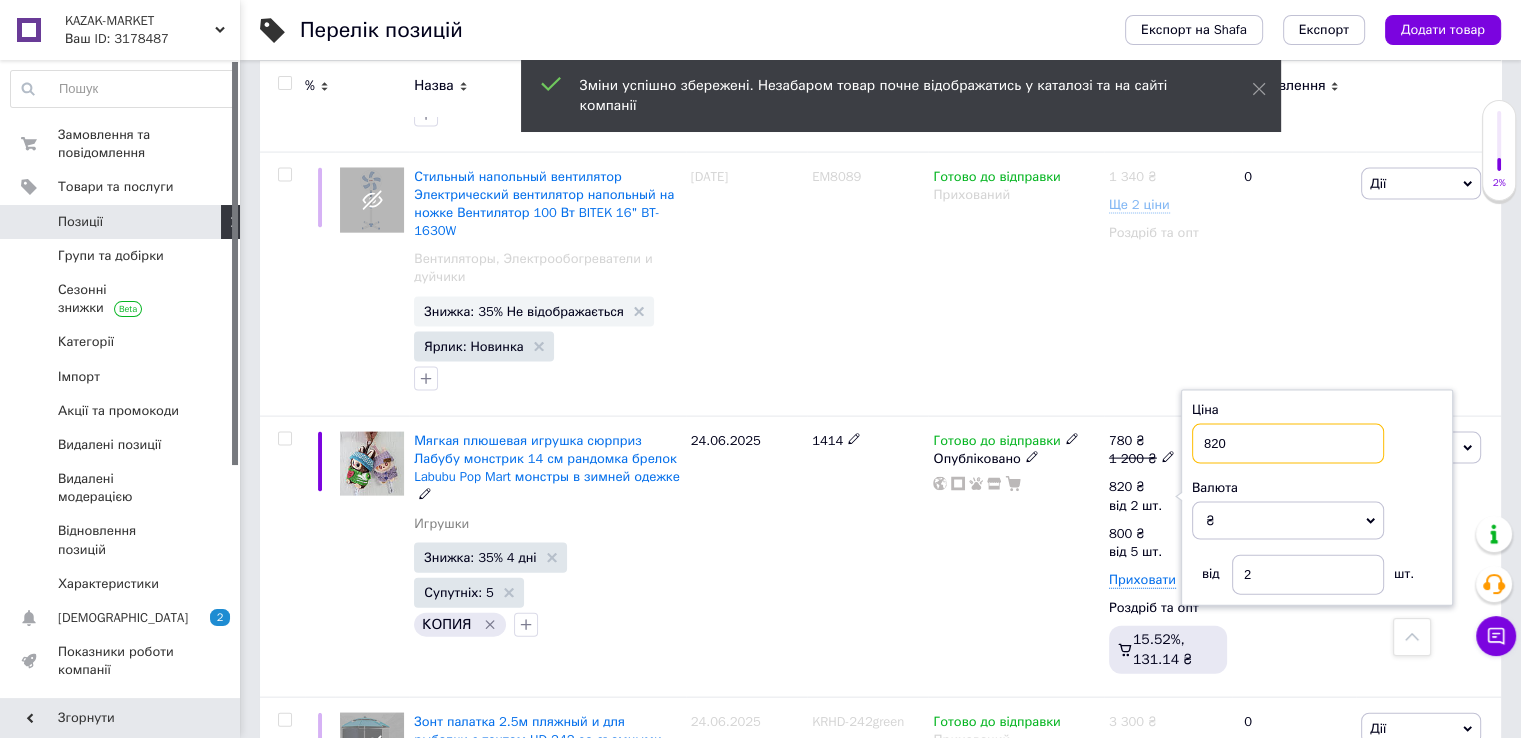 drag, startPoint x: 1195, startPoint y: 282, endPoint x: 1244, endPoint y: 282, distance: 49 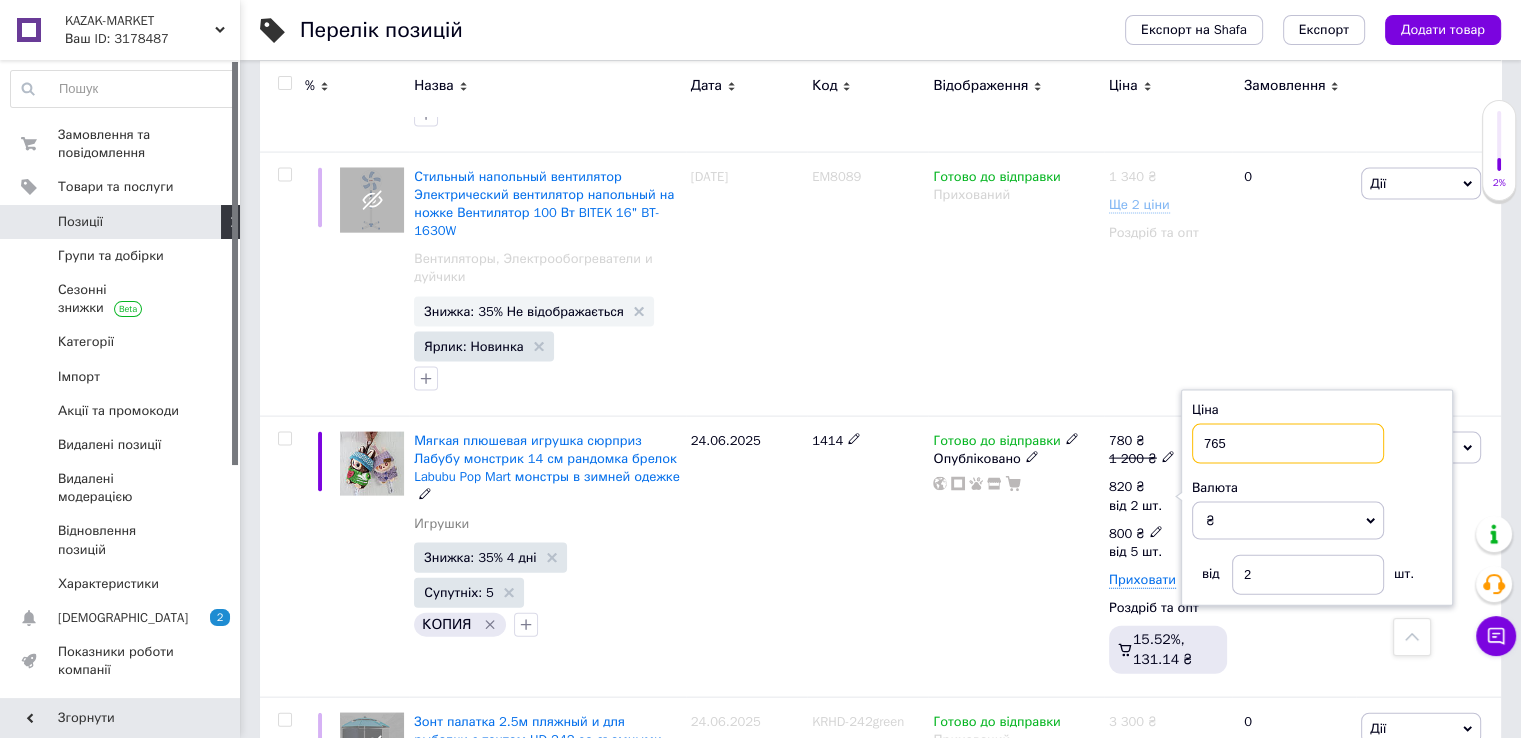type on "765" 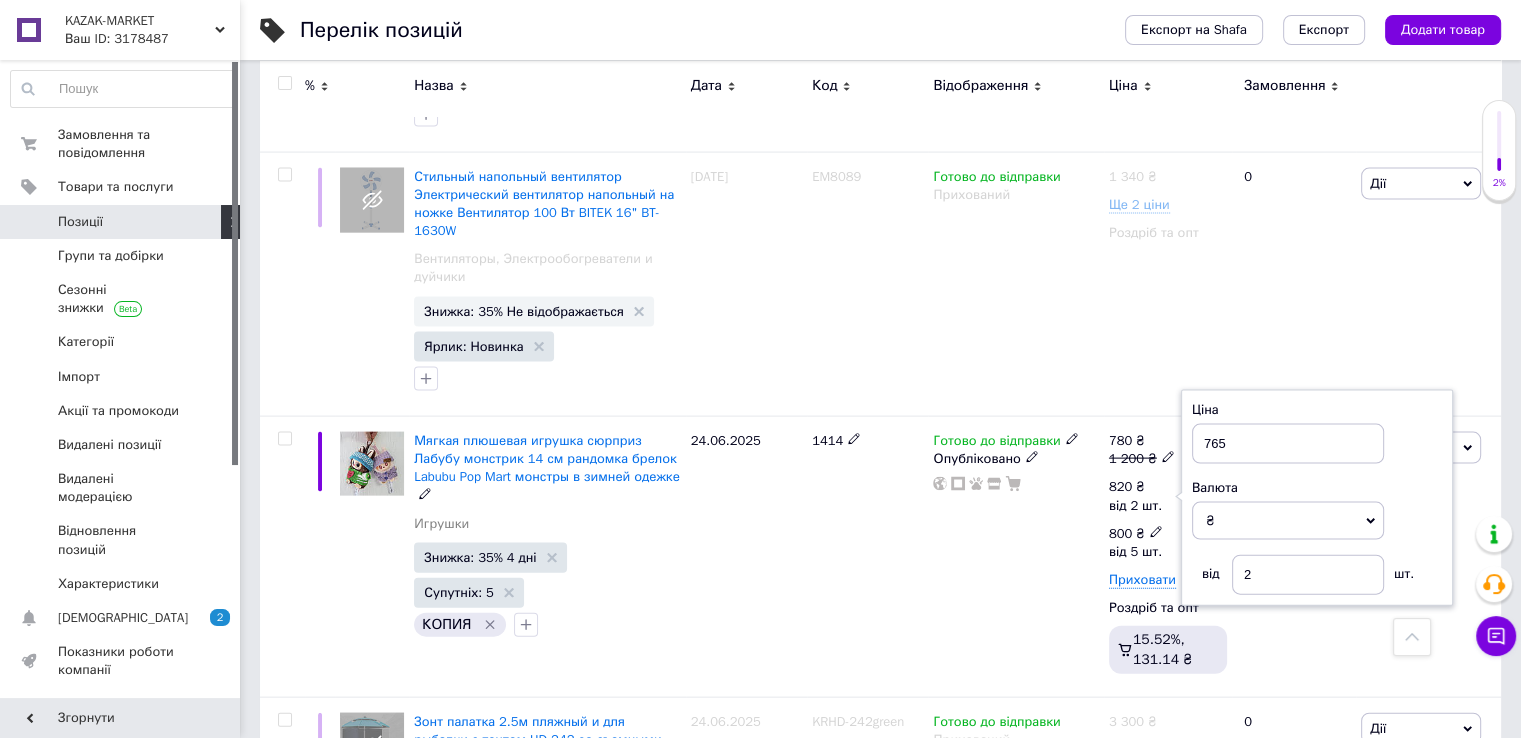click on "Готово до відправки Опубліковано" at bounding box center (1015, 557) 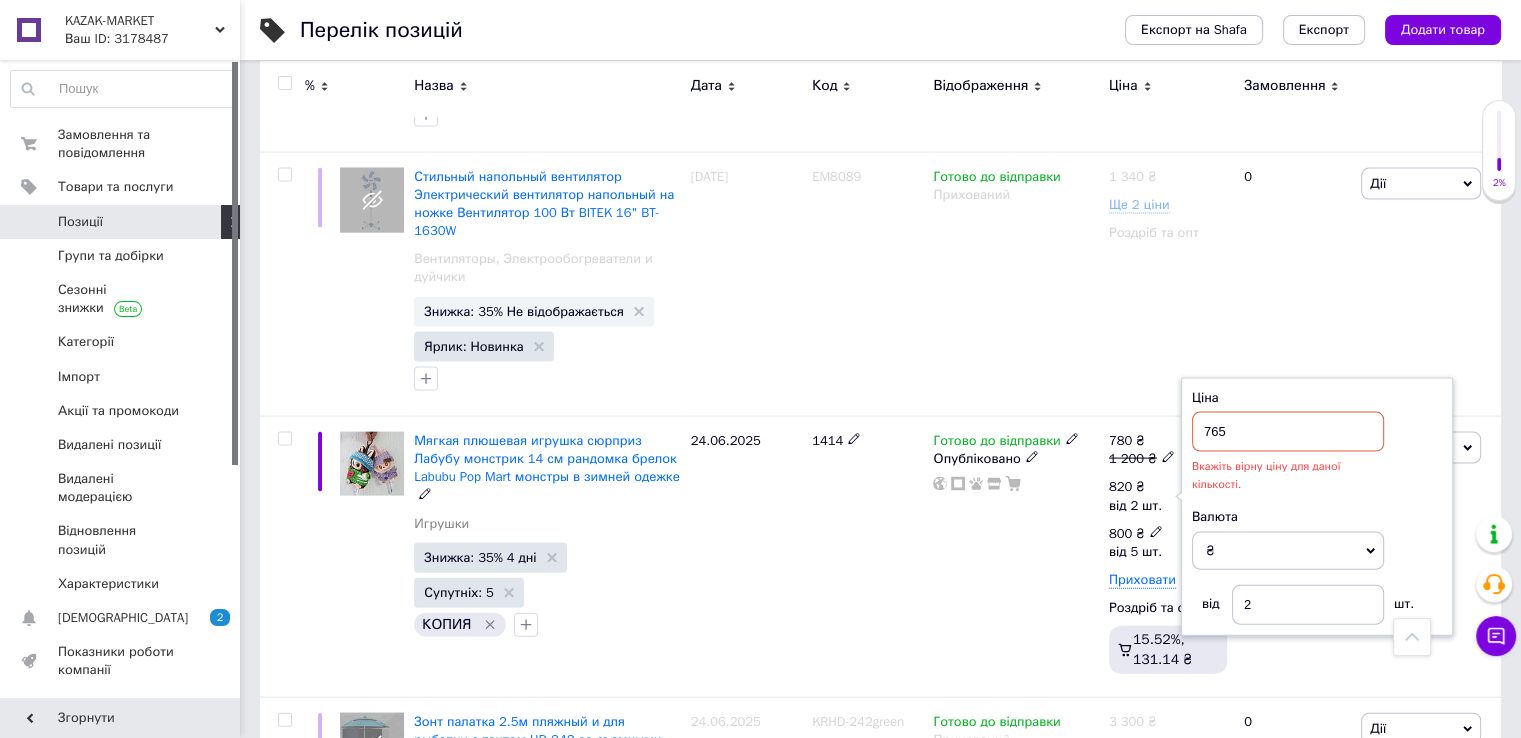 click 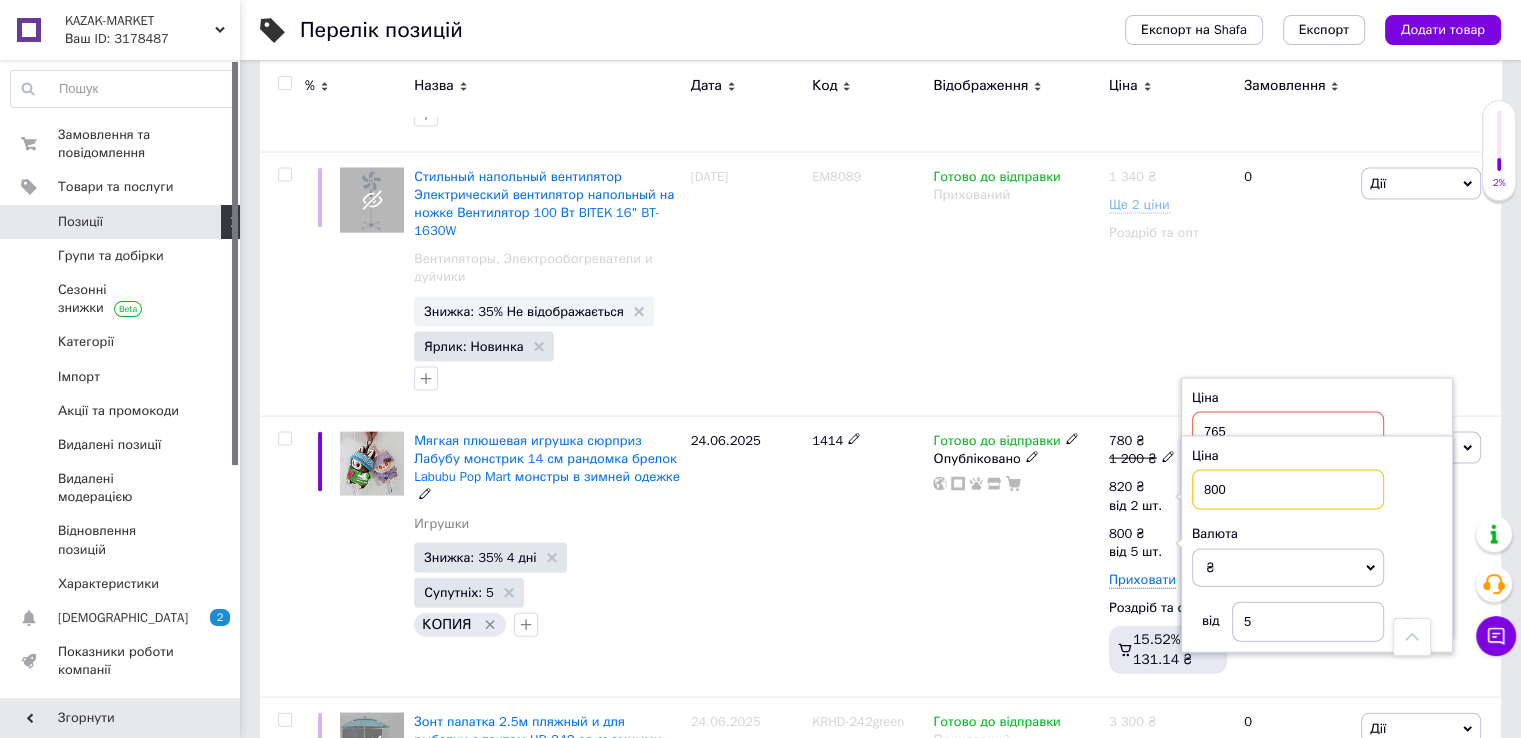 drag, startPoint x: 1200, startPoint y: 317, endPoint x: 1233, endPoint y: 322, distance: 33.37664 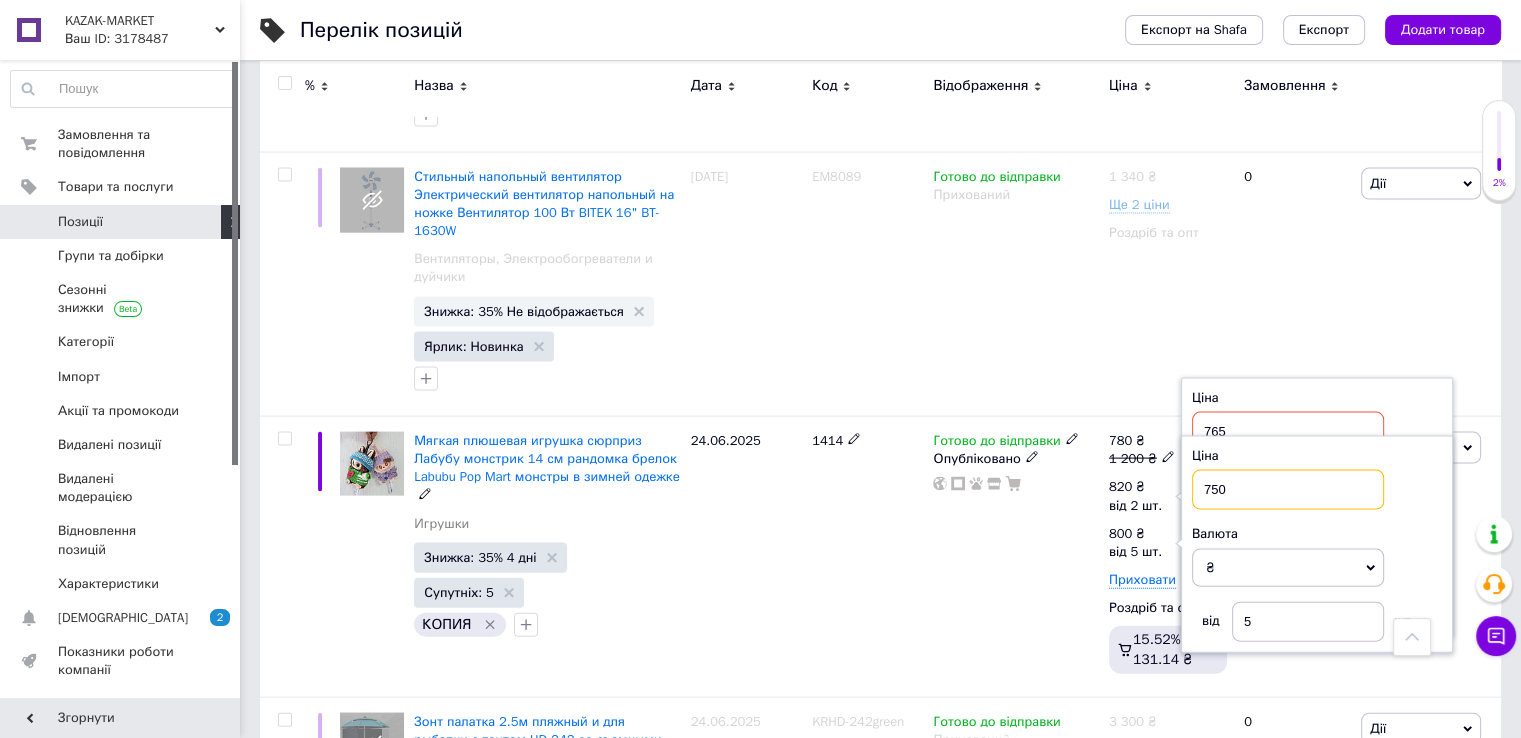 type on "750" 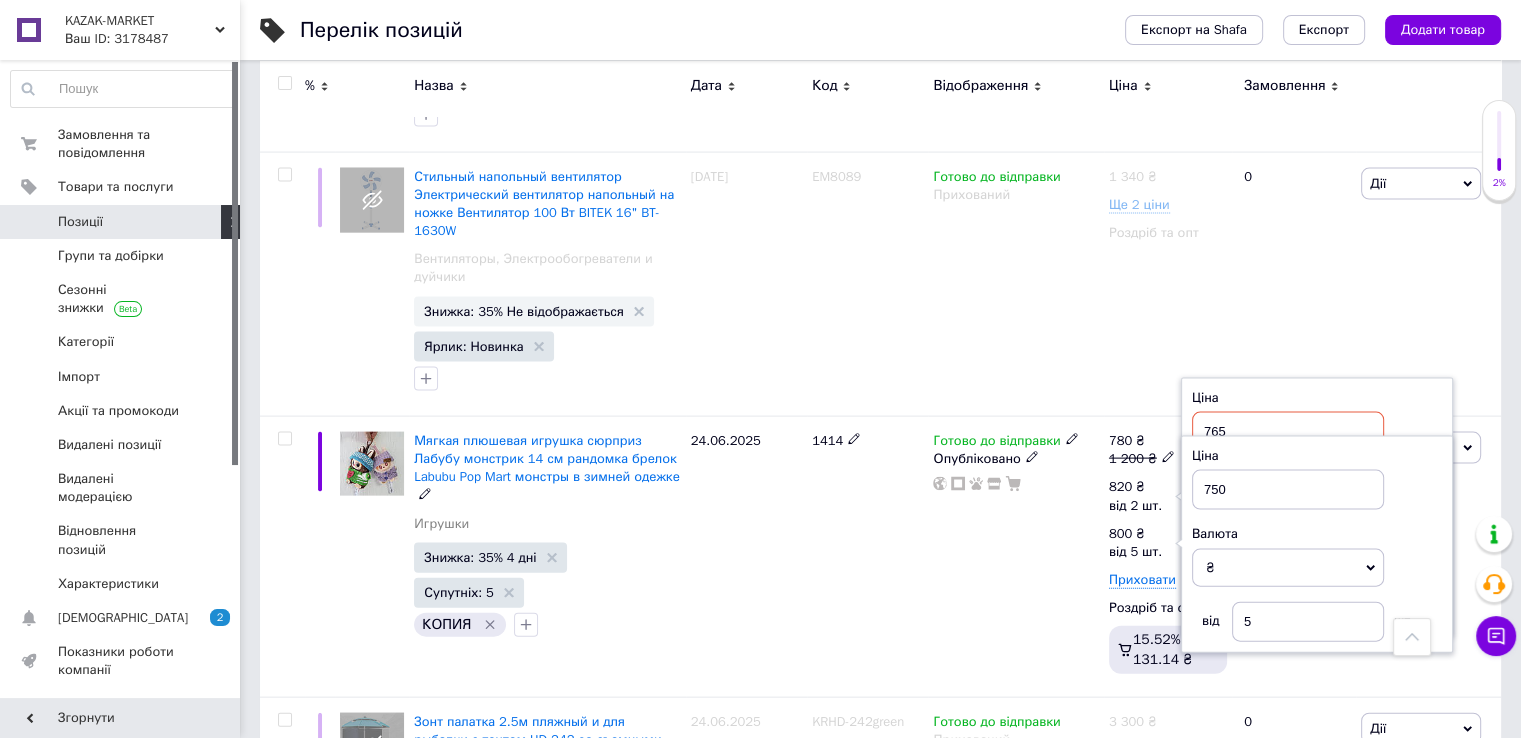 click on "1414" at bounding box center [867, 557] 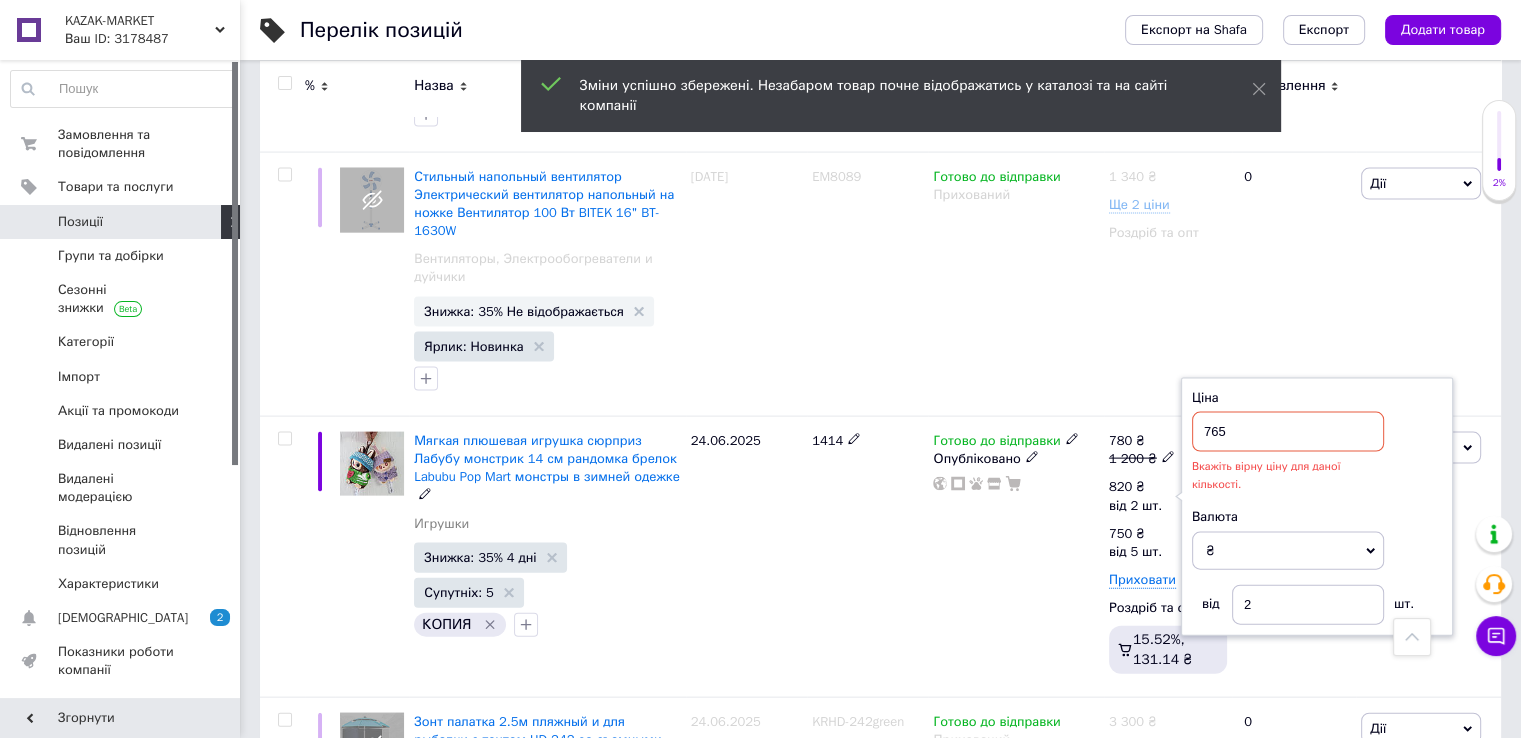 click on "1414" at bounding box center [867, 557] 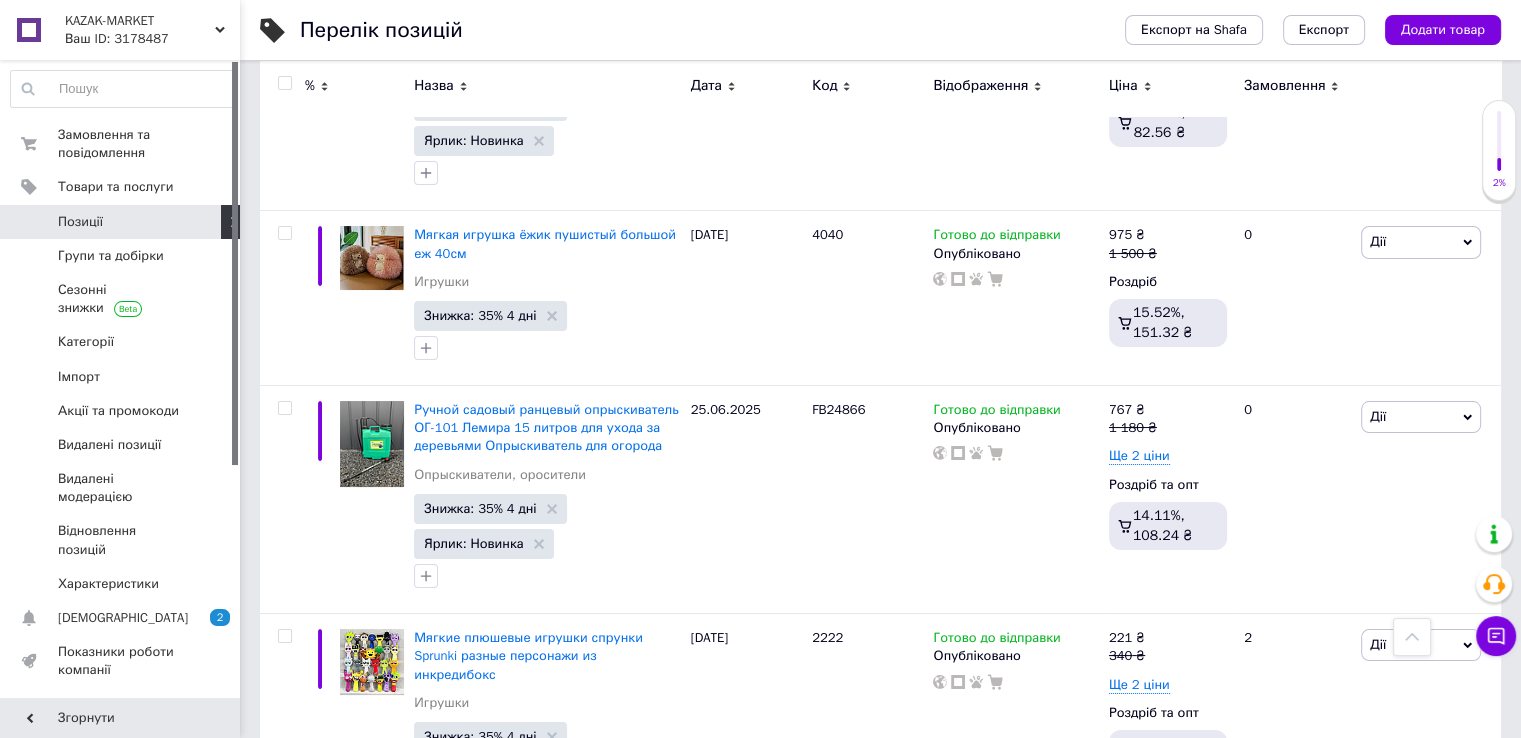 scroll, scrollTop: 7700, scrollLeft: 0, axis: vertical 